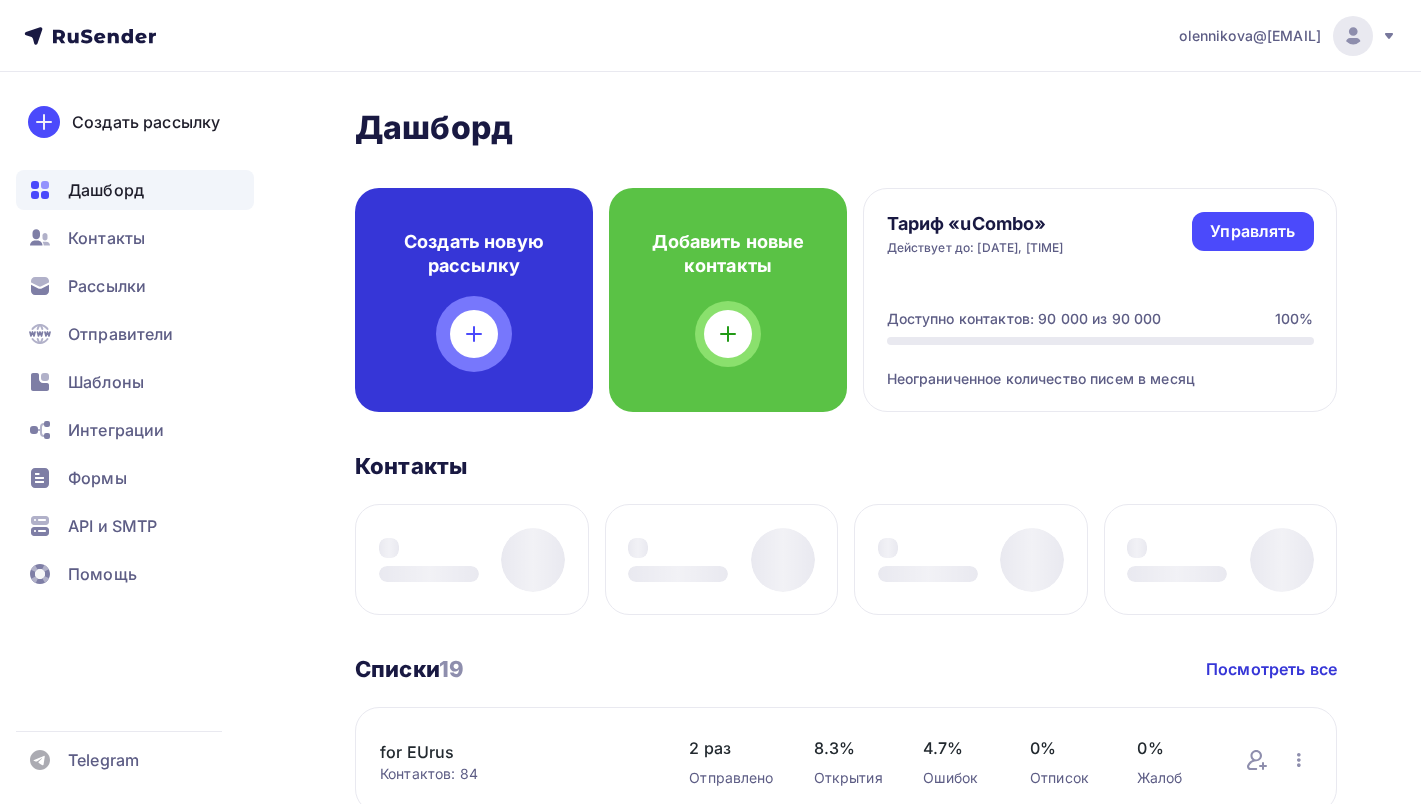 scroll, scrollTop: 0, scrollLeft: 0, axis: both 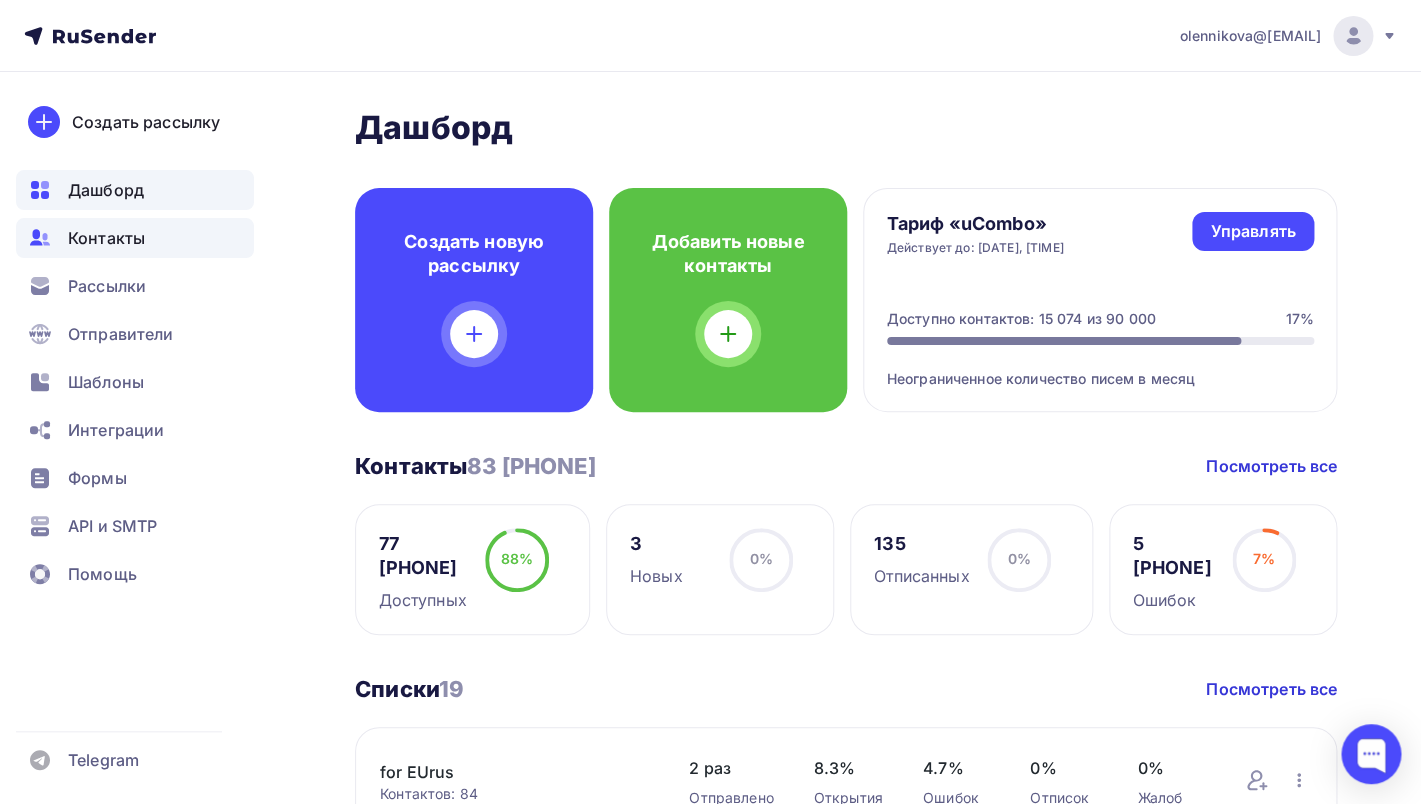 click on "Контакты" at bounding box center (106, 238) 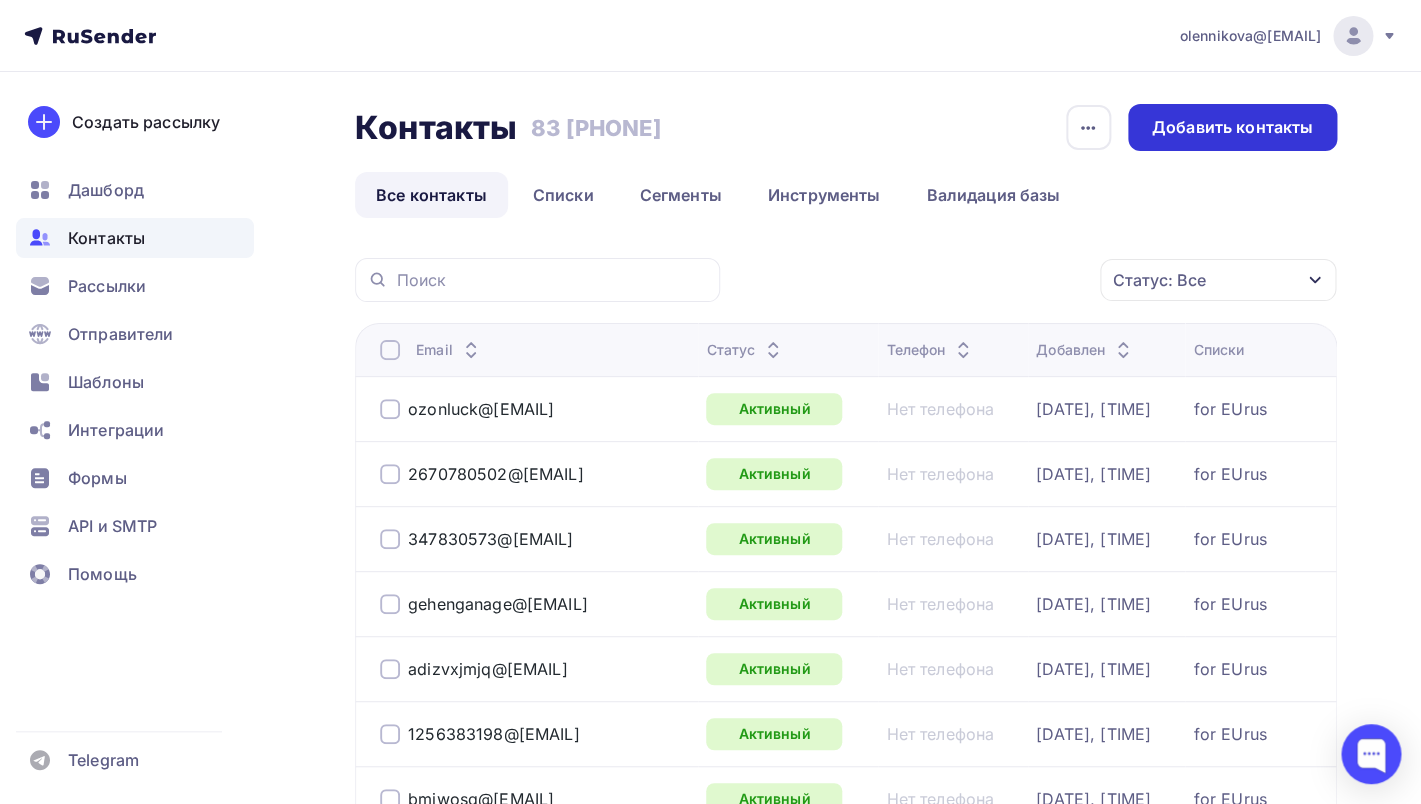 click on "Добавить контакты" at bounding box center (1232, 127) 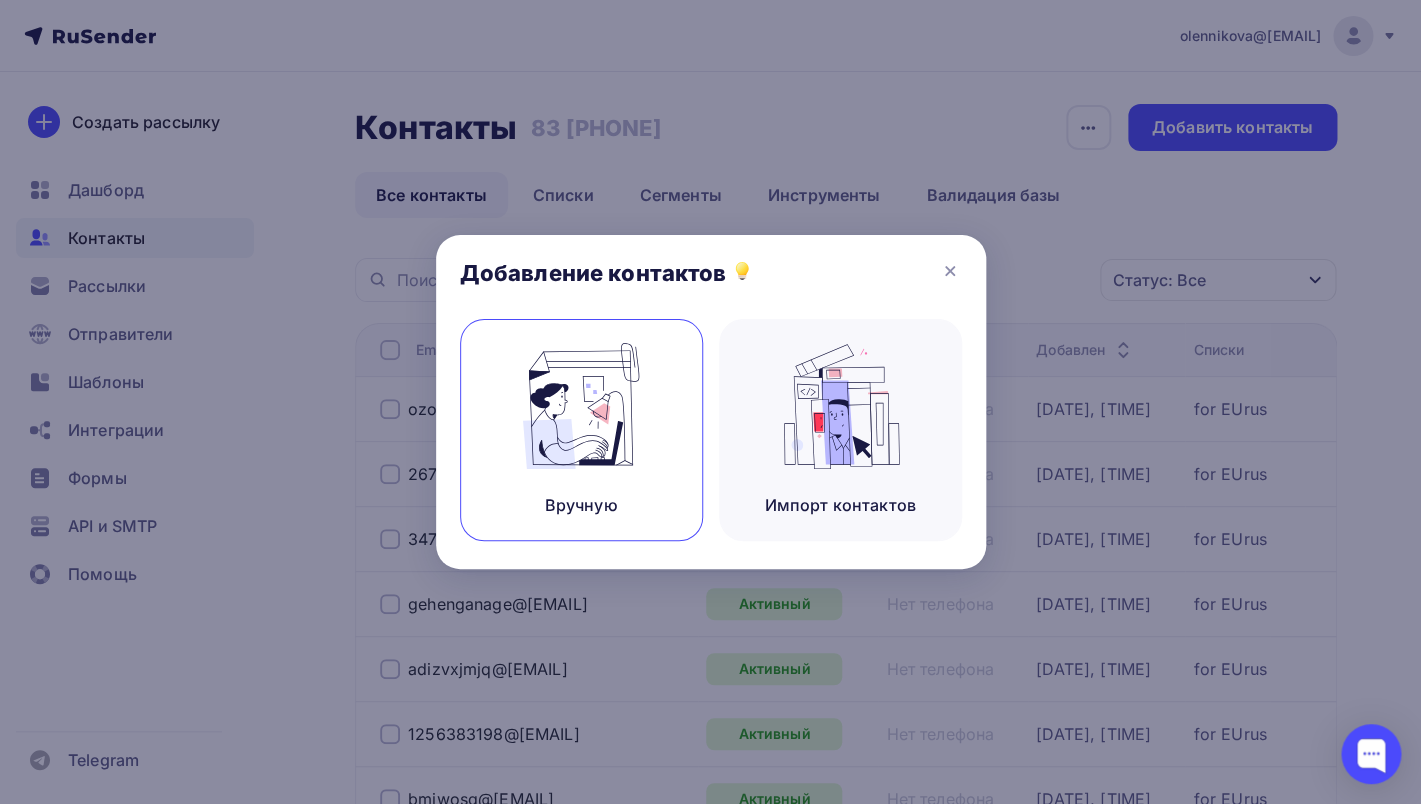 click at bounding box center (581, 406) 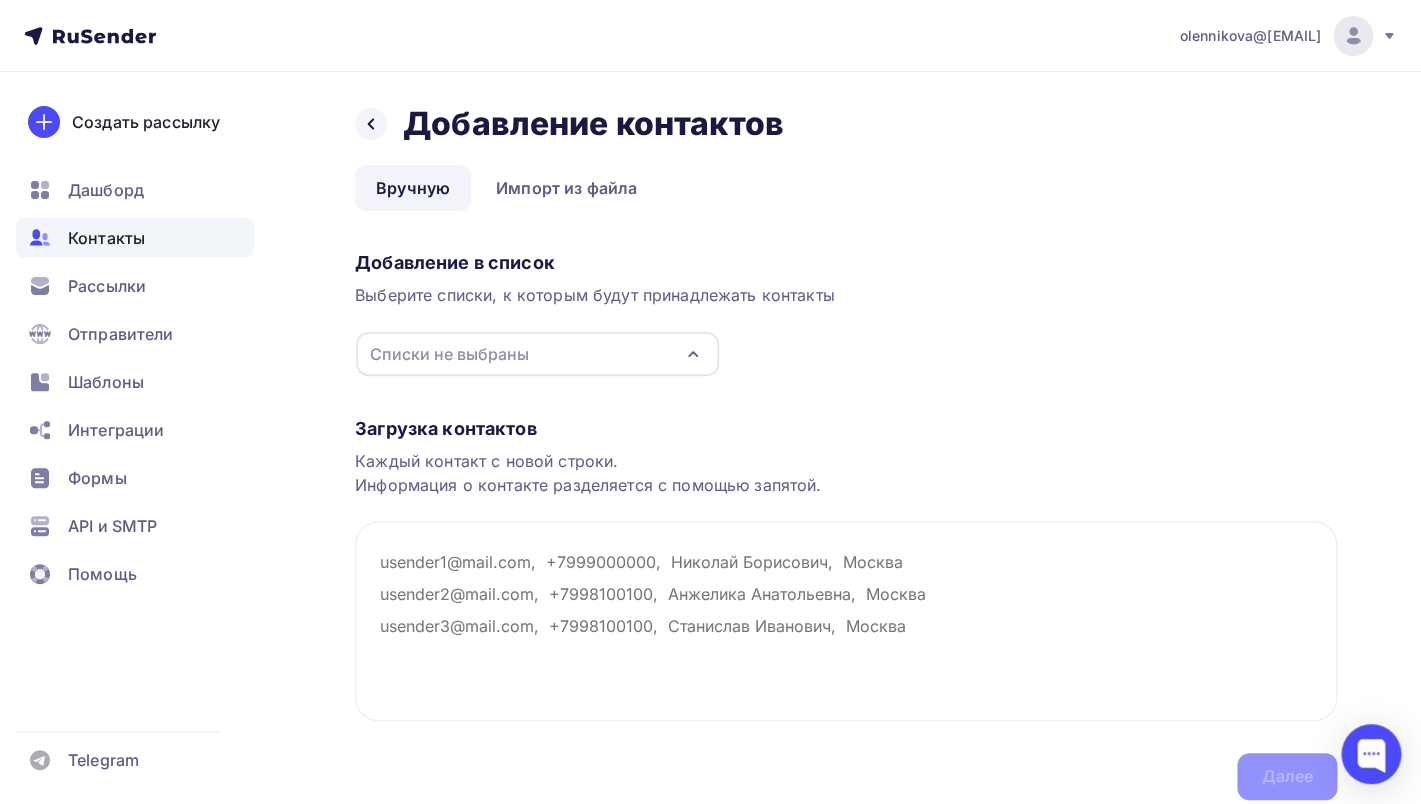 click on "Списки не выбраны" at bounding box center [537, 354] 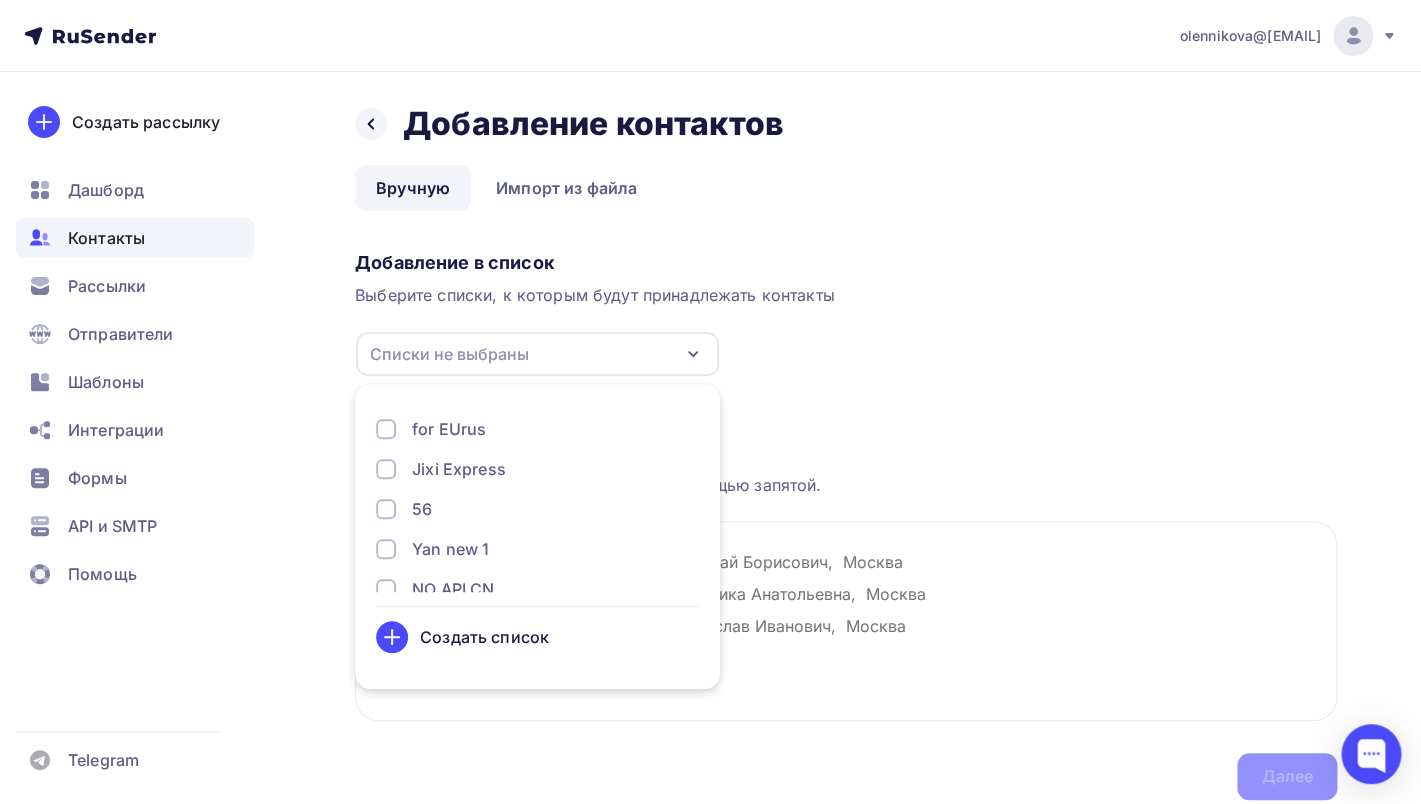 click 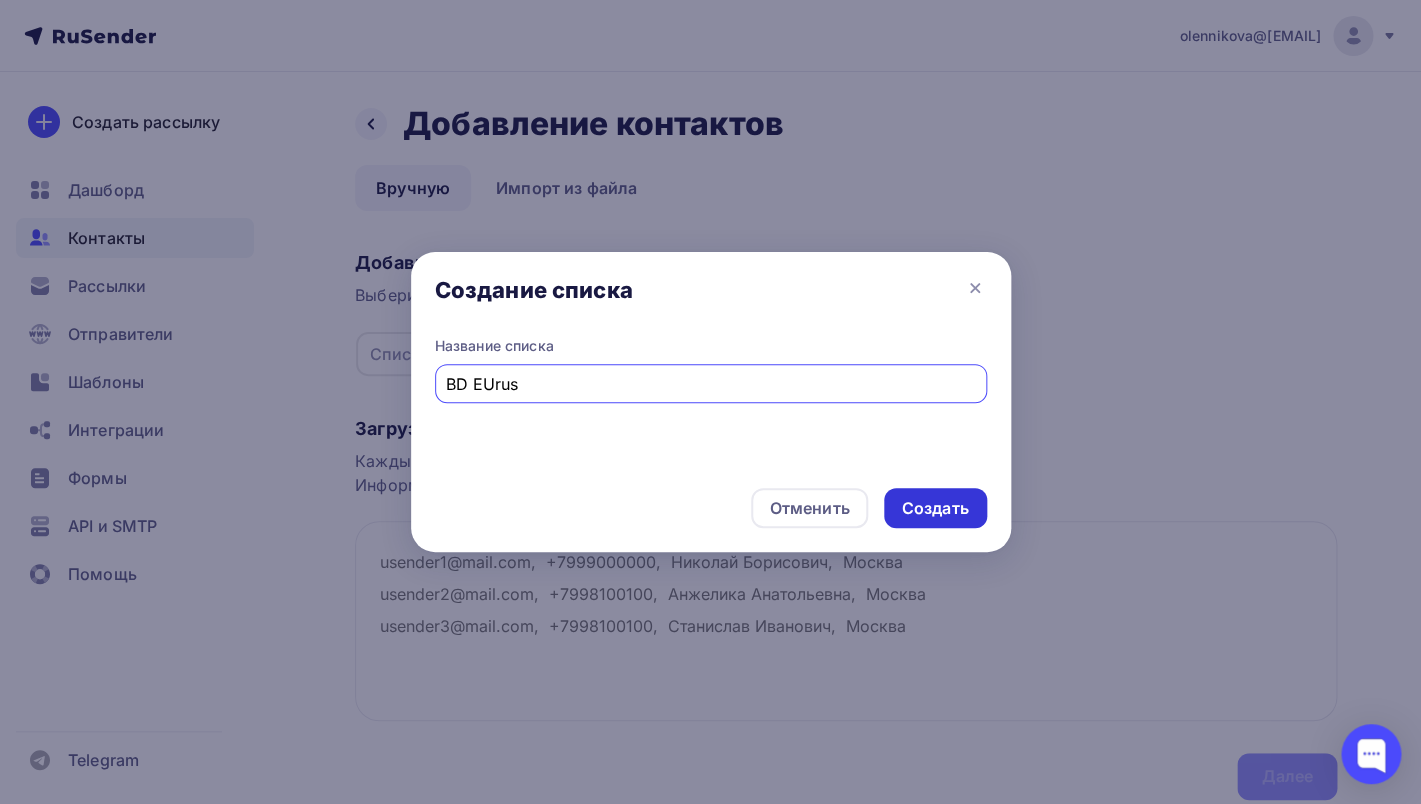 type on "BD EUrus" 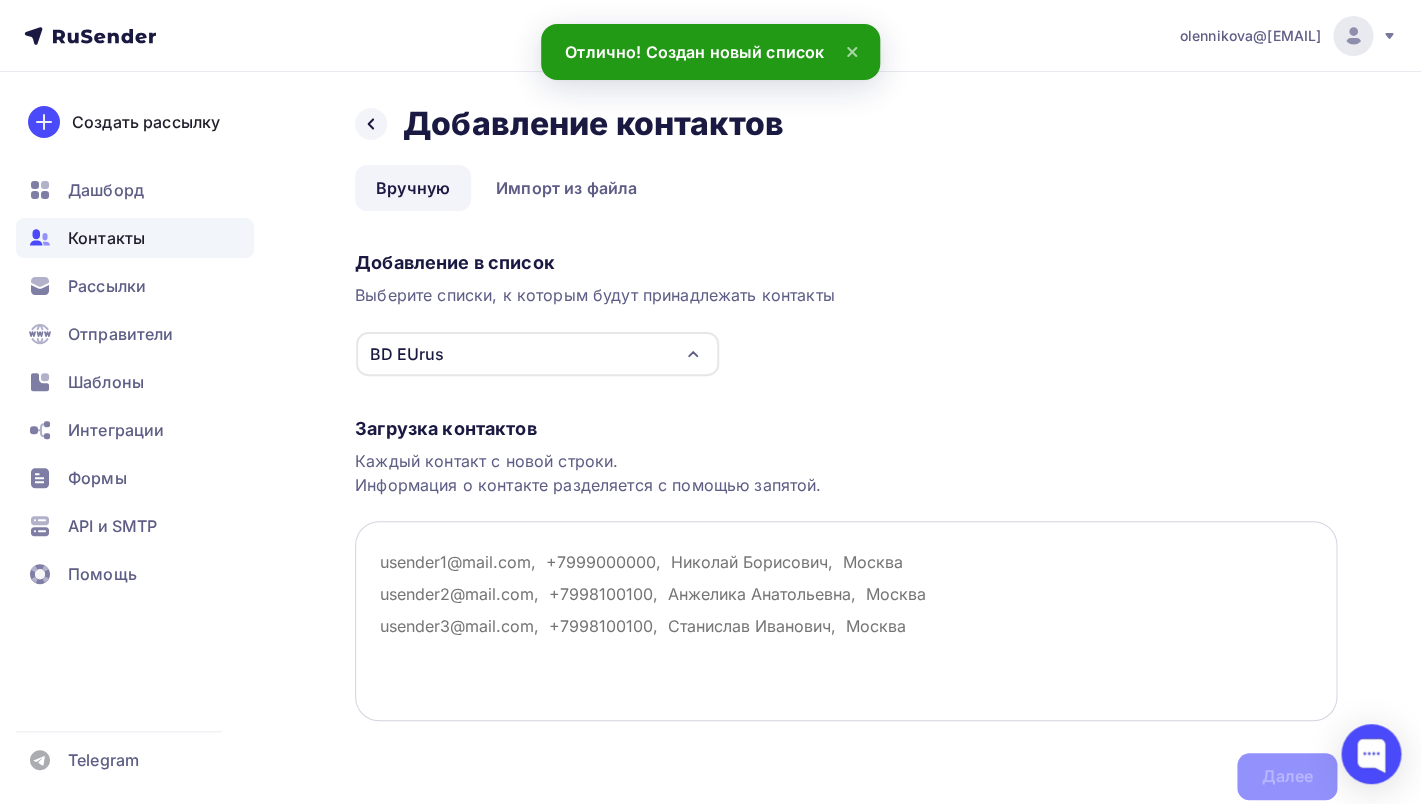 click at bounding box center [846, 621] 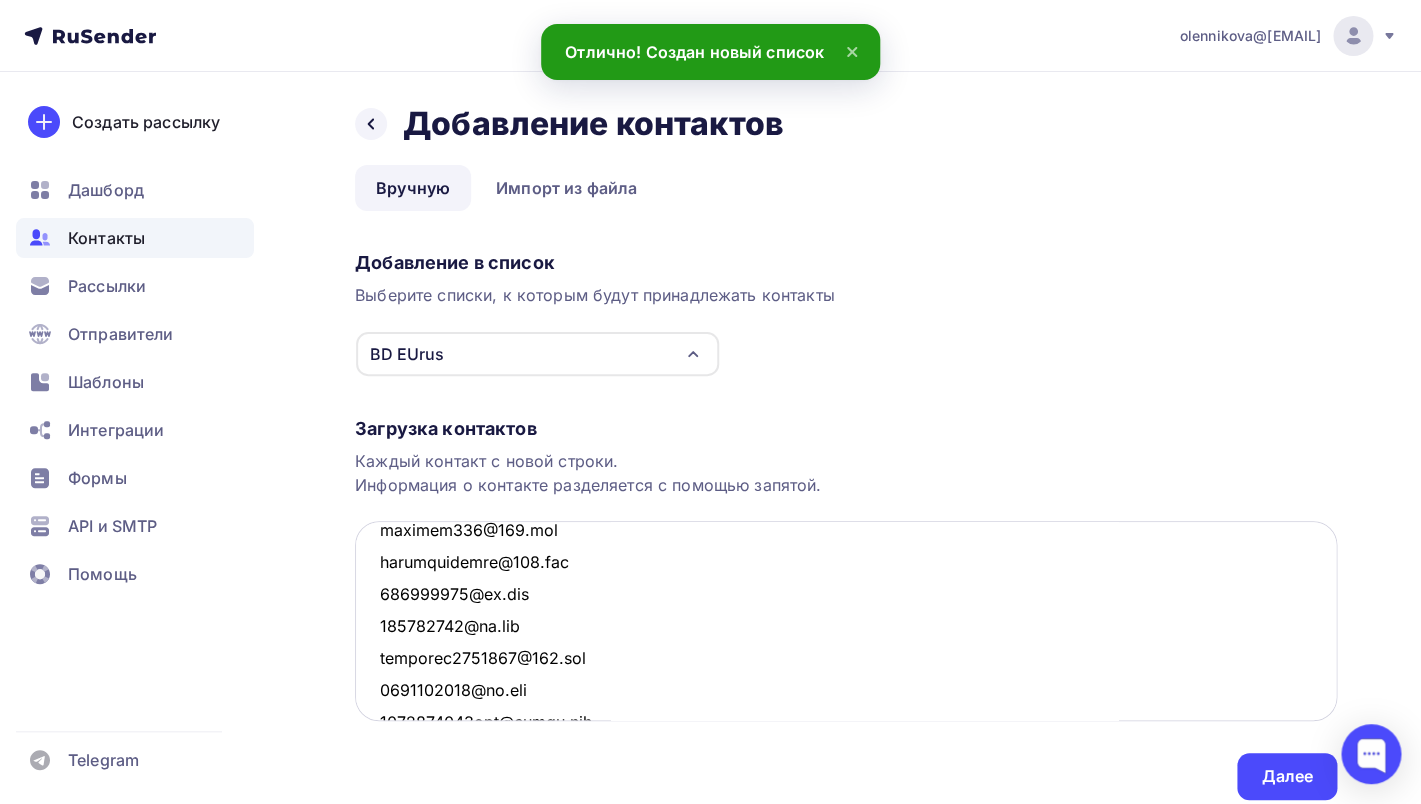 scroll, scrollTop: 5985, scrollLeft: 0, axis: vertical 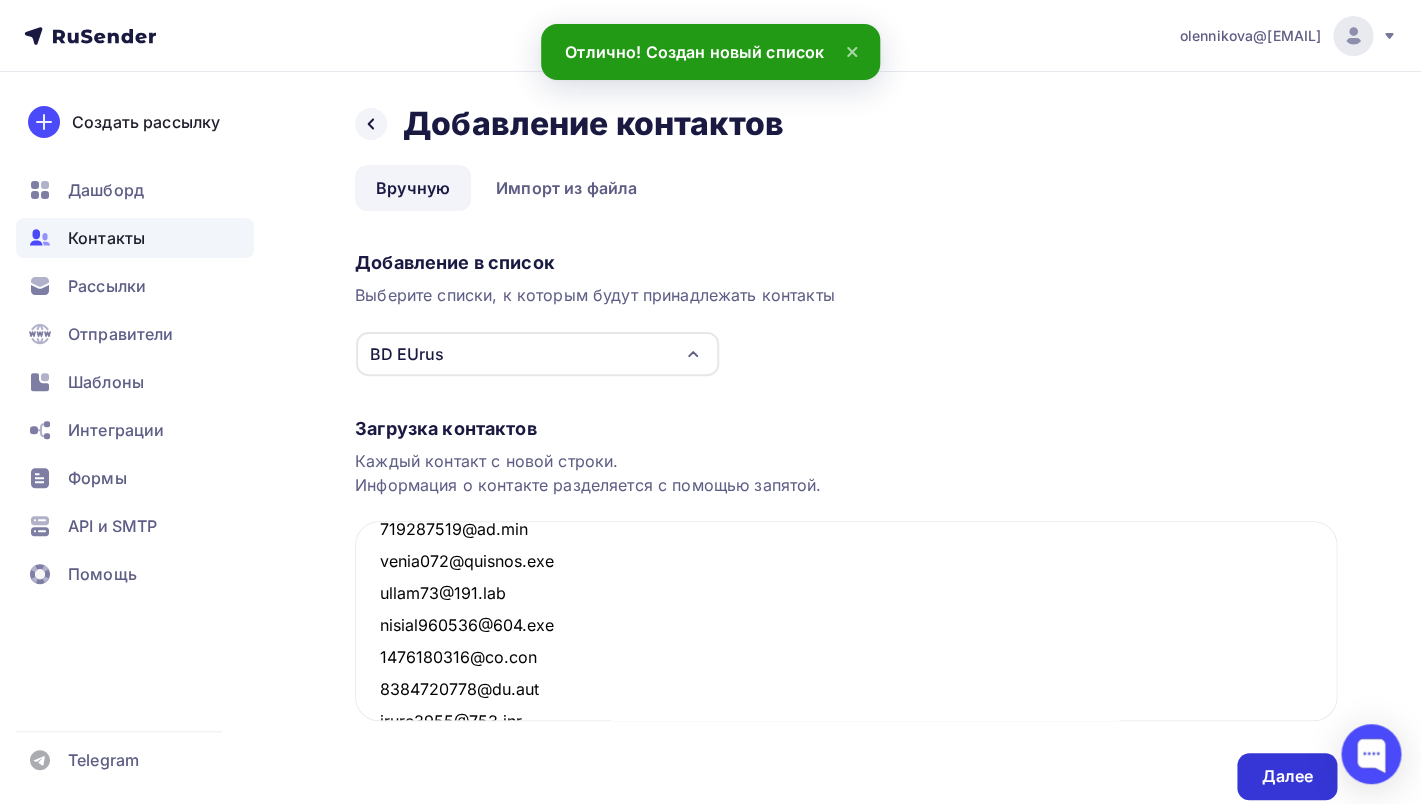 type on "15980656189@[EMAIL]
b1pqtw@[EMAIL]
1451991728@[EMAIL]
61970648@[EMAIL]
445407728@[EMAIL]
15766655640@[EMAIL]
706499992@[EMAIL]
1012320741@[EMAIL]
zyt006007005@[EMAIL]
18876581740@[EMAIL]
17850543533@[EMAIL]
13255009212@[EMAIL]
1109292492@[EMAIL]
1668926268@[EMAIL]
188798558@[EMAIL]
283302720@[EMAIL]
13489805417@[EMAIL]
1476631825@[EMAIL]
449262985@[EMAIL]
kdeudn@[EMAIL]
13004861997@[EMAIL]
a17850701801@[EMAIL]
290749736@[EMAIL]
18160782985@[EMAIL]
haixiu736@[EMAIL]
lkozonid@[EMAIL]
929138835@[EMAIL]
departinee@[EMAIL]
jilang582525818148@[EMAIL]
zdxpkttmogk@[EMAIL]
wwfw803729@[EMAIL]
13950732489@[EMAIL]
18150797865@[EMAIL]
123470540@[EMAIL]
13431725551@[EMAIL]
zuixixx1819@[EMAIL]
asjtny131@[EMAIL]
beidu080462@[EMAIL]
13395466888@[EMAIL]
bkwpwem4556@[EMAIL]
mutongtong11111@[EMAIL]
hemisphe97@[EMAIL]
2217764886@[EMAIL]
1442314583@[EMAIL]
el254dwol88@[EMAIL]
bb13392071411@[EMAIL]
luhong998@[EMAIL]
chongm53332@[EMAIL]
467255403@[EMAIL]
oufisun001@[EMAIL]
18958432009@[EMAIL]
qk03221514@[EMAIL]
zhao2370351582@[EMAIL]" 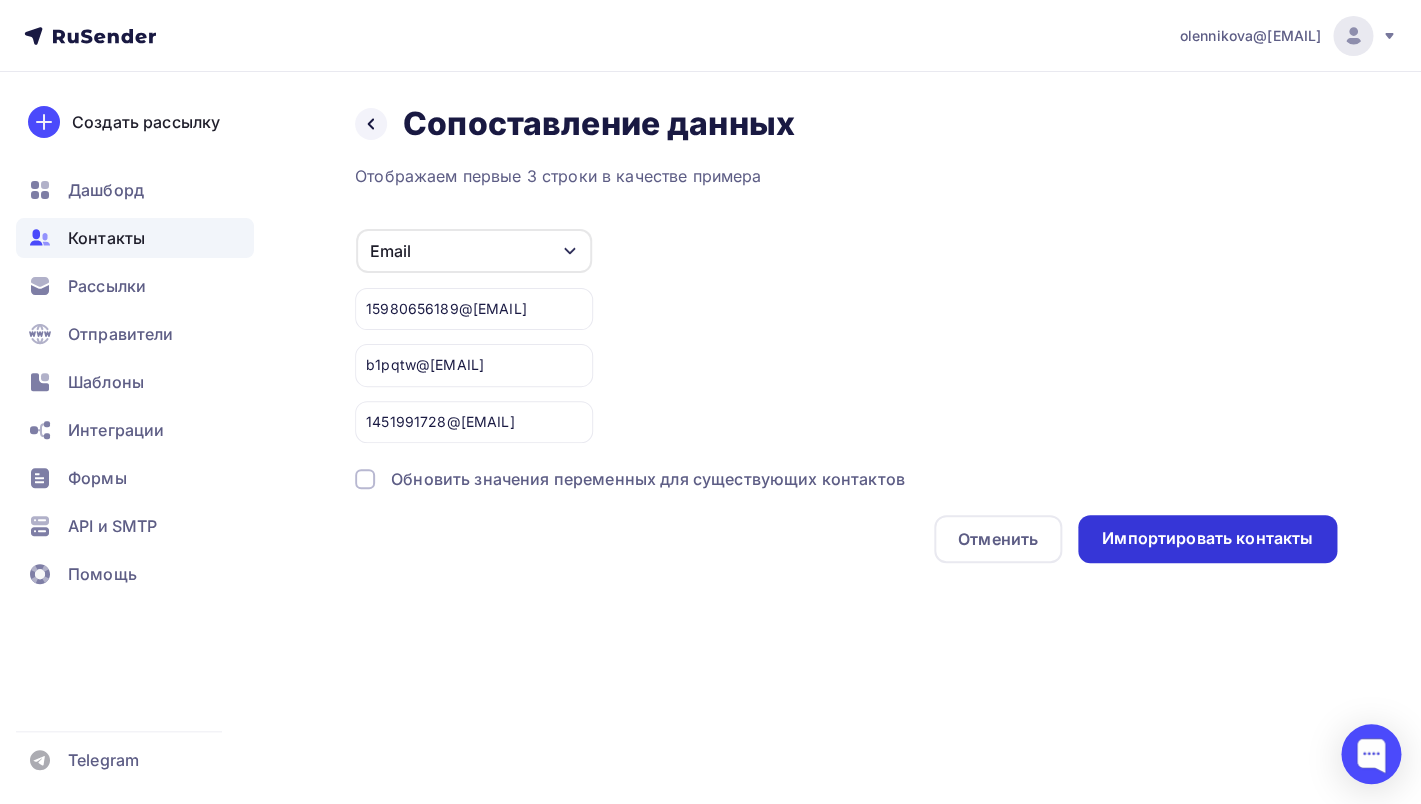 click on "Импортировать контакты" at bounding box center [1207, 538] 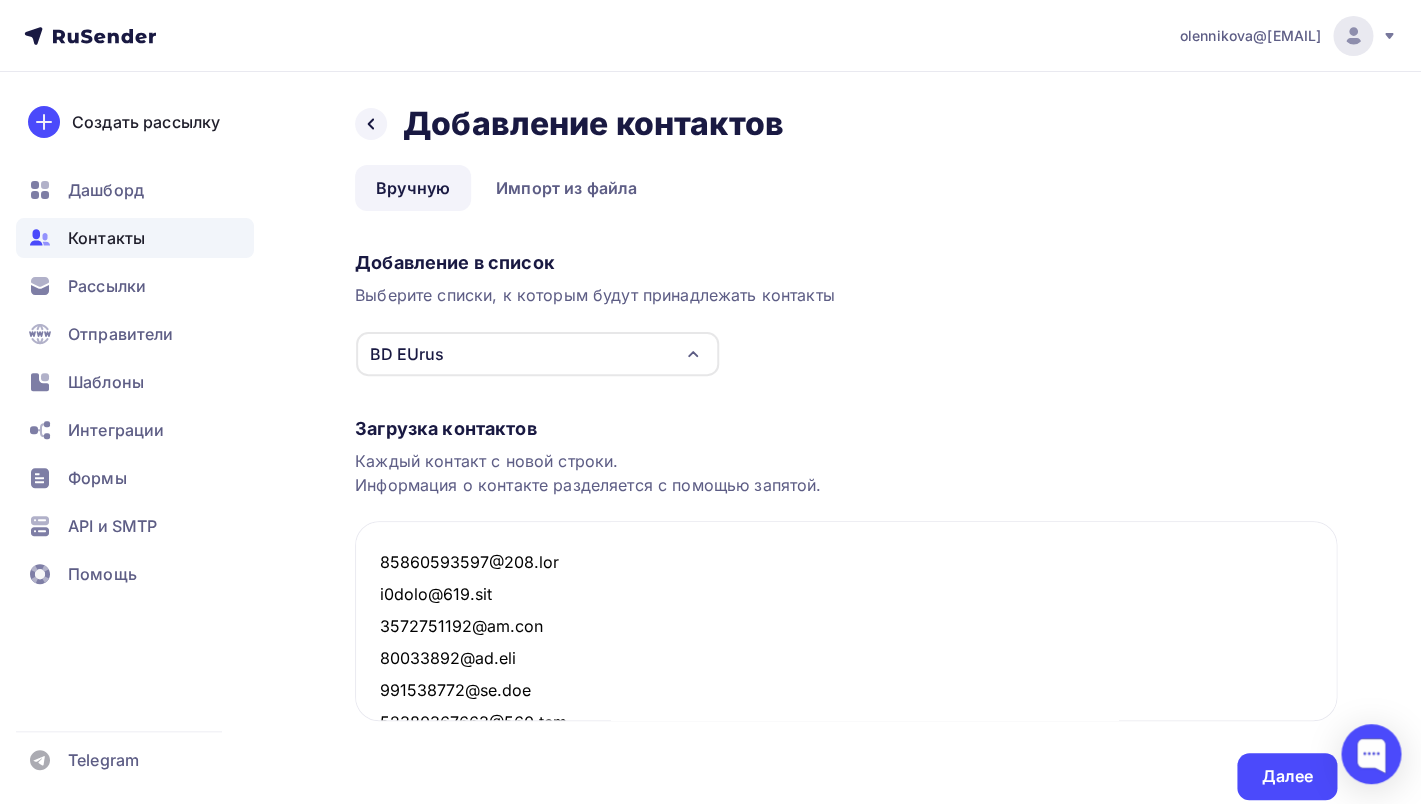 scroll, scrollTop: 10381, scrollLeft: 0, axis: vertical 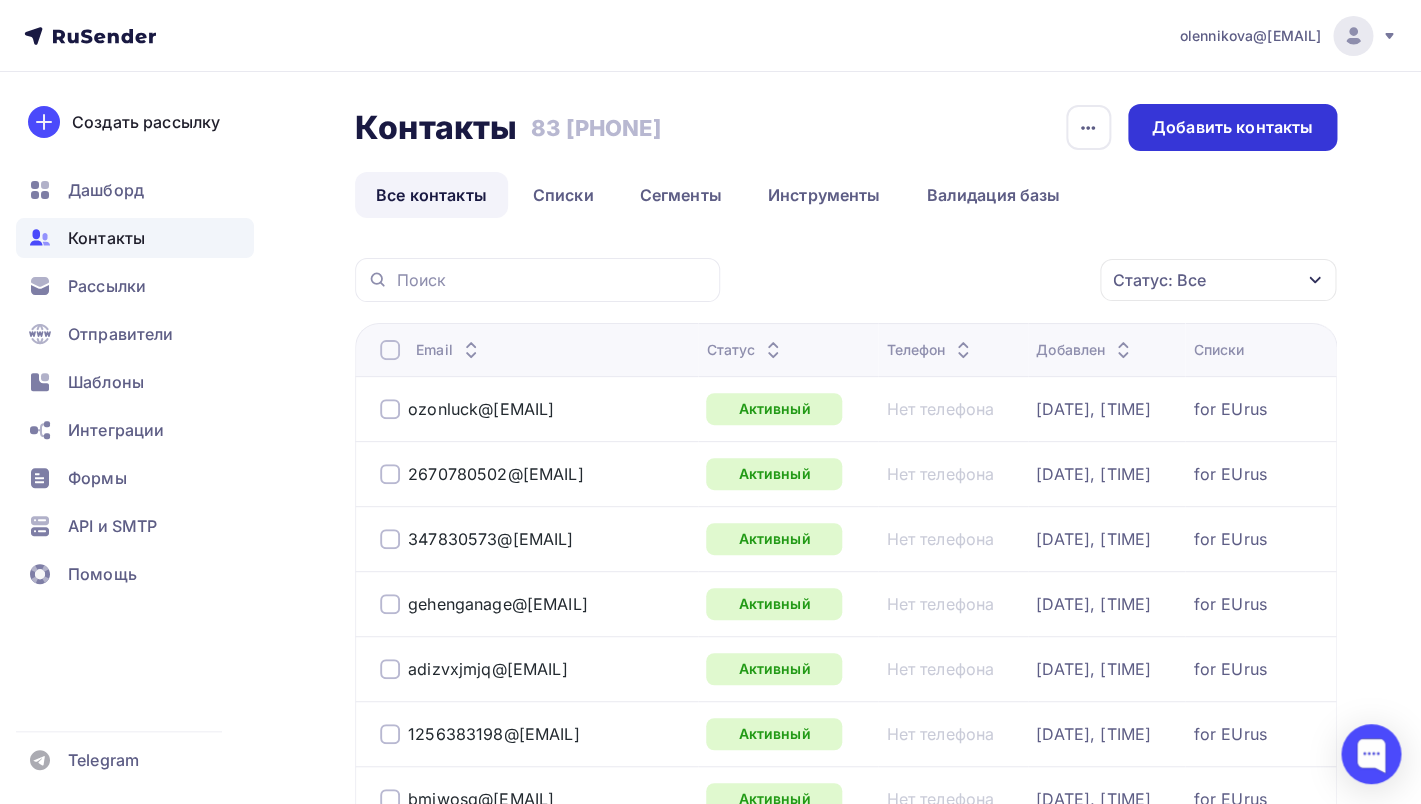 click on "Добавить контакты" at bounding box center [1232, 127] 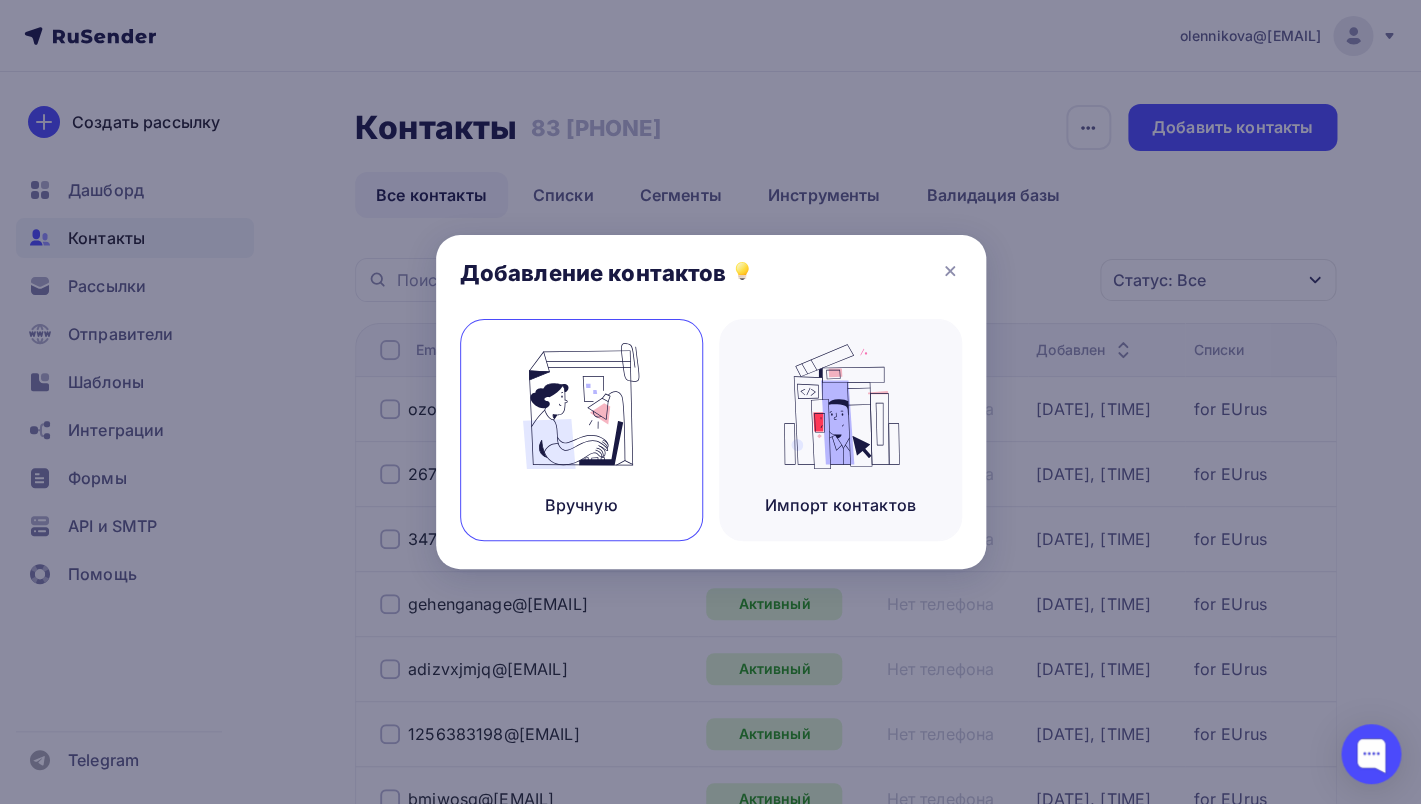 click at bounding box center (581, 406) 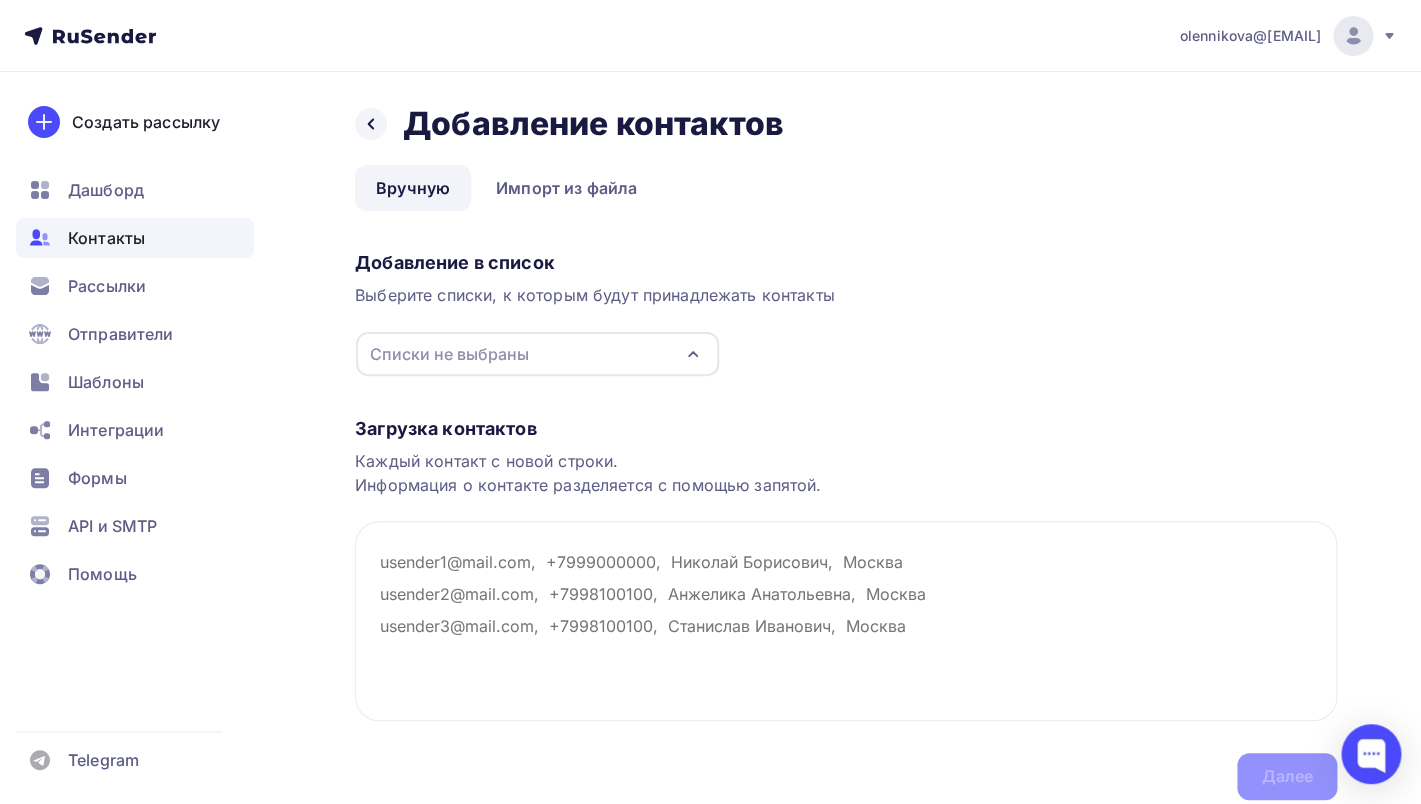 click on "Списки не выбраны" at bounding box center (537, 354) 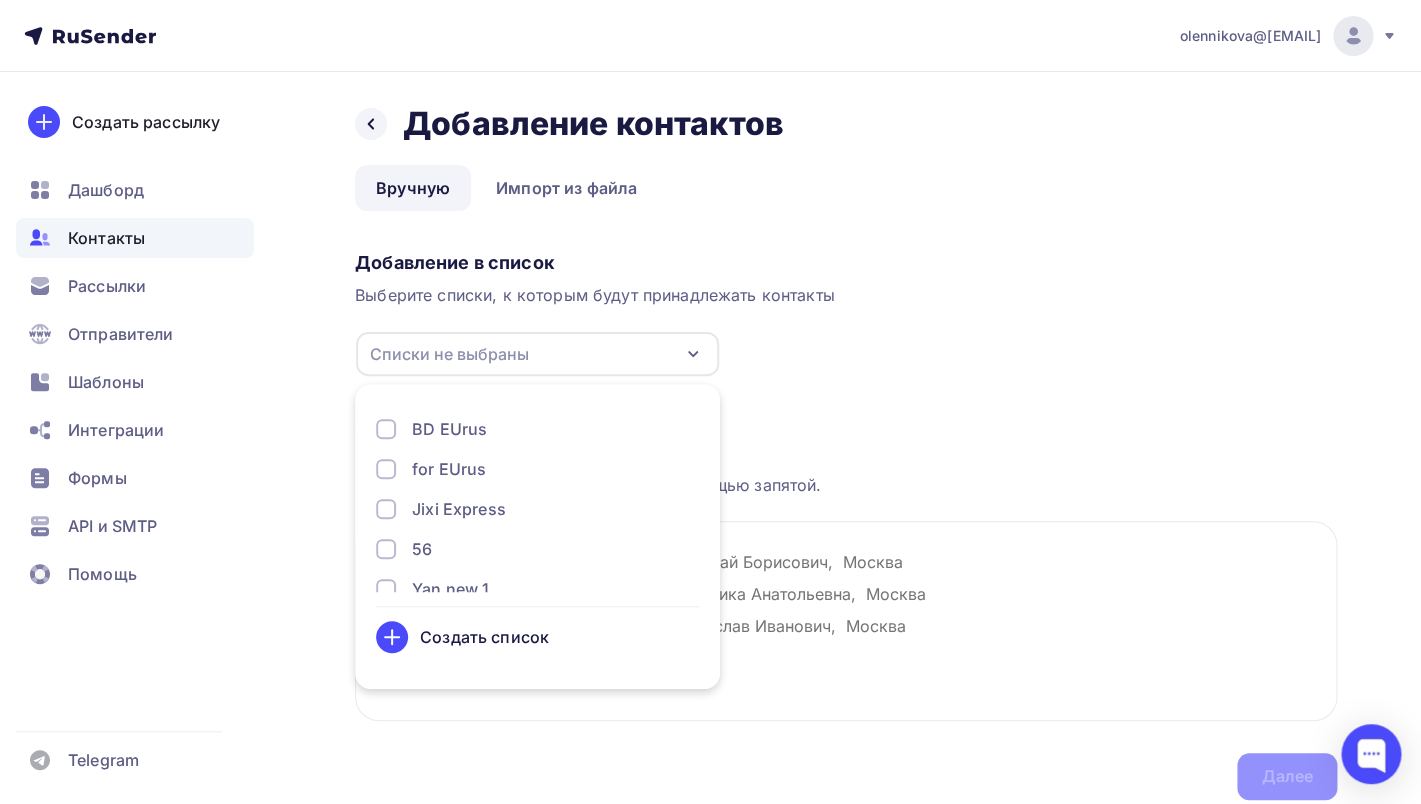 click at bounding box center (392, 637) 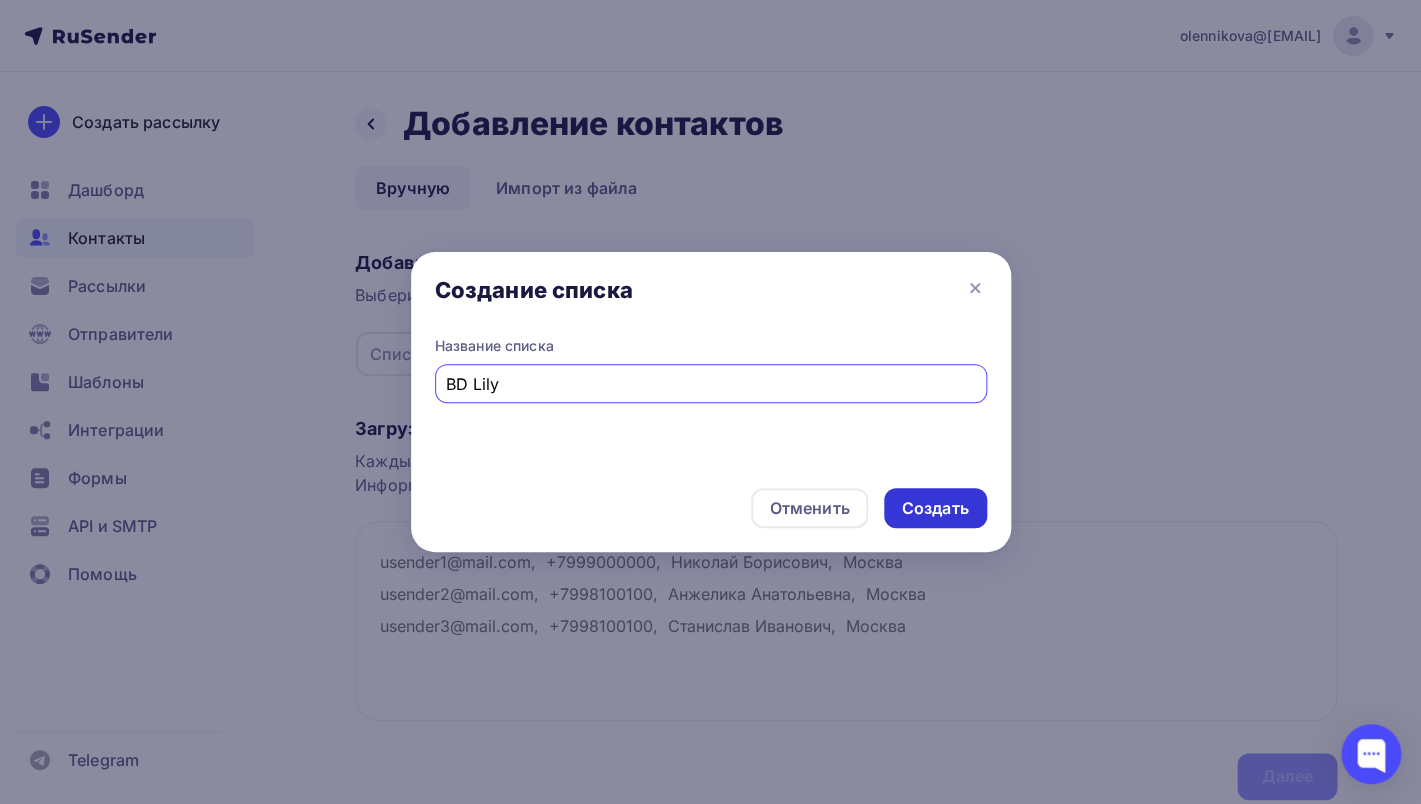 type on "BD Lily" 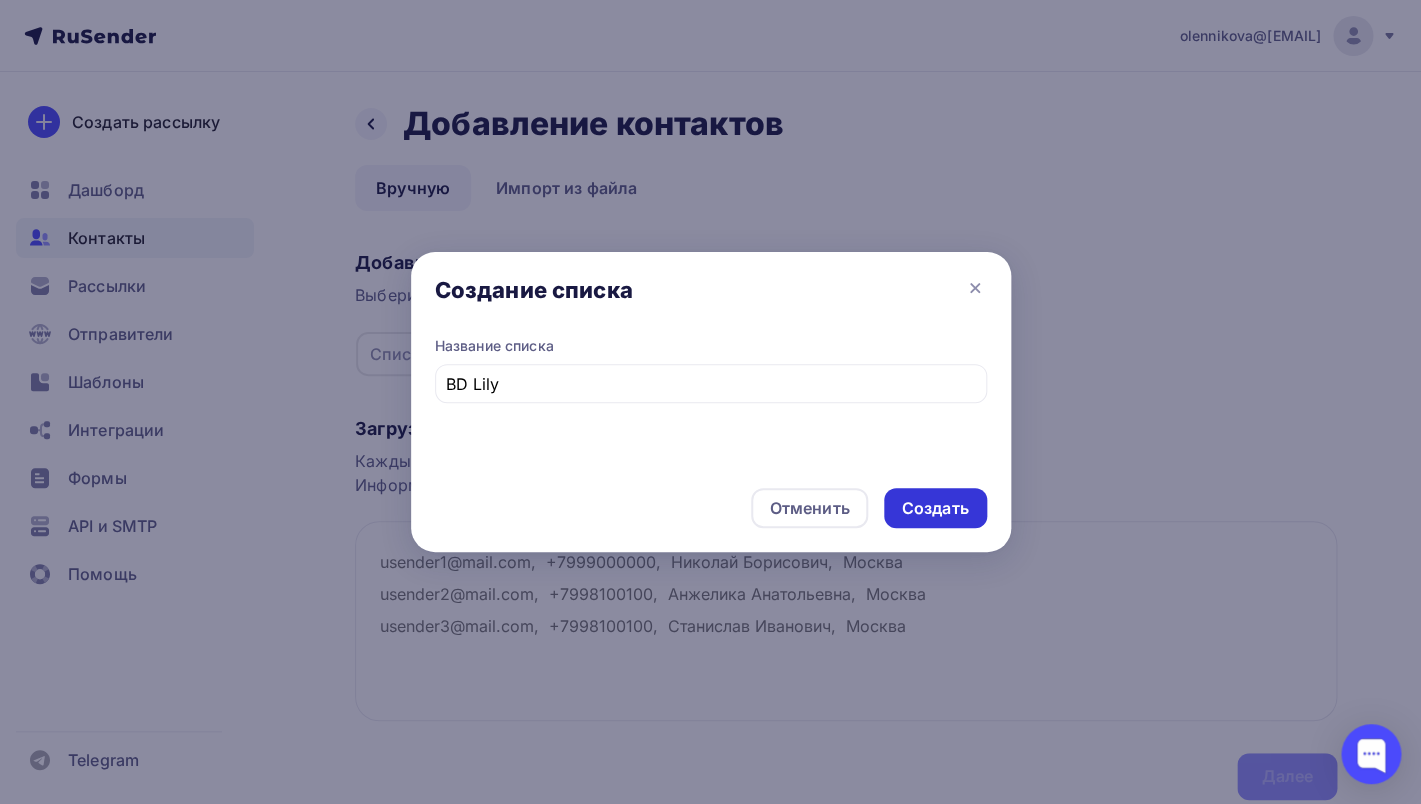 click on "Создать" at bounding box center (935, 508) 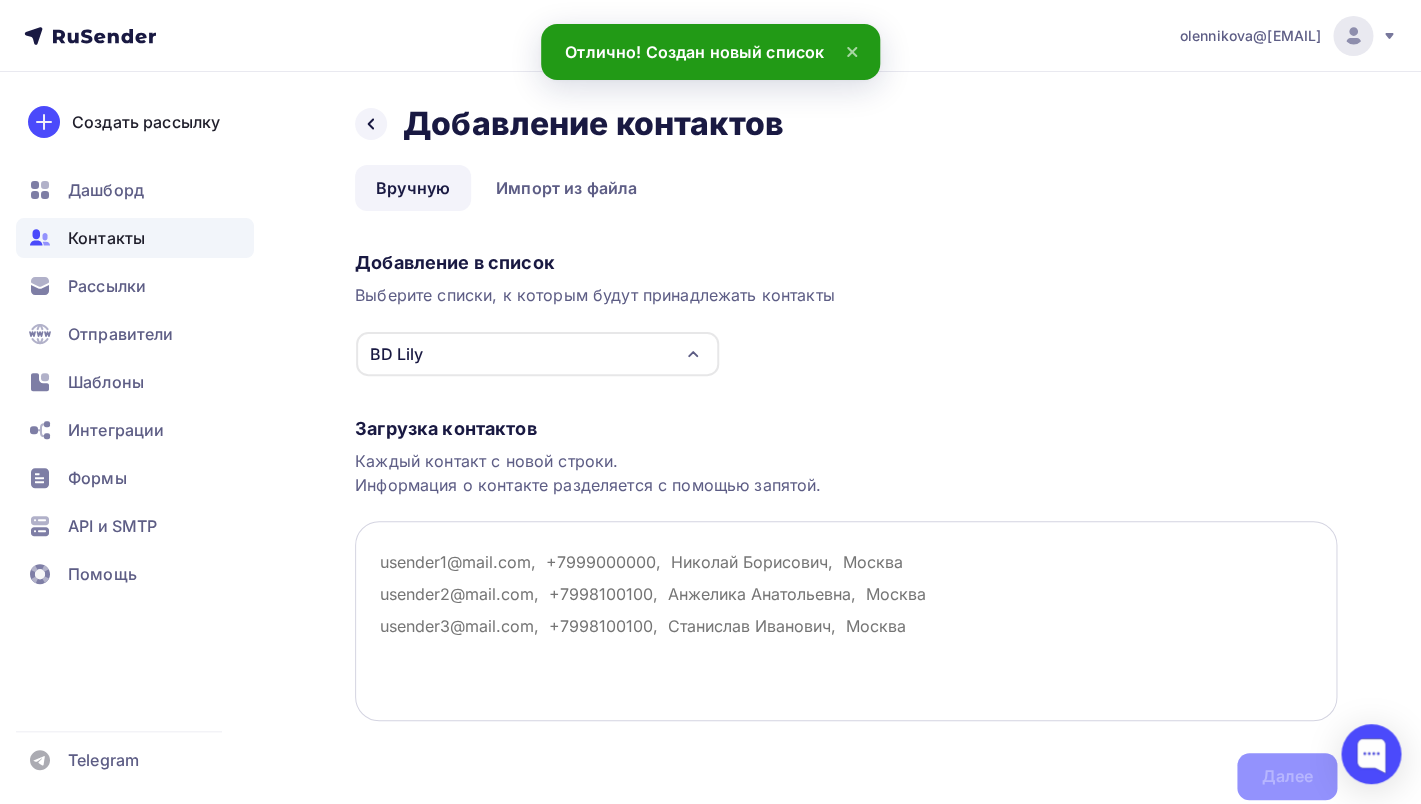 click at bounding box center (846, 621) 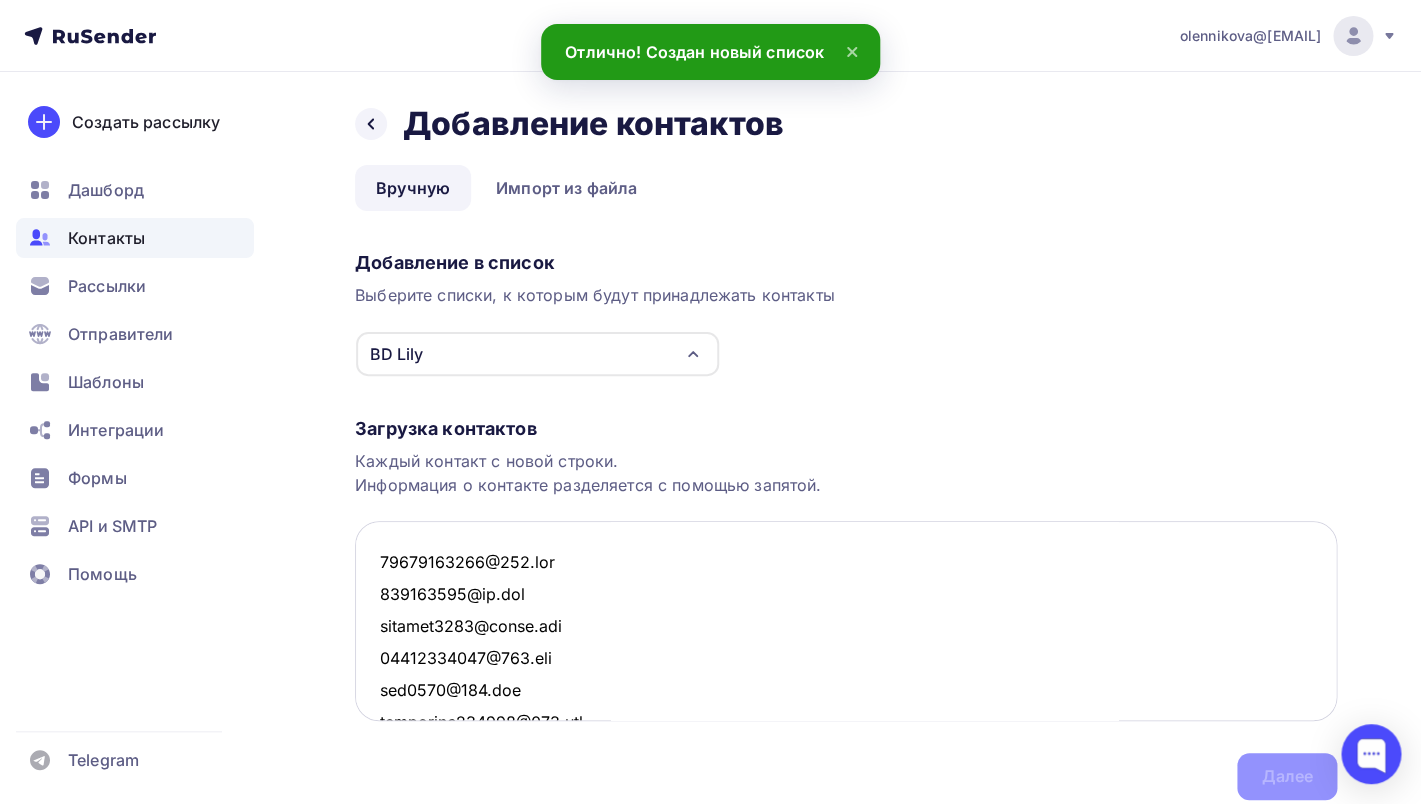 scroll, scrollTop: 10509, scrollLeft: 0, axis: vertical 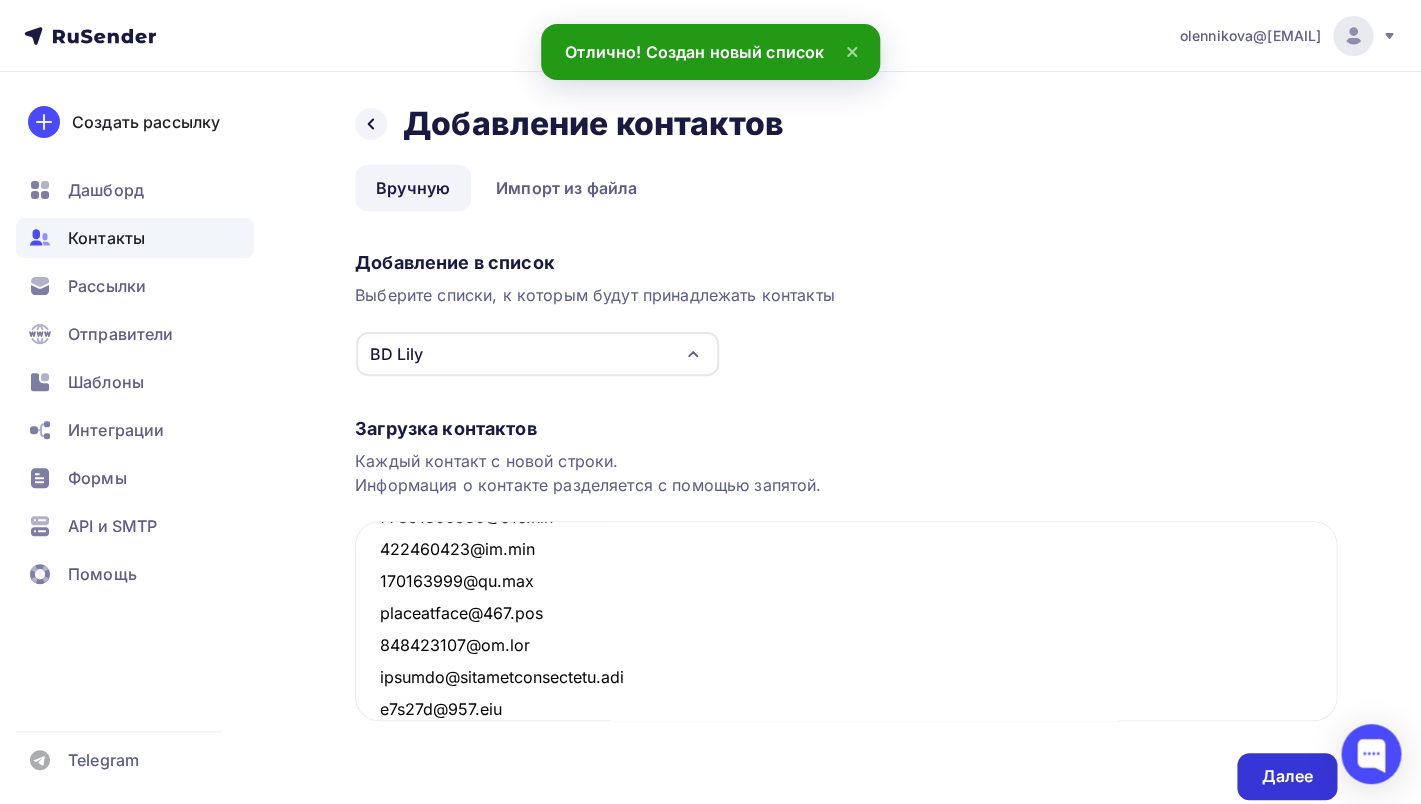 type on "13938439176@[EMAIL]
974957022@[EMAIL]
haishaw0910@[EMAIL]
13725037469@[EMAIL]
kdz8880@[EMAIL]
lishangyu170118@[EMAIL]
acaijunjie892@[EMAIL]
2687015760@[EMAIL]
tuanzi112255@[EMAIL]
15160322450@[EMAIL]
ozon25baodan3@[EMAIL]
13999532359@[EMAIL]
y15203822911@[EMAIL]
szmt888819@[EMAIL]
ajy605141s@[EMAIL]
709875673@[EMAIL]
azjiu83@[EMAIL]
15814053648@[EMAIL]
15260337649@[EMAIL]
1013627119@[EMAIL]
18759591689@[EMAIL]
1023229583@[EMAIL]
1939885722@[EMAIL]
772175946@[EMAIL]
232922797@[EMAIL]
182416366@[EMAIL]
18366816561@[EMAIL]
717765617@[EMAIL]
244100193@[EMAIL]
ancool@[EMAIL]
3392693367@[EMAIL]
254053706@[EMAIL]
13306995887@[EMAIL]
2190068090@[EMAIL]
guixiahaiwai_gh@[EMAIL]
m15985333901@[EMAIL]
aoxian0657362@[EMAIL]
83360963@[EMAIL]
chenwangwang97248@[EMAIL]
queensboxkorean@[EMAIL]
auslcjj9805@[EMAIL]
sqhwfydpdsqzo@[EMAIL]
15392137972@[EMAIL]
www.734088492@[EMAIL]
qiqi88120@[EMAIL]
cai37789@[EMAIL]
ziwwyyyoo@[EMAIL]
13161553336@[EMAIL]
372939190@[EMAIL]
1456680560@[EMAIL]
yexiuru2020@[EMAIL]
155163394@[EMAIL]
miwu38..." 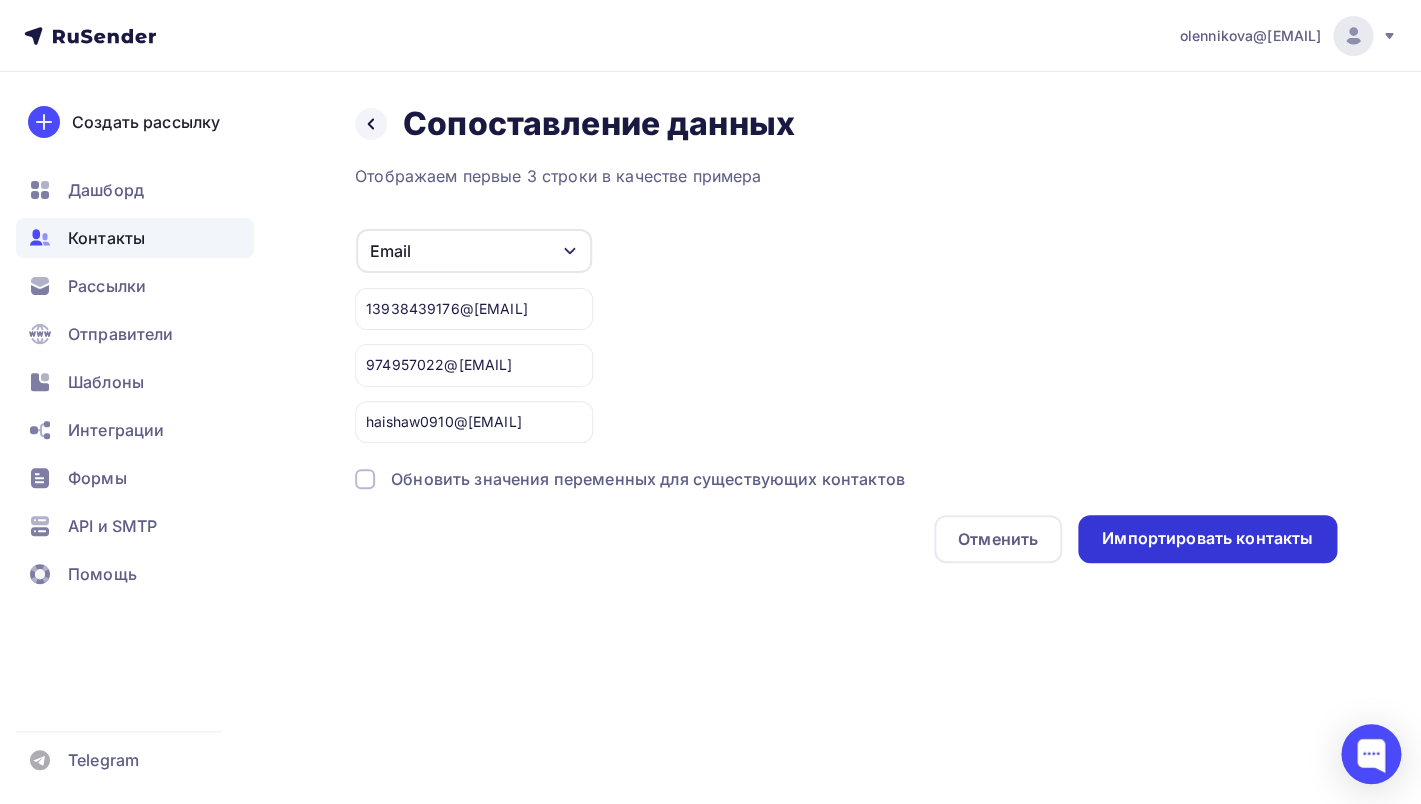 click on "Импортировать контакты" at bounding box center (1207, 538) 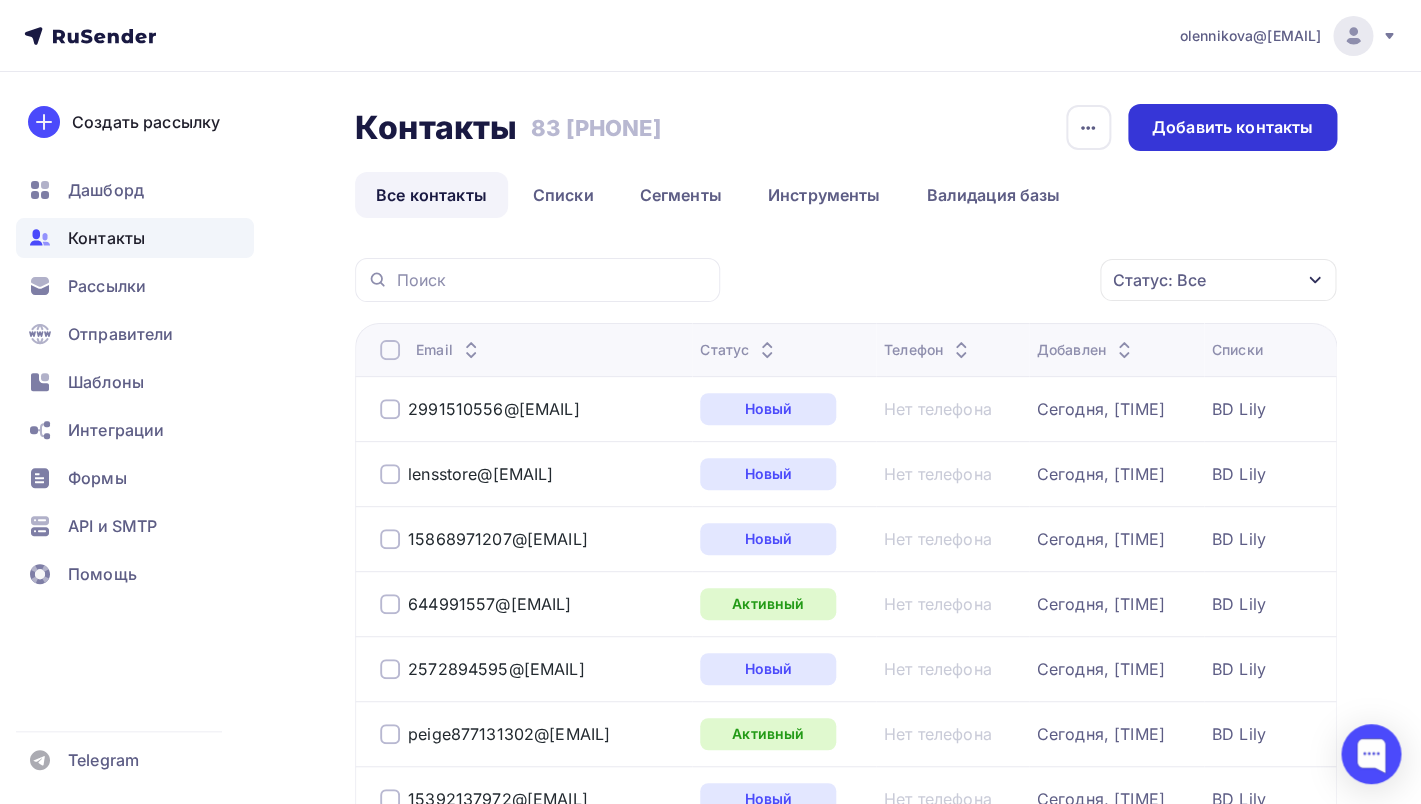 click on "Добавить контакты" at bounding box center (1232, 127) 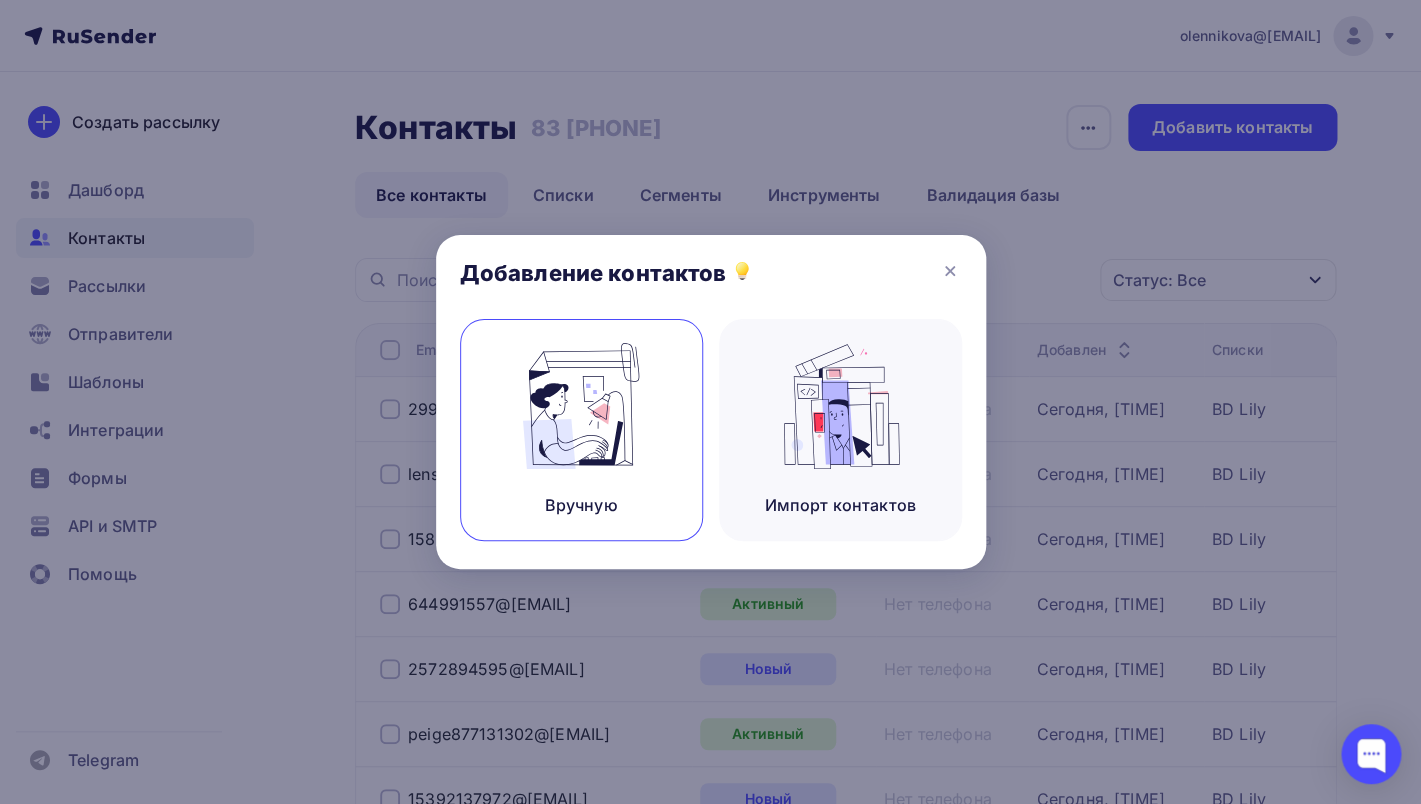 click on "Вручную" at bounding box center [581, 430] 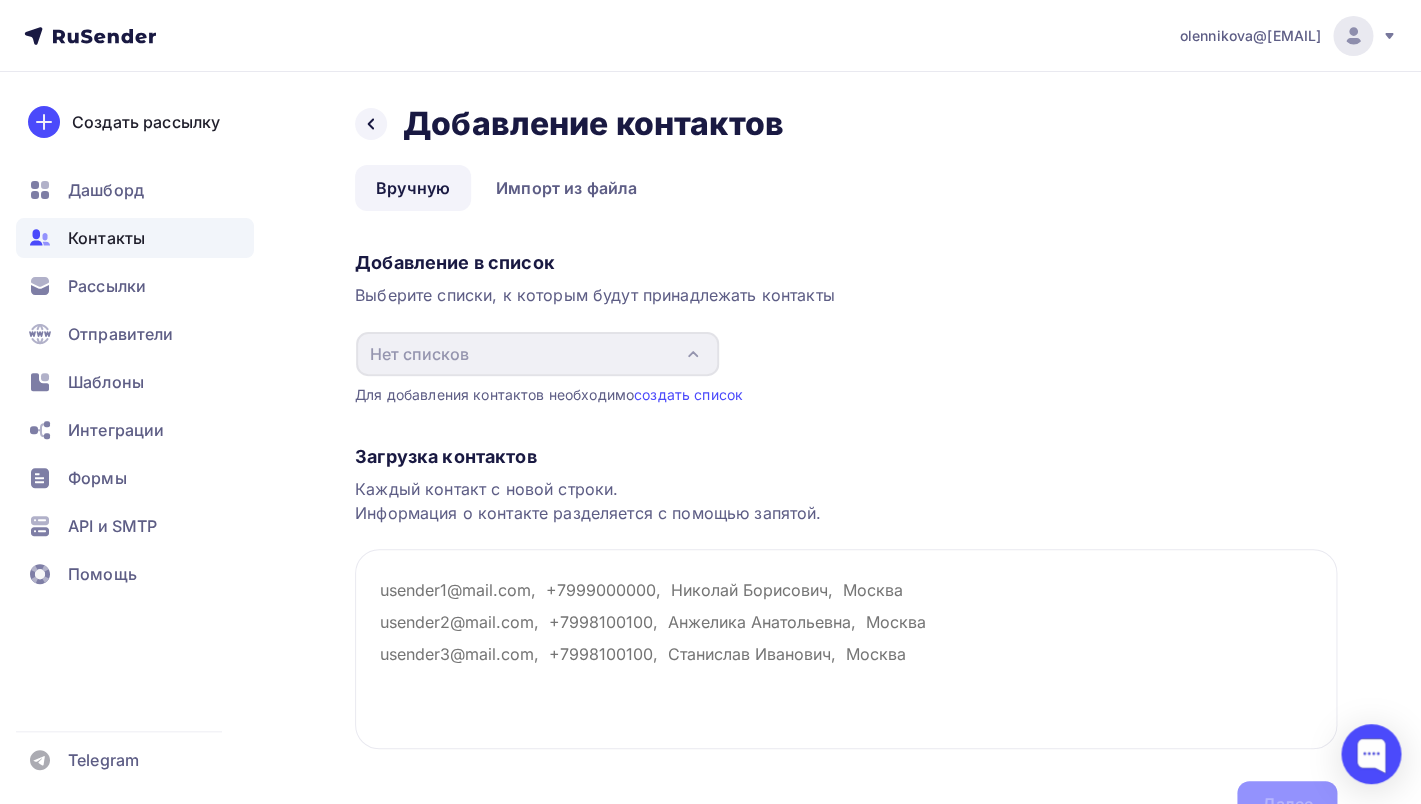 click on "Нет списков" at bounding box center (537, 354) 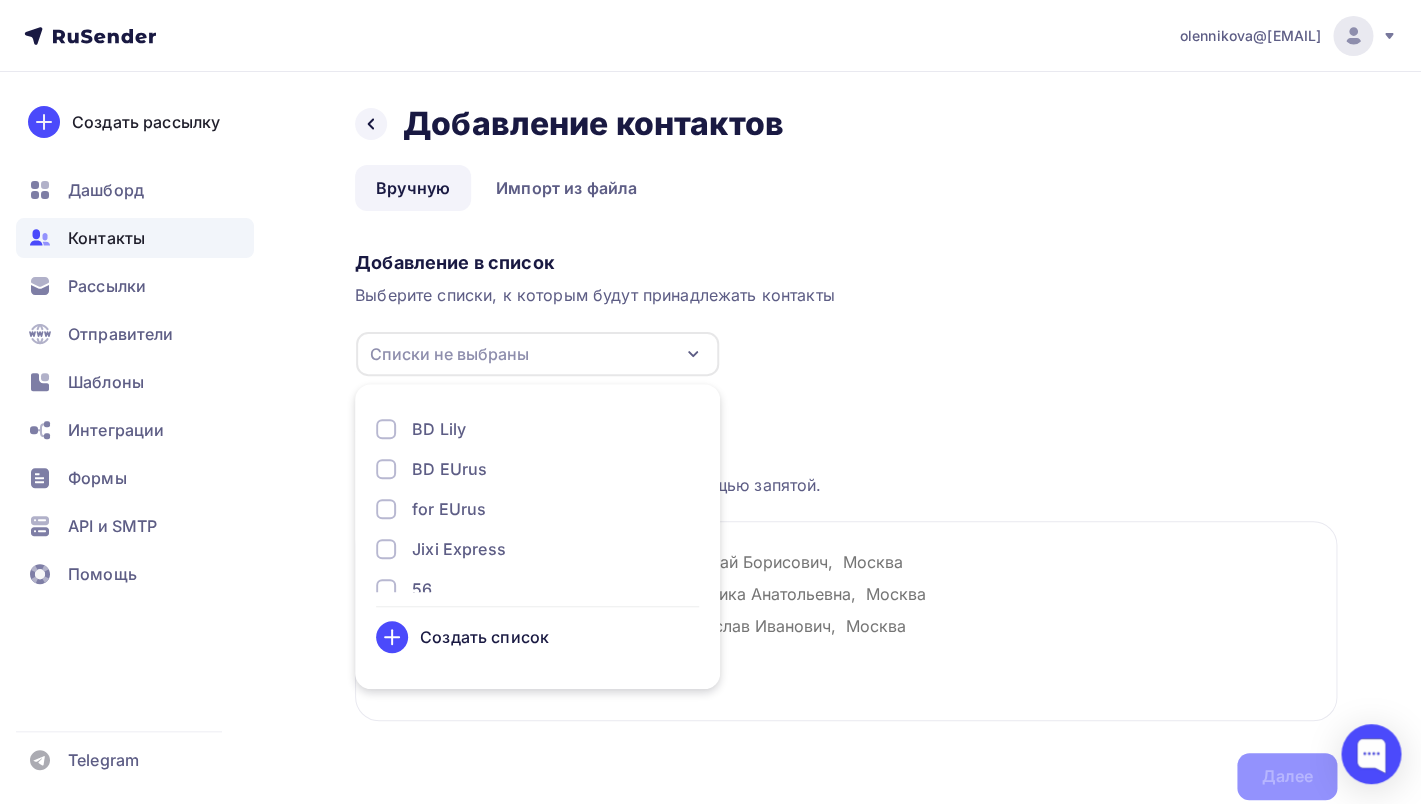 click on "Создать список" at bounding box center [484, 637] 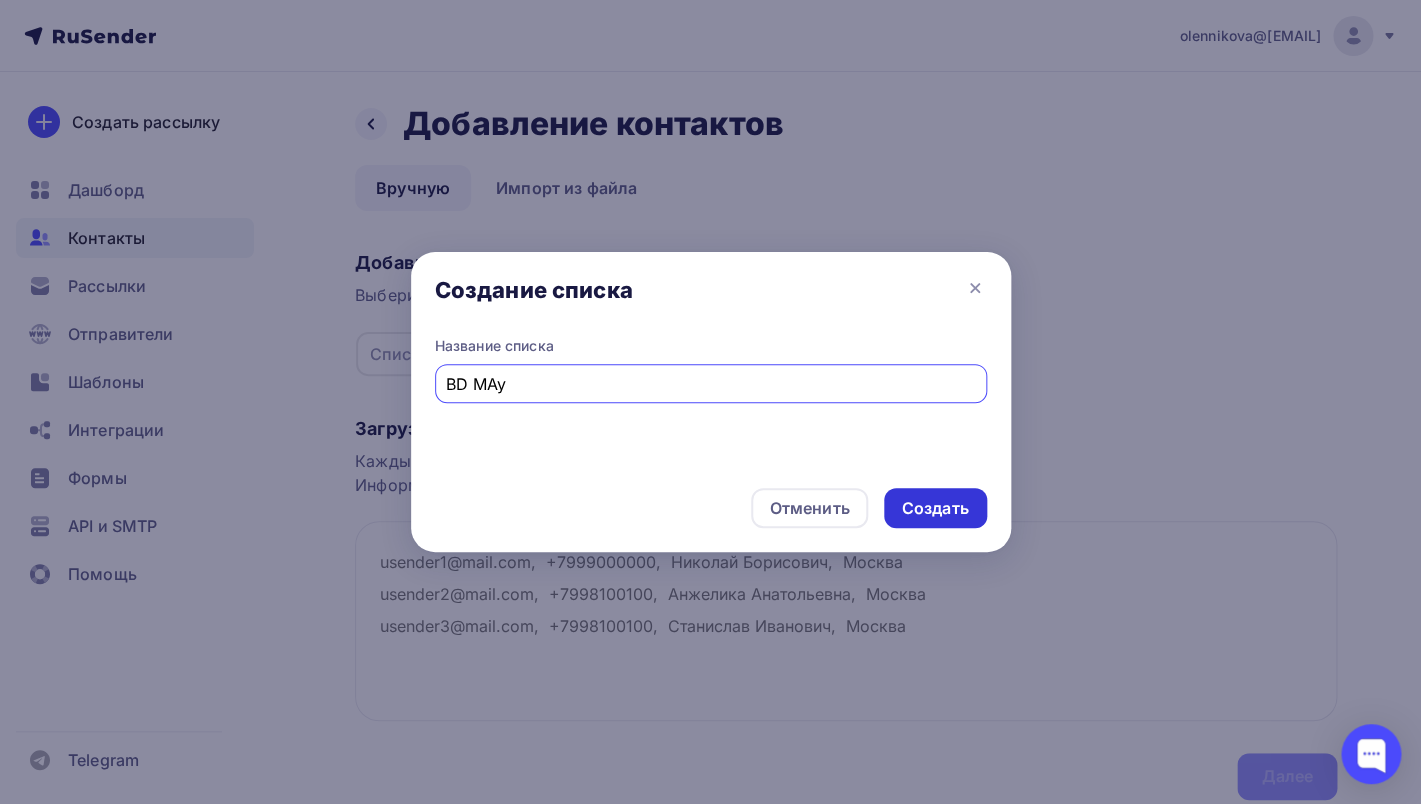 type on "BD MAy" 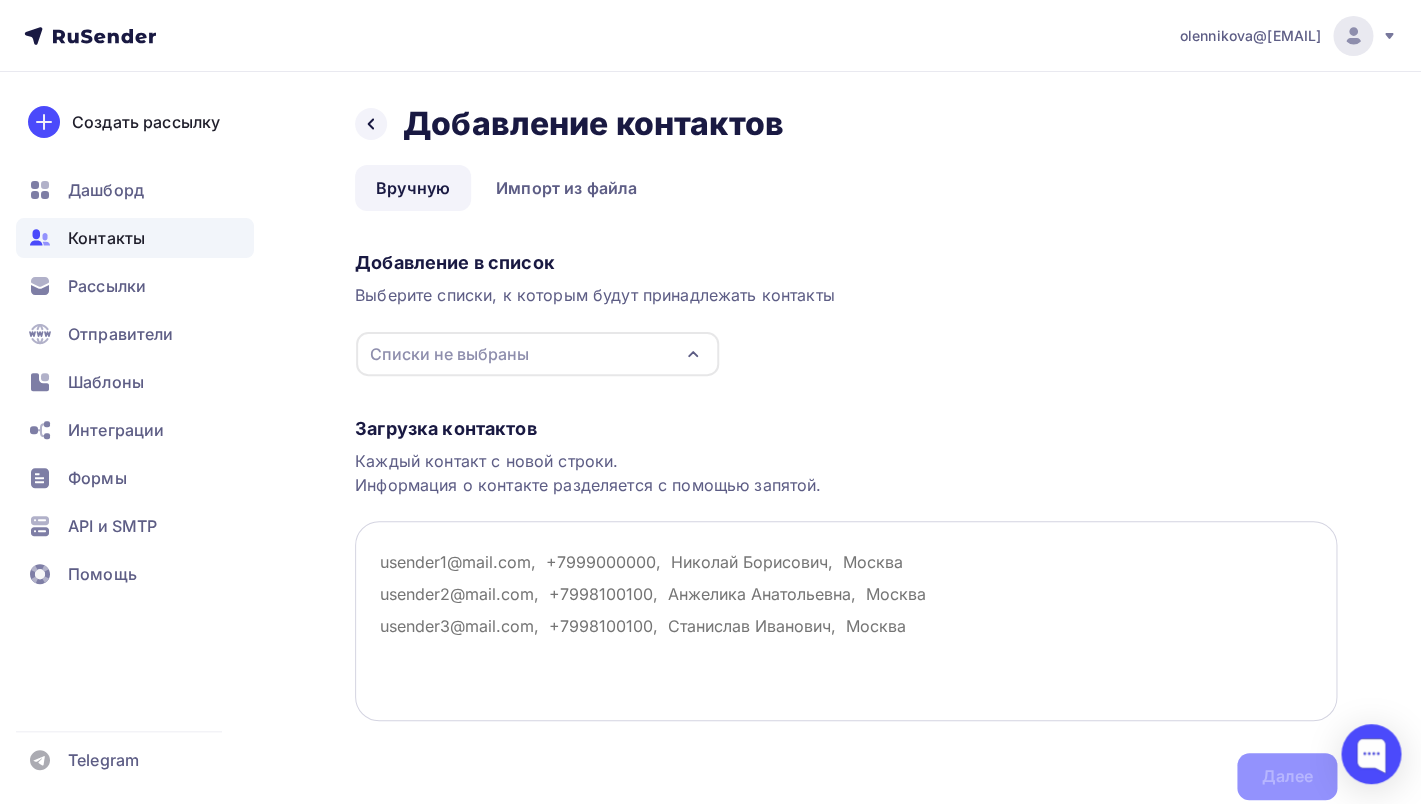 click at bounding box center (846, 621) 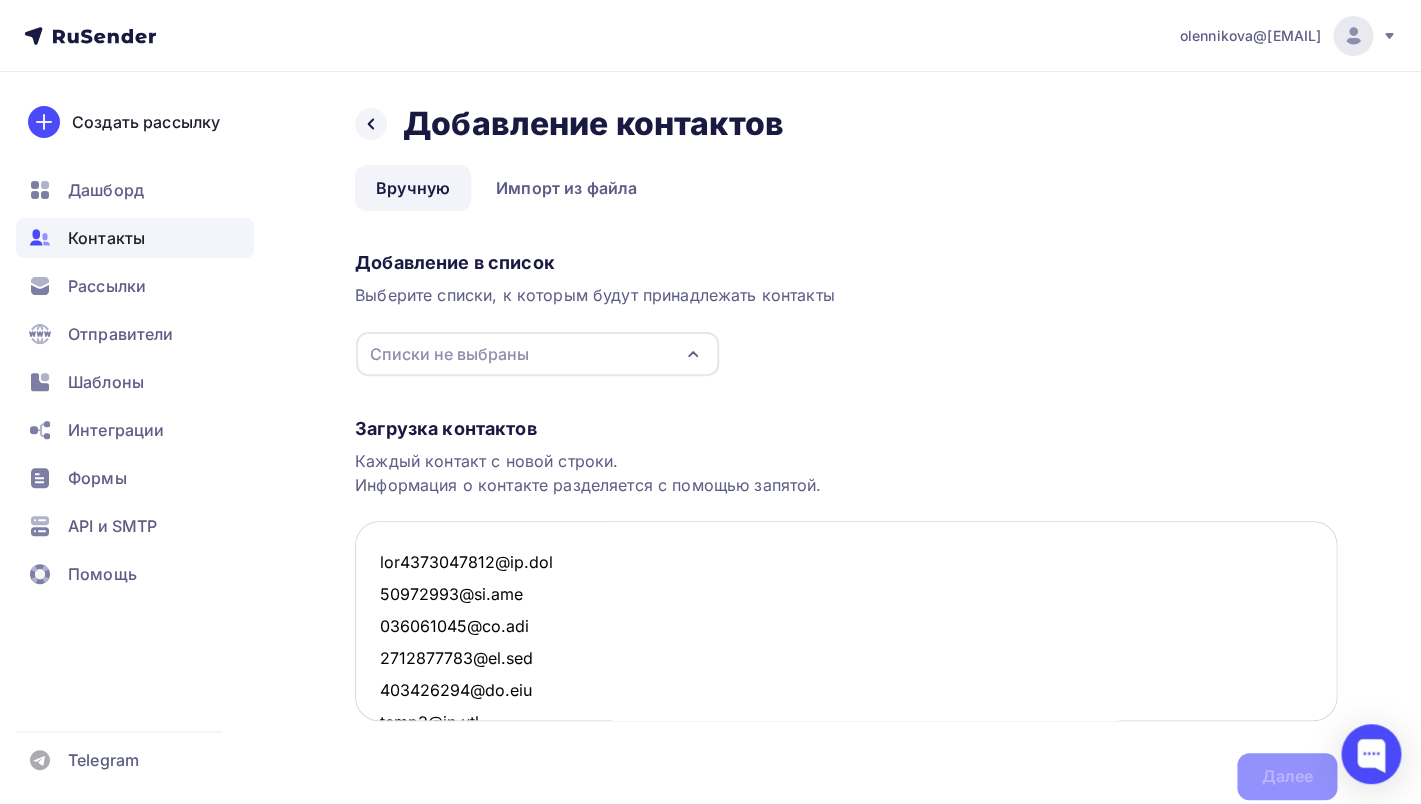 scroll, scrollTop: 10541, scrollLeft: 0, axis: vertical 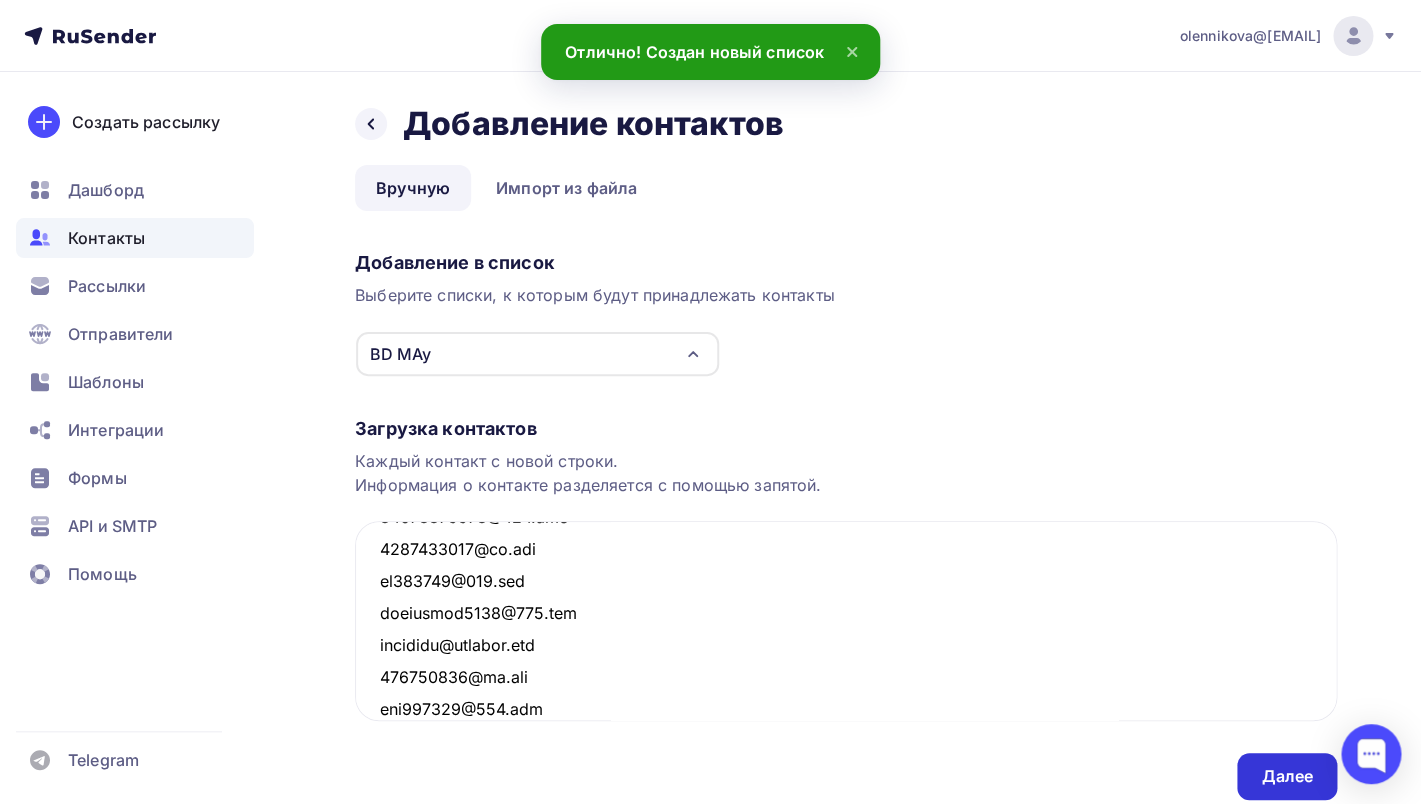 type on "cai1037515796@[EMAIL]
19734289@[EMAIL]
381694588@[EMAIL]
1130419101@[EMAIL]
296492567@[EMAIL]
zemm7@[EMAIL]
zou369888@[EMAIL]
17379373492@[EMAIL]
120745157@[EMAIL]
1401515124@[EMAIL]
2205922359@[EMAIL]
17508928850@[EMAIL]
w1056552508@[EMAIL]
64178210@[EMAIL]
15015423432@[EMAIL]
493061608@[EMAIL]
gtquee40wu028@[EMAIL]
jnyuequn@[EMAIL]
haozhuai958@[EMAIL]
cgld47@[EMAIL]
15375476657@[EMAIL]
514957325@[EMAIL]
baipava8060@[EMAIL]
a13616901958@[EMAIL]
a13859744420@[EMAIL]
460689416@[EMAIL]
zyt006007002@[EMAIL]
aliexpress001@[EMAIL]
jcoz9401@[EMAIL]
1013512437@[EMAIL]
pgoz2401@[EMAIL]
yvotcw978zy415@[EMAIL]
byn8275@[EMAIL]
15305892262@[EMAIL]
pokeng1279@[EMAIL]
15960298853@[EMAIL]
revven3@[EMAIL]
mimi62136@[EMAIL]
lvmangkeji1@[EMAIL]
lianjiaopao8771@[EMAIL]
649849354@[EMAIL]
tall.li@[EMAIL]
1457380052@[EMAIL]
1144152115@[EMAIL]
2669099159@[EMAIL]
13074802918@[EMAIL]
15959577039@[EMAIL]
492843832@[EMAIL]
z13970322858@[EMAIL]
15514772823@[EMAIL]
13400743962@[EMAIL]
3668106063@[EMAIL]
info@[EMAIL]
gogoindustry@[EMAIL]" 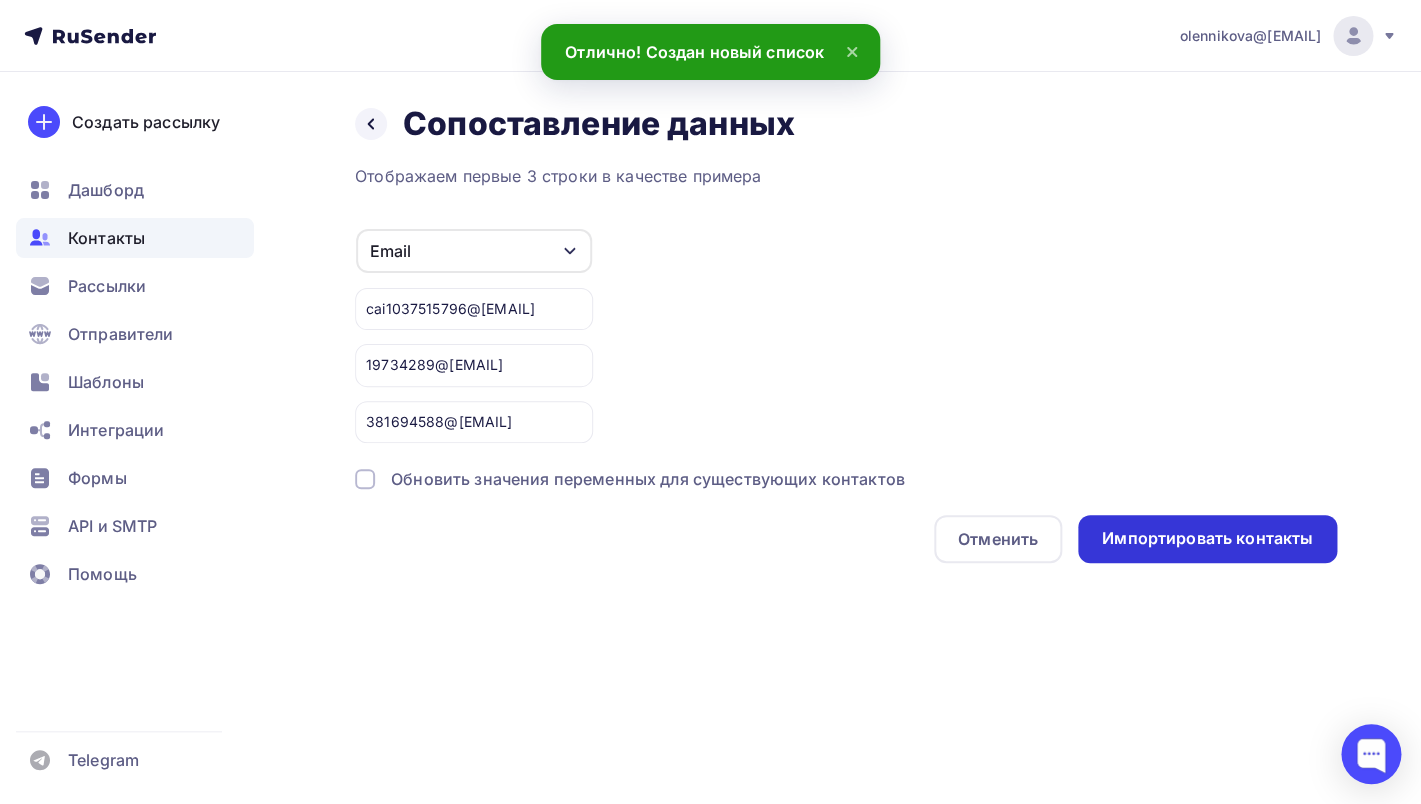 click on "Импортировать контакты" at bounding box center (1207, 538) 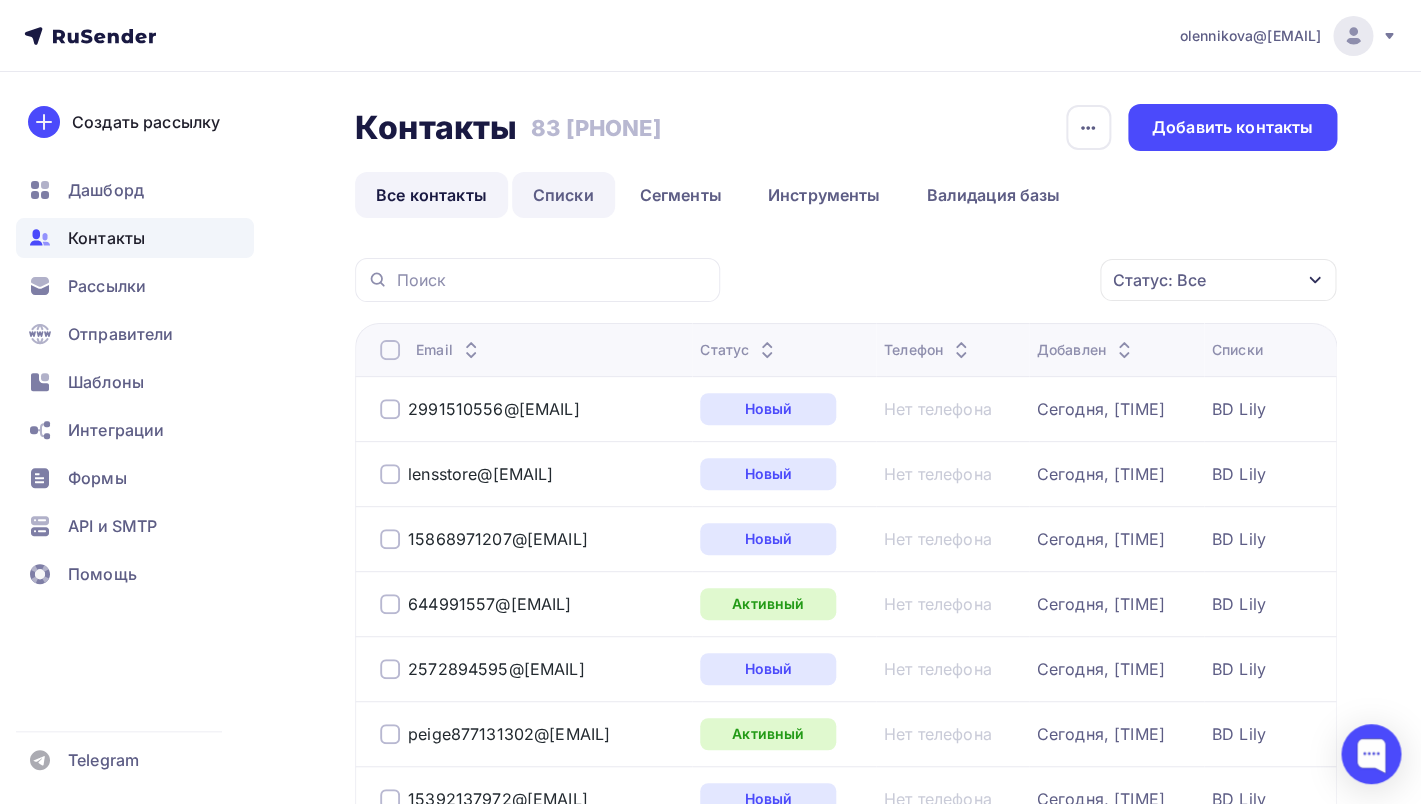 click on "Списки" at bounding box center [563, 195] 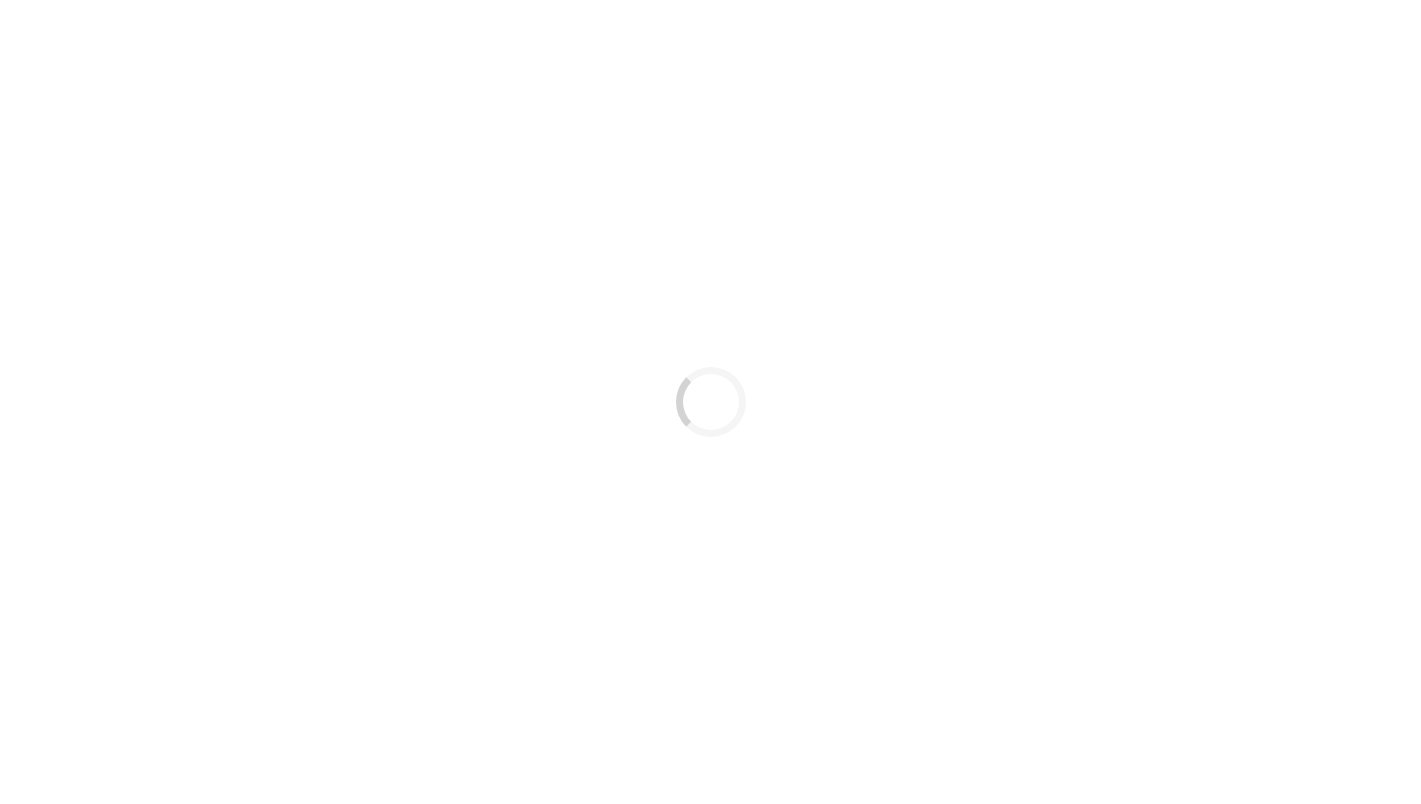 scroll, scrollTop: 0, scrollLeft: 0, axis: both 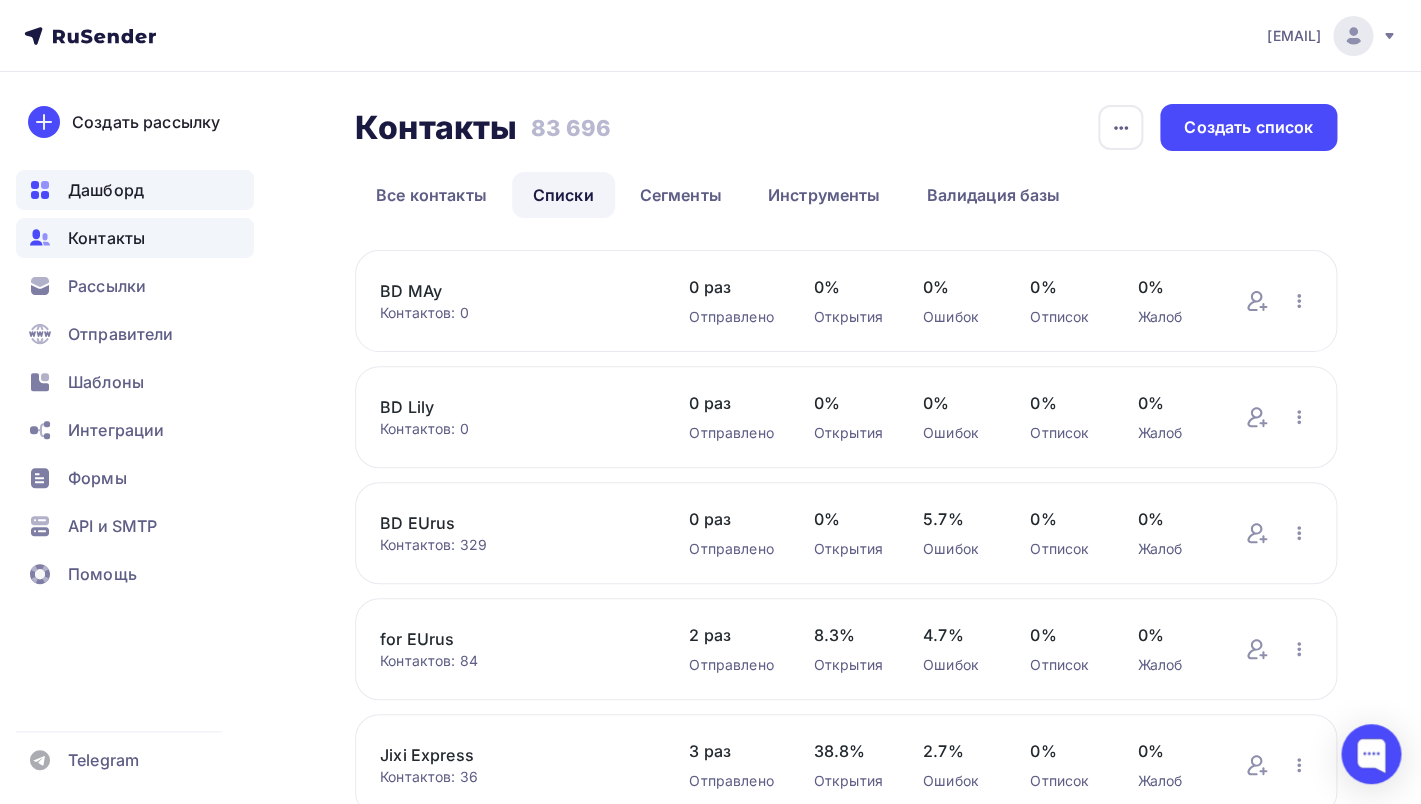 click on "Дашборд" at bounding box center [106, 190] 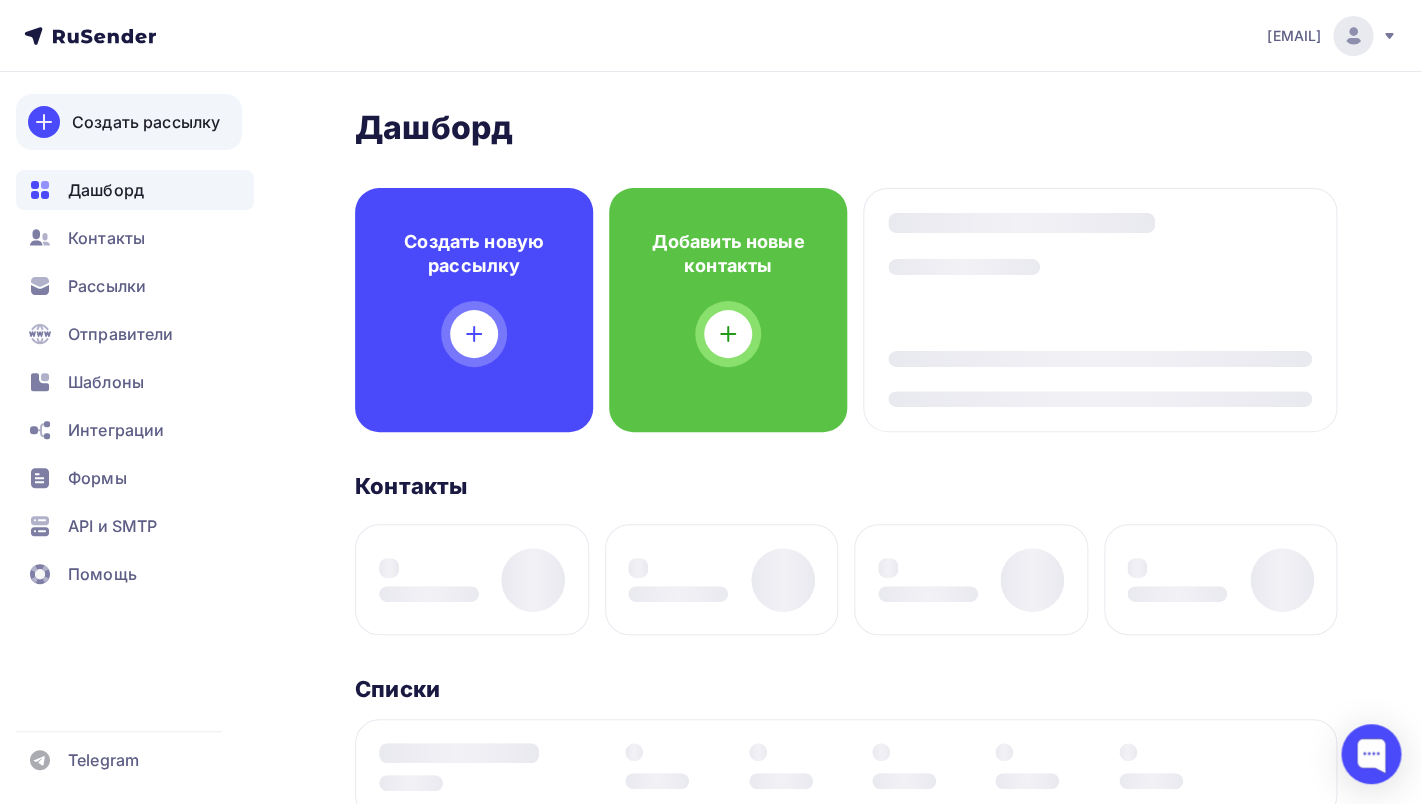 click 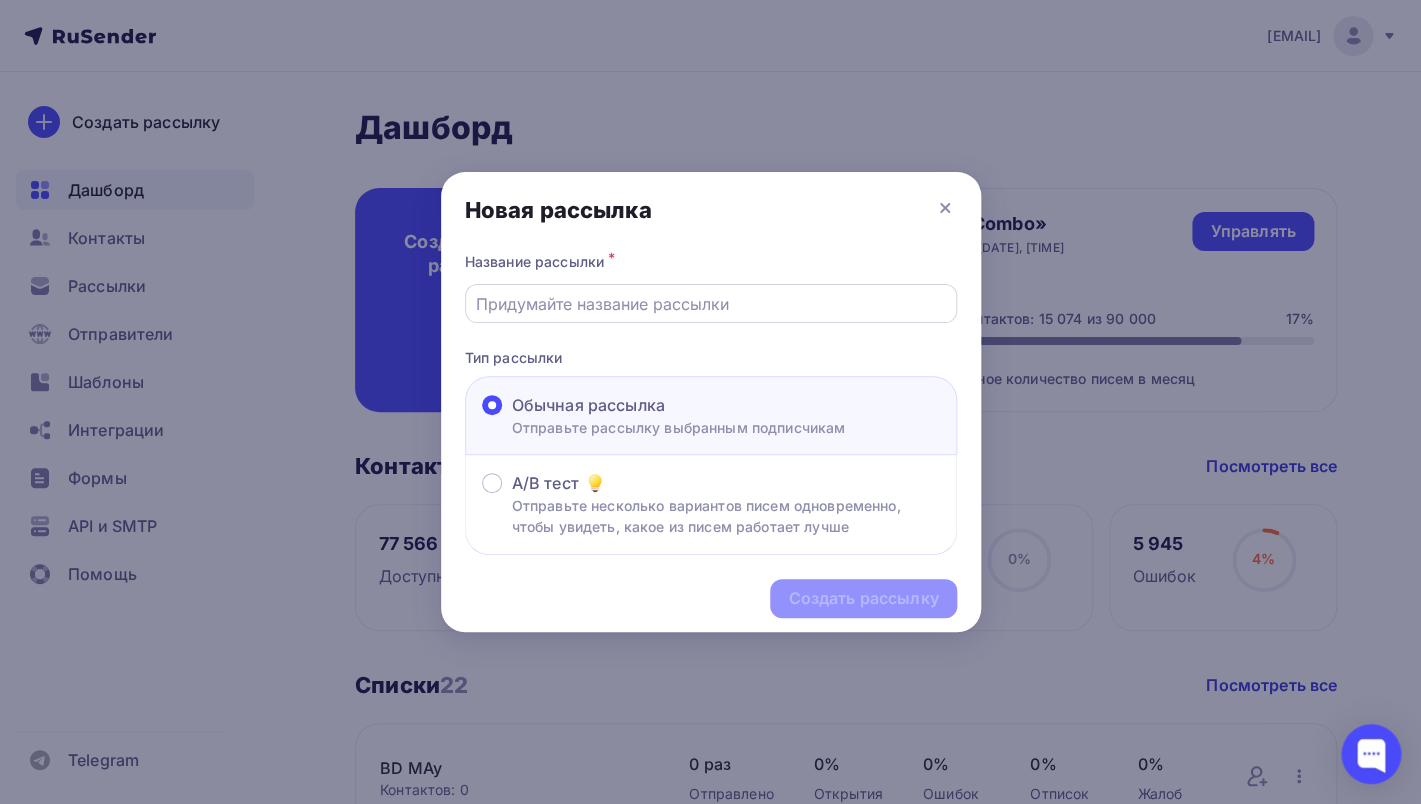 click at bounding box center [710, 304] 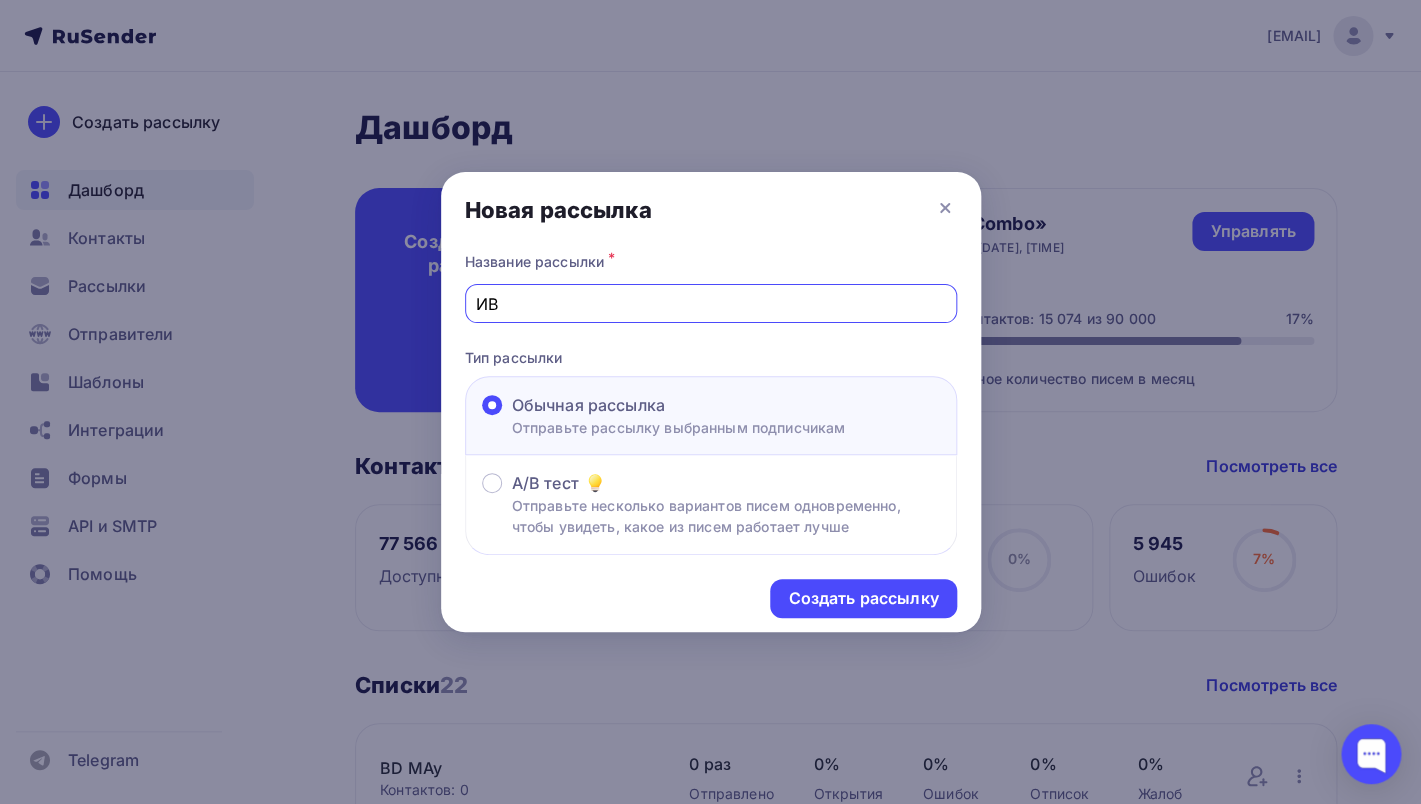 type on "И" 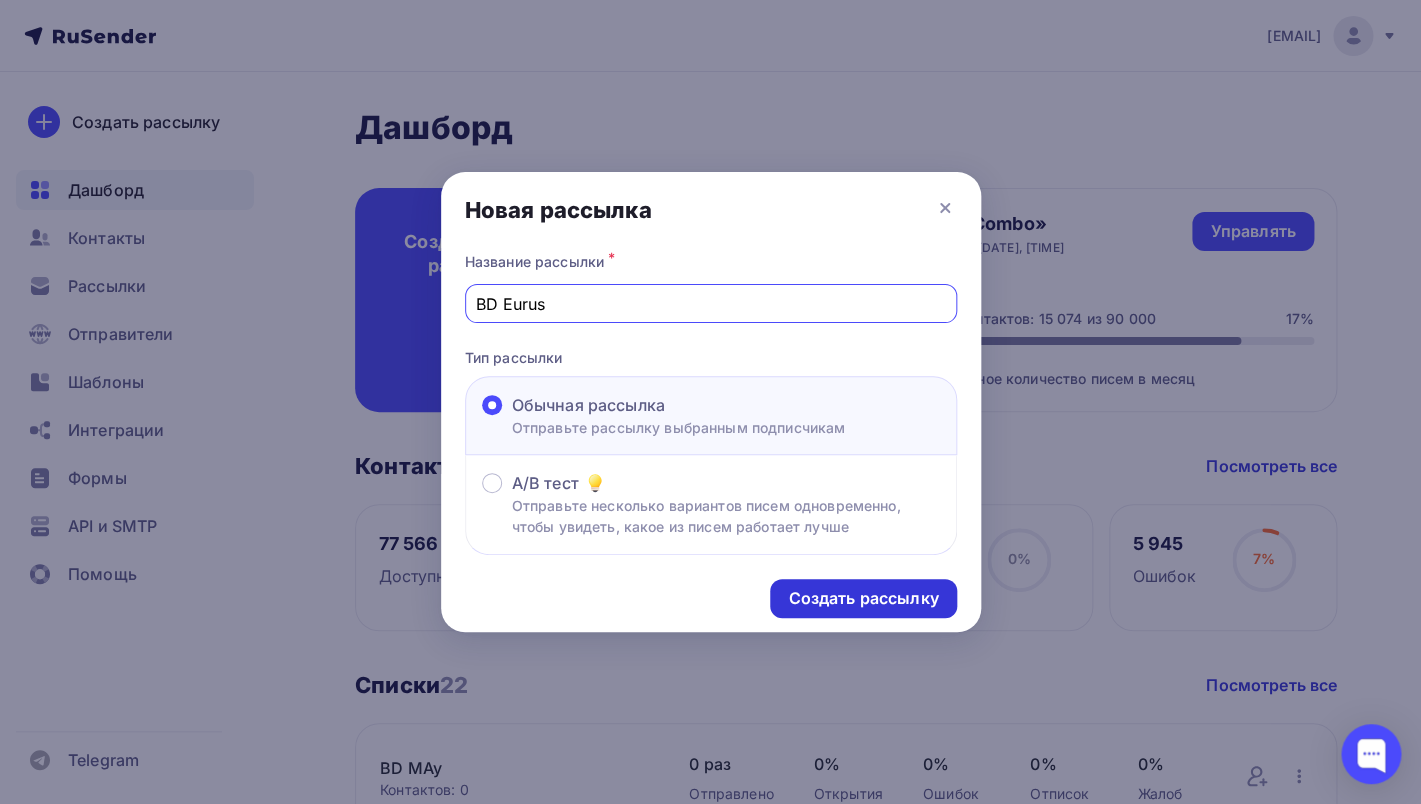 type on "BD Eurus" 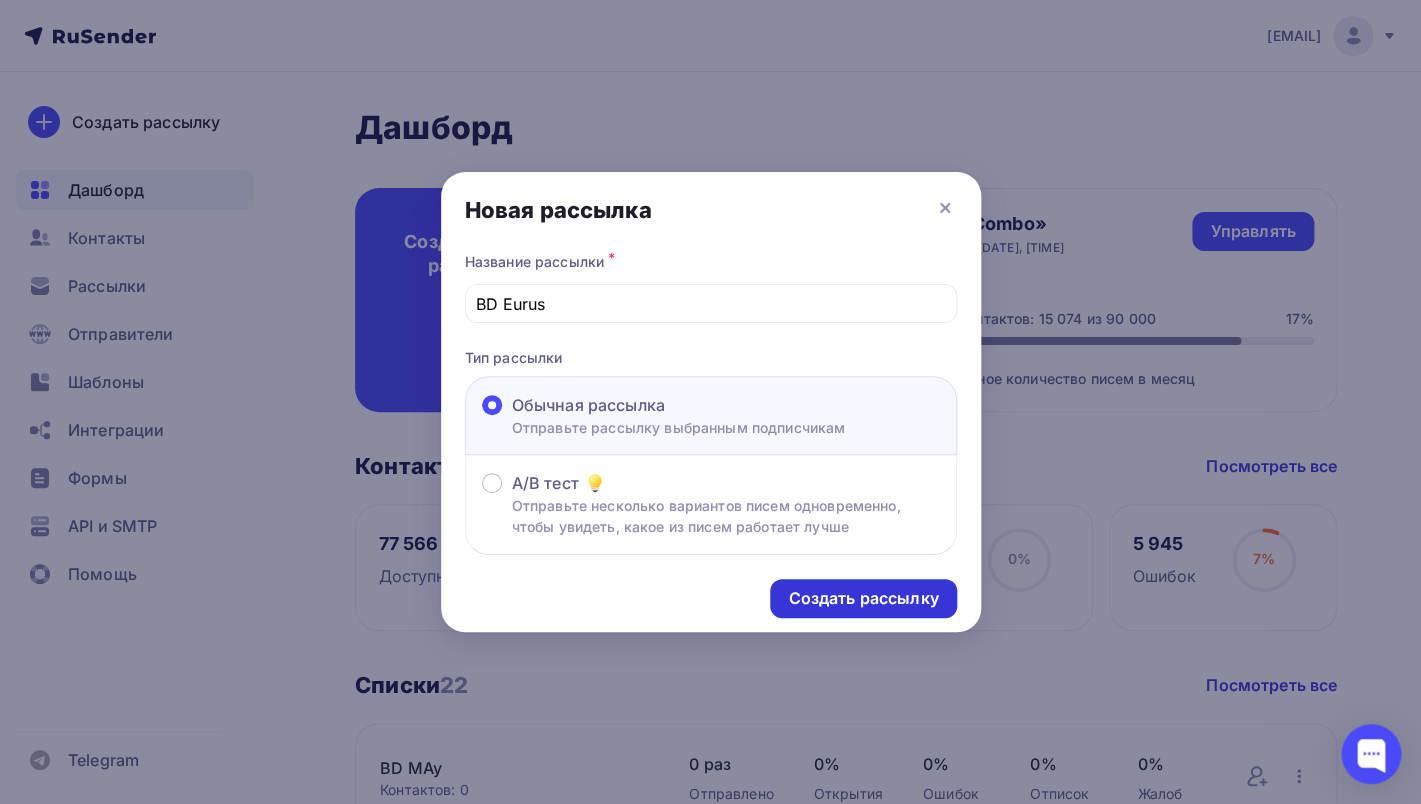 click on "Создать рассылку" at bounding box center [863, 598] 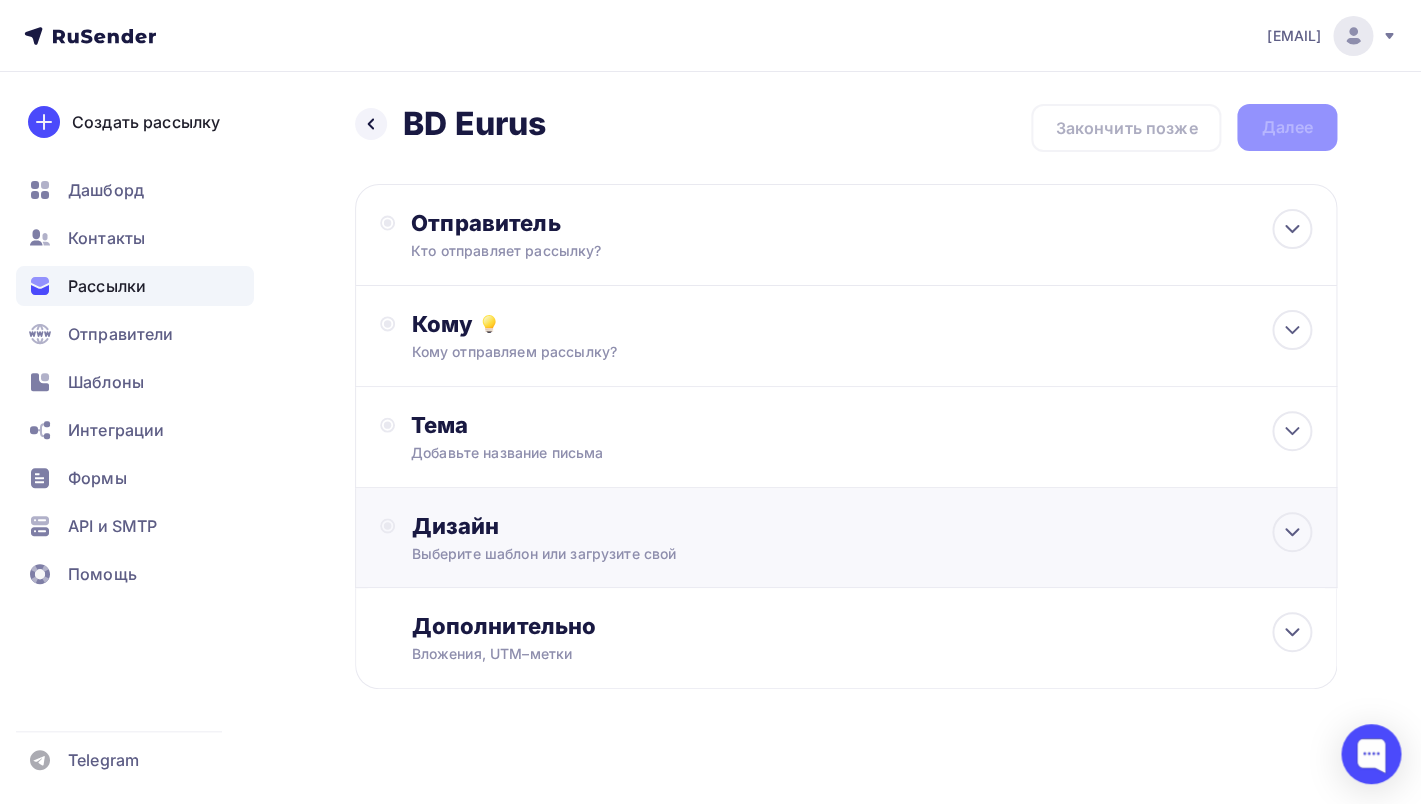 click on "Дизайн" at bounding box center (861, 526) 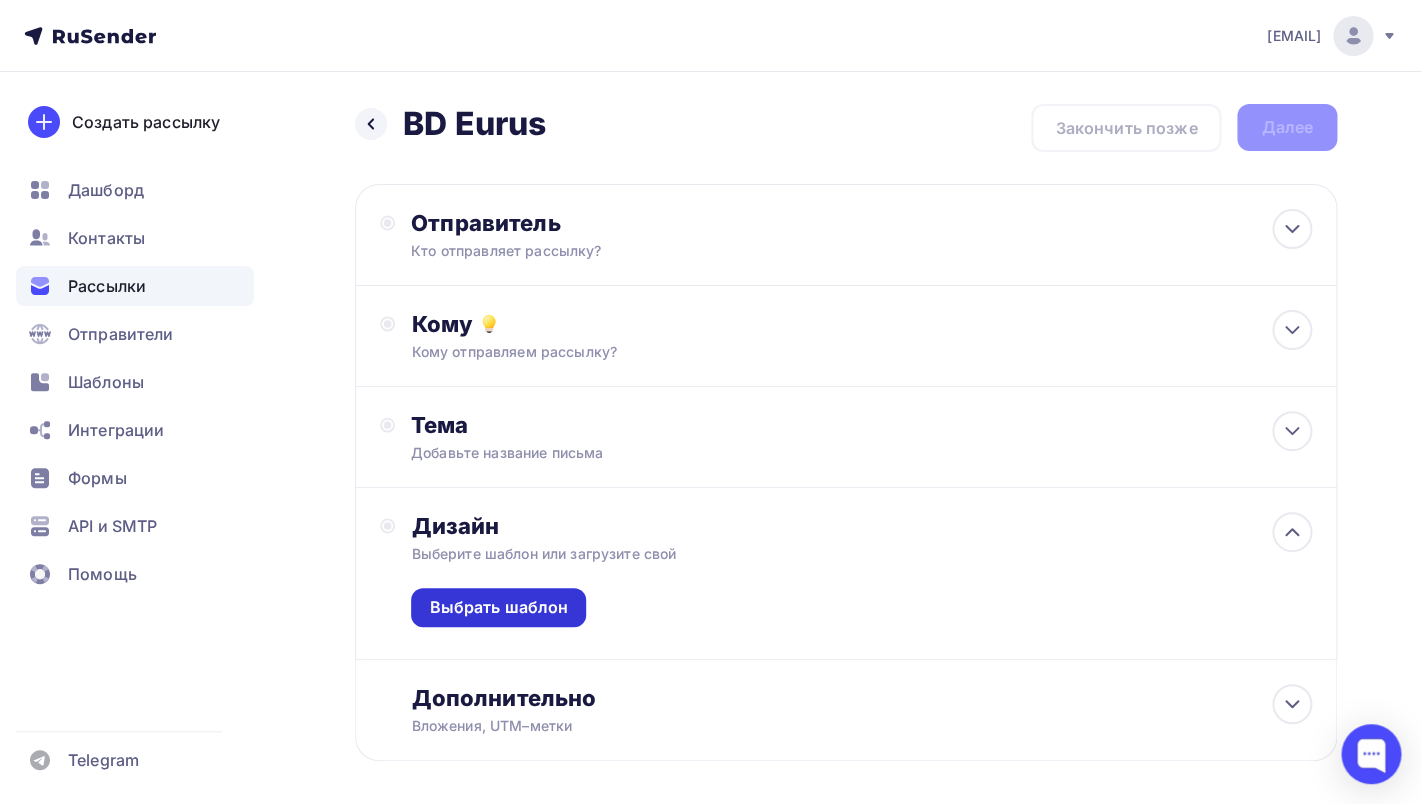 click on "Выбрать шаблон" at bounding box center [498, 607] 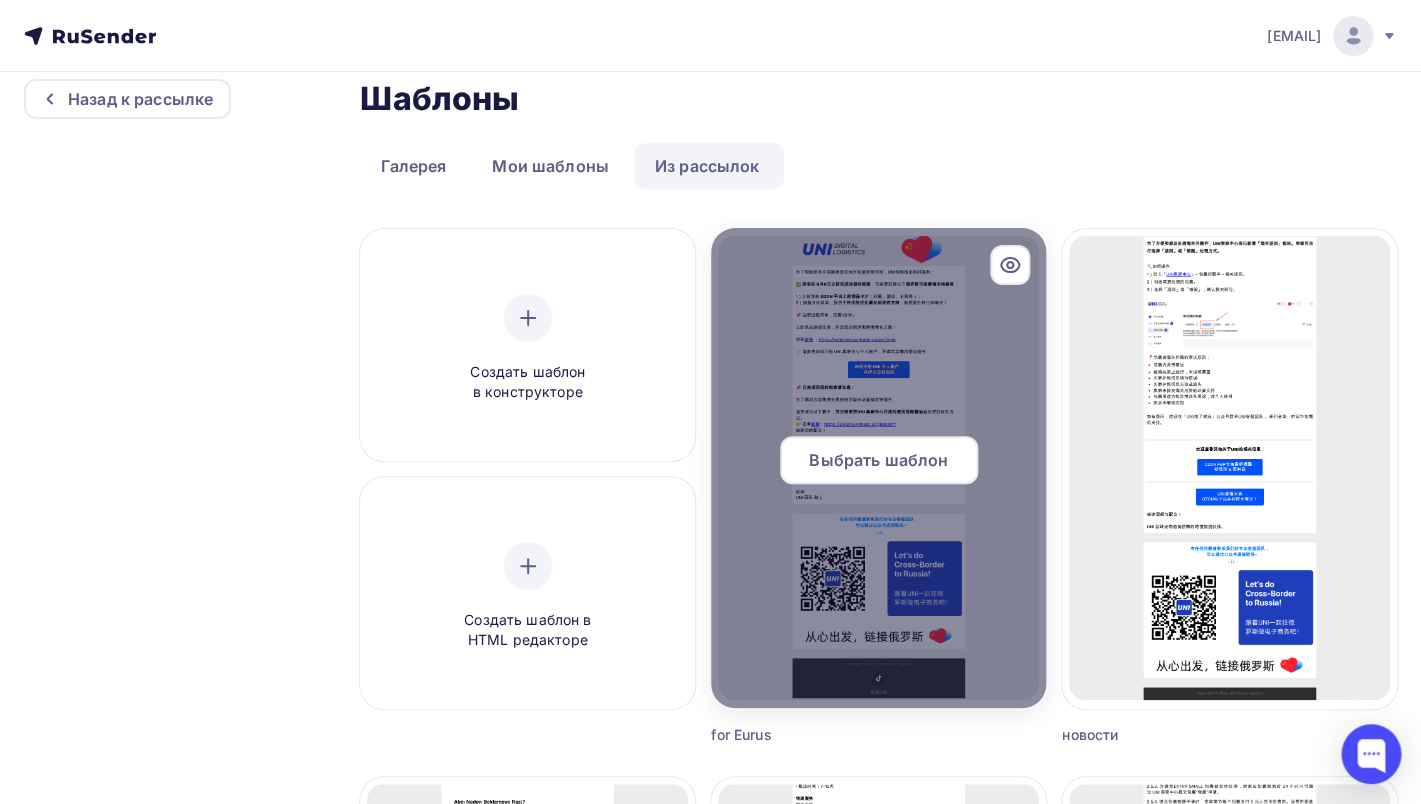 scroll, scrollTop: 107, scrollLeft: 0, axis: vertical 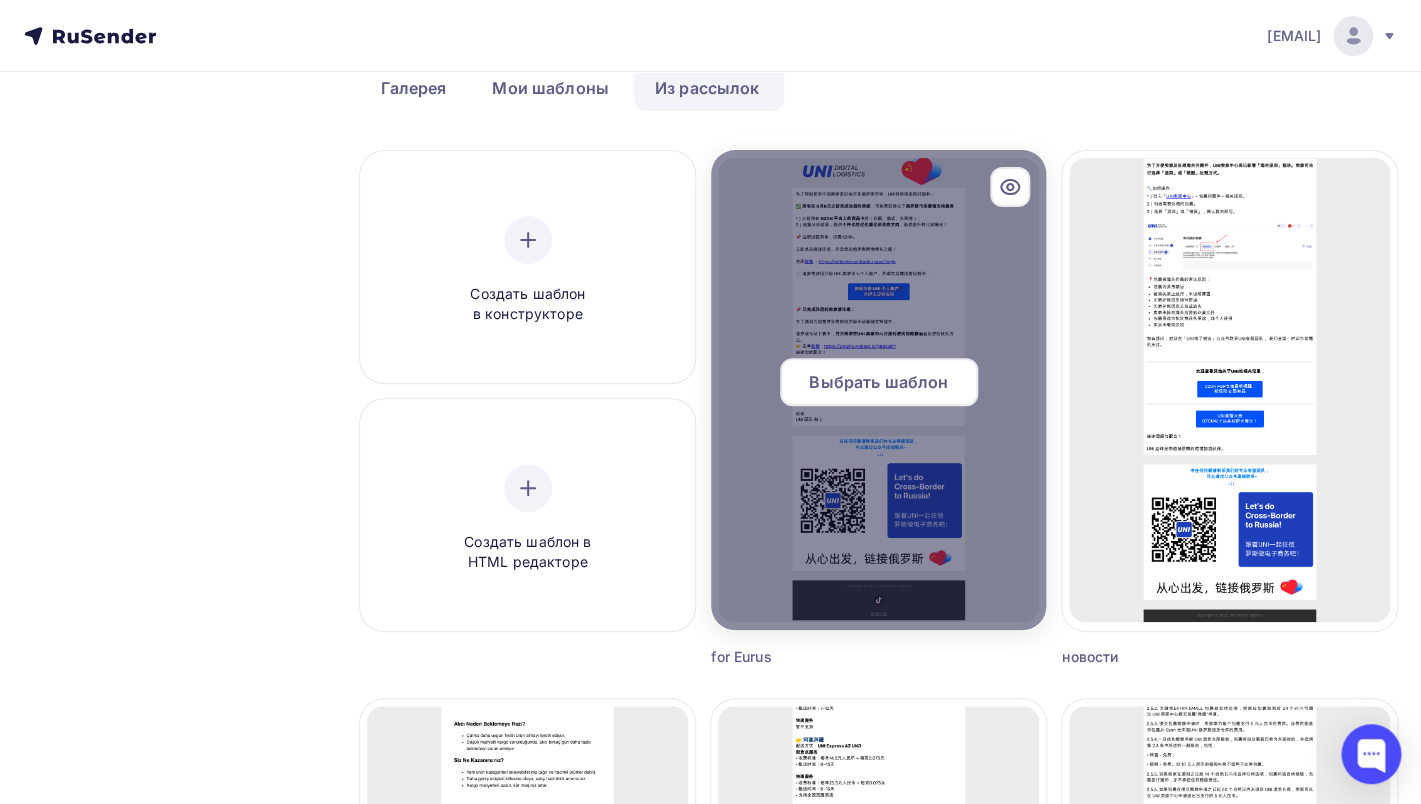 click on "Выбрать шаблон" at bounding box center [878, 382] 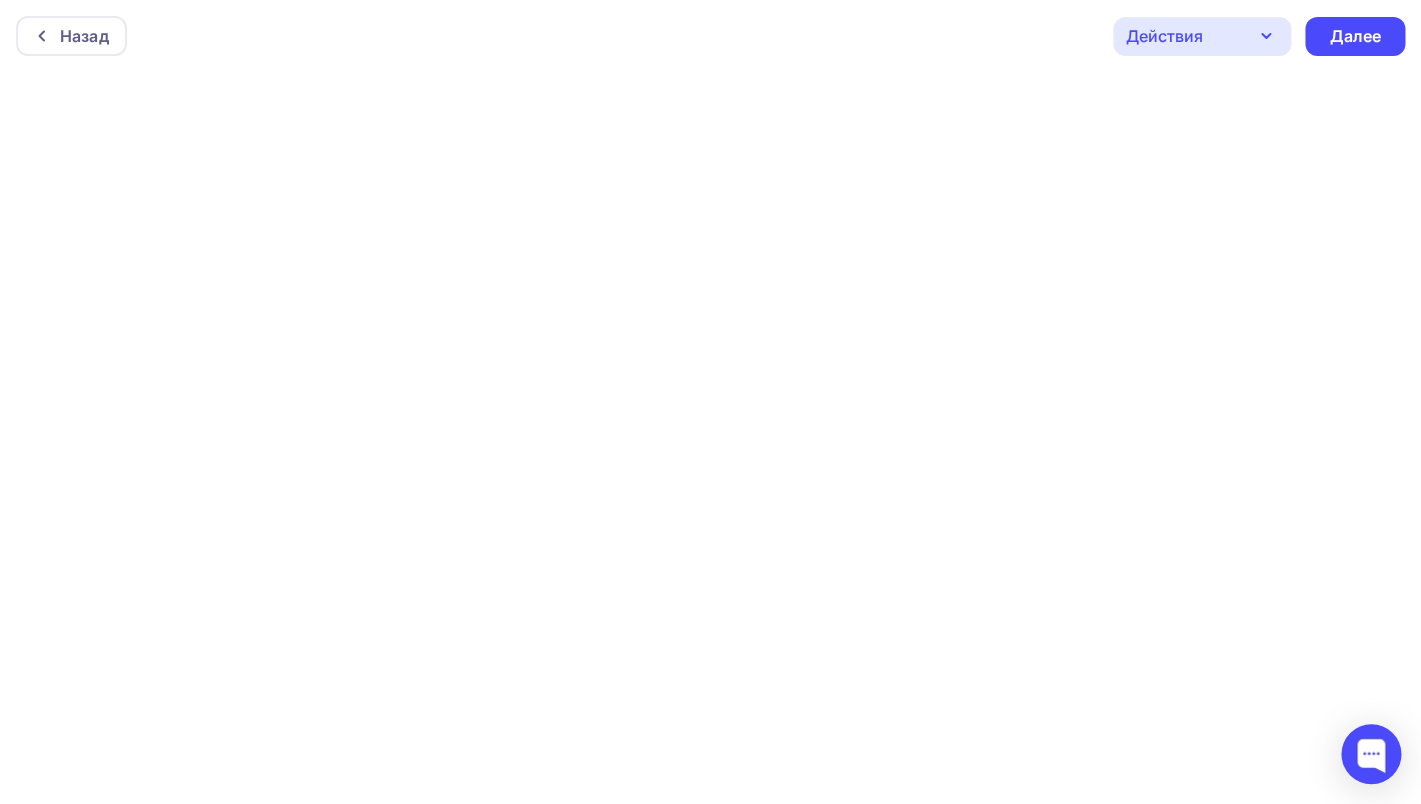 scroll, scrollTop: 0, scrollLeft: 0, axis: both 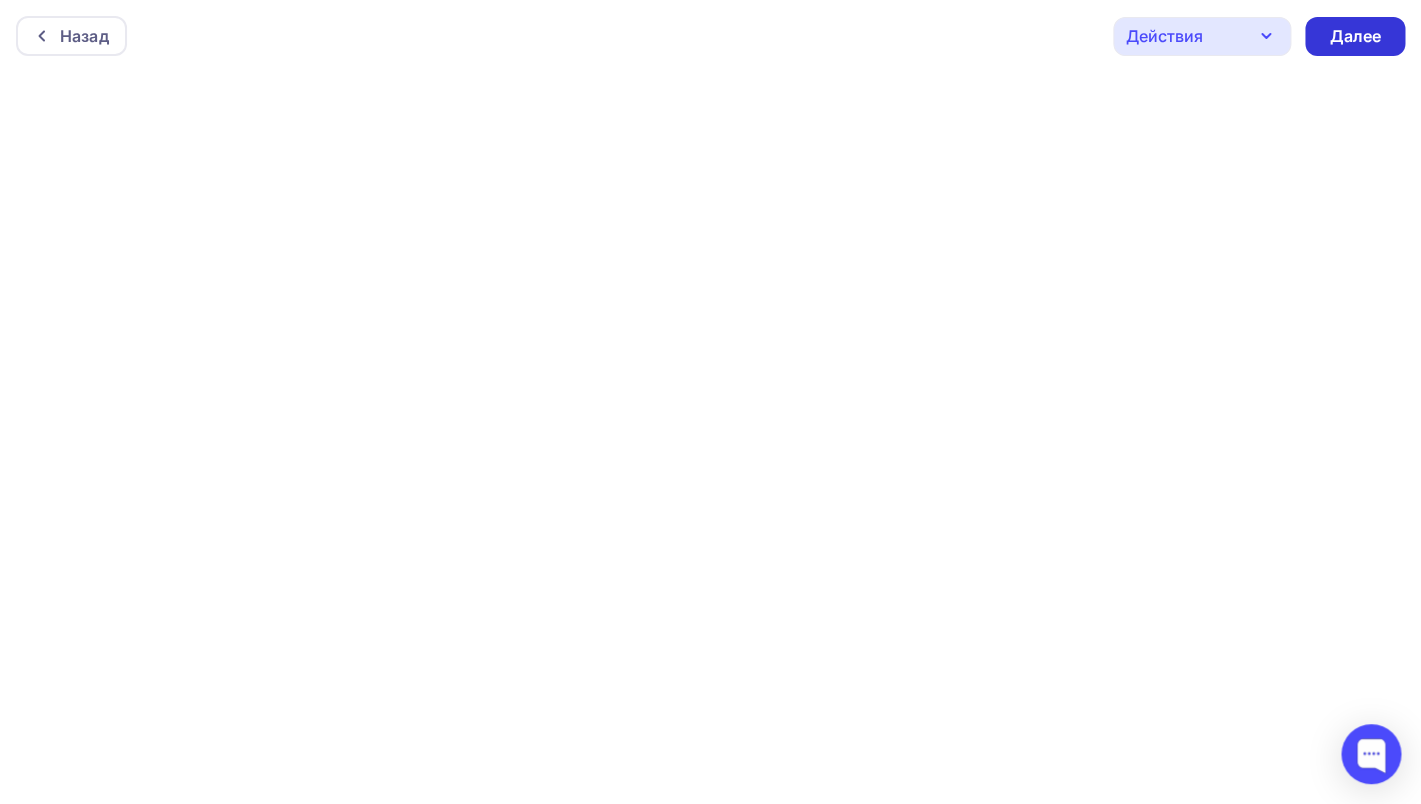 click on "Далее" at bounding box center [1355, 36] 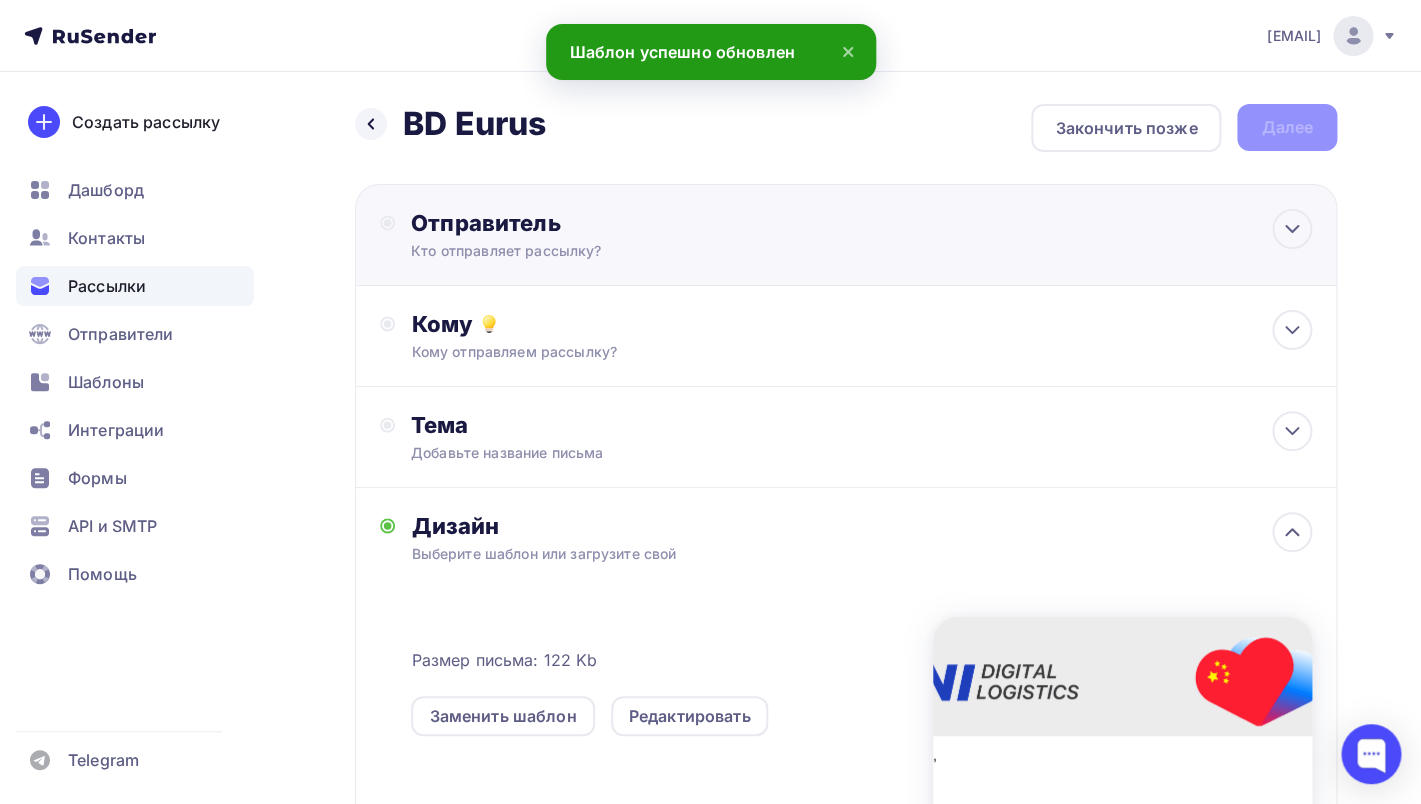 click on "Отправитель" at bounding box center [627, 223] 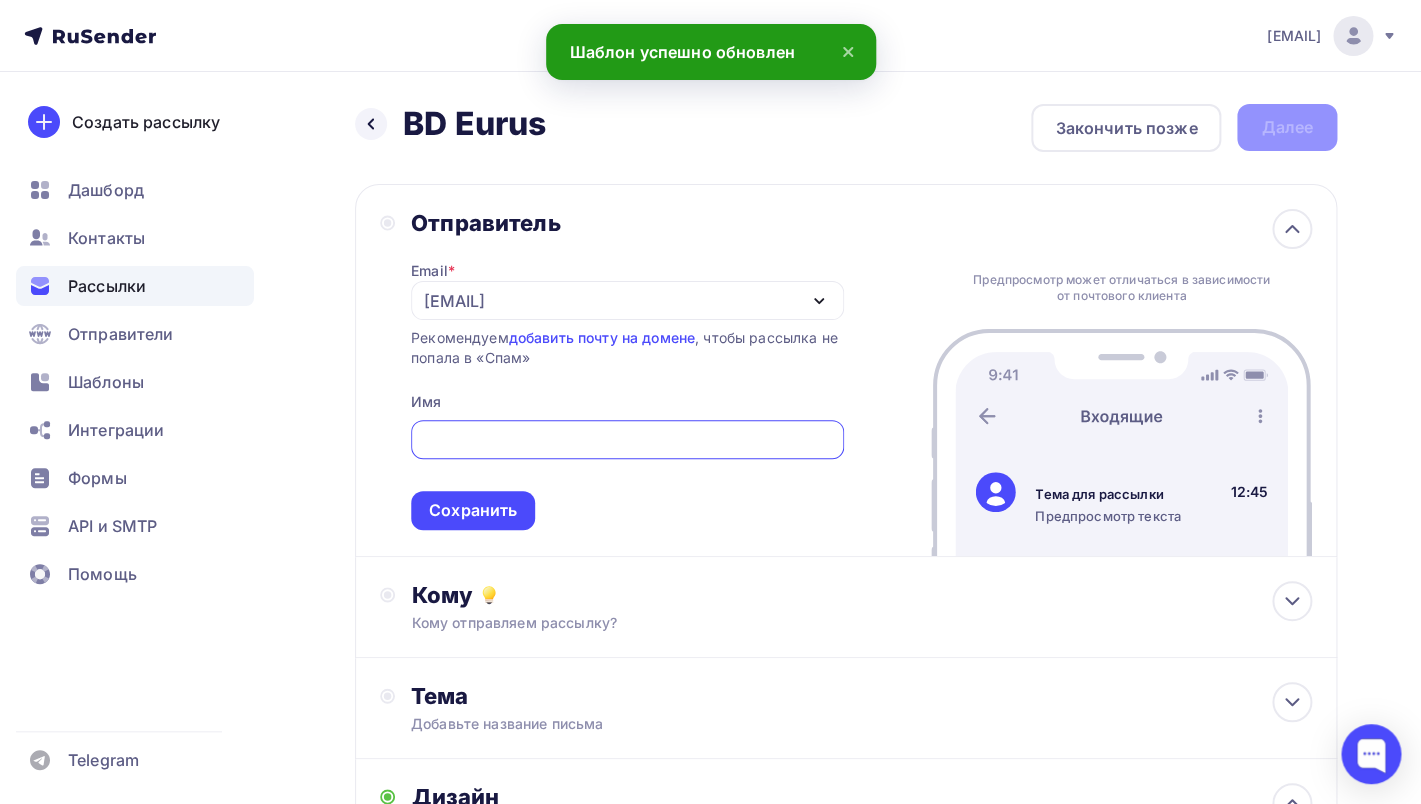 scroll, scrollTop: 0, scrollLeft: 0, axis: both 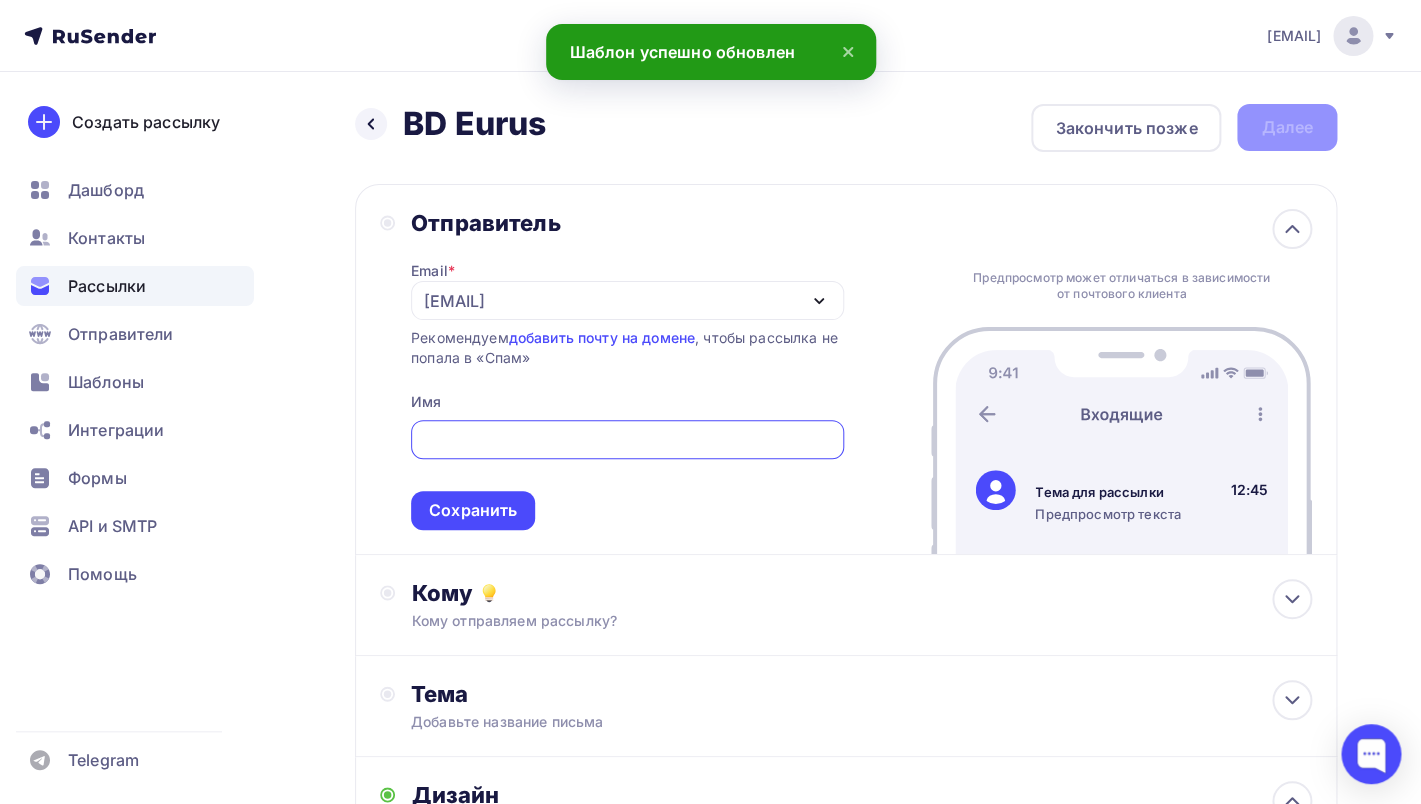 click on "olennikova@[EMAIL]" at bounding box center [627, 300] 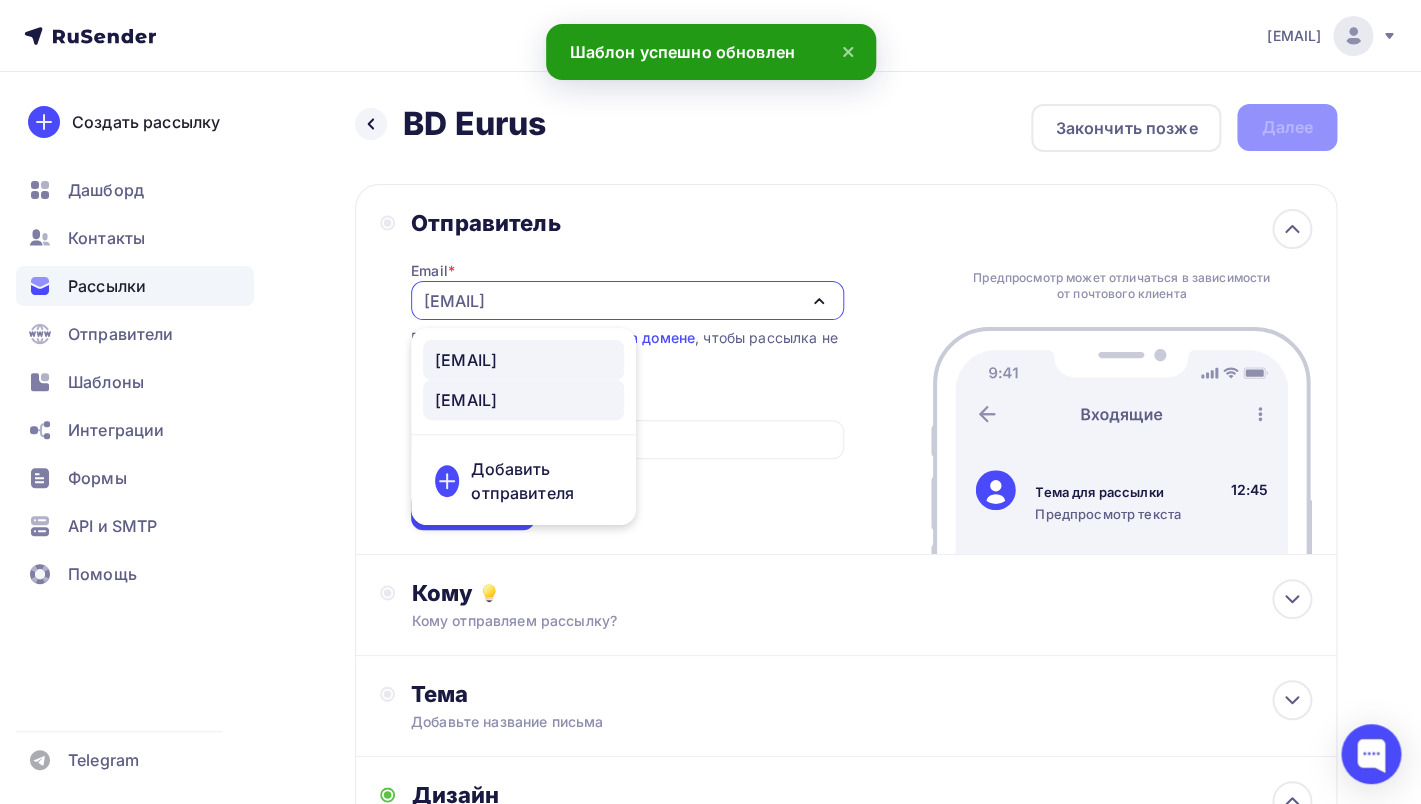 click on "noreply@unitrade.space" at bounding box center [466, 360] 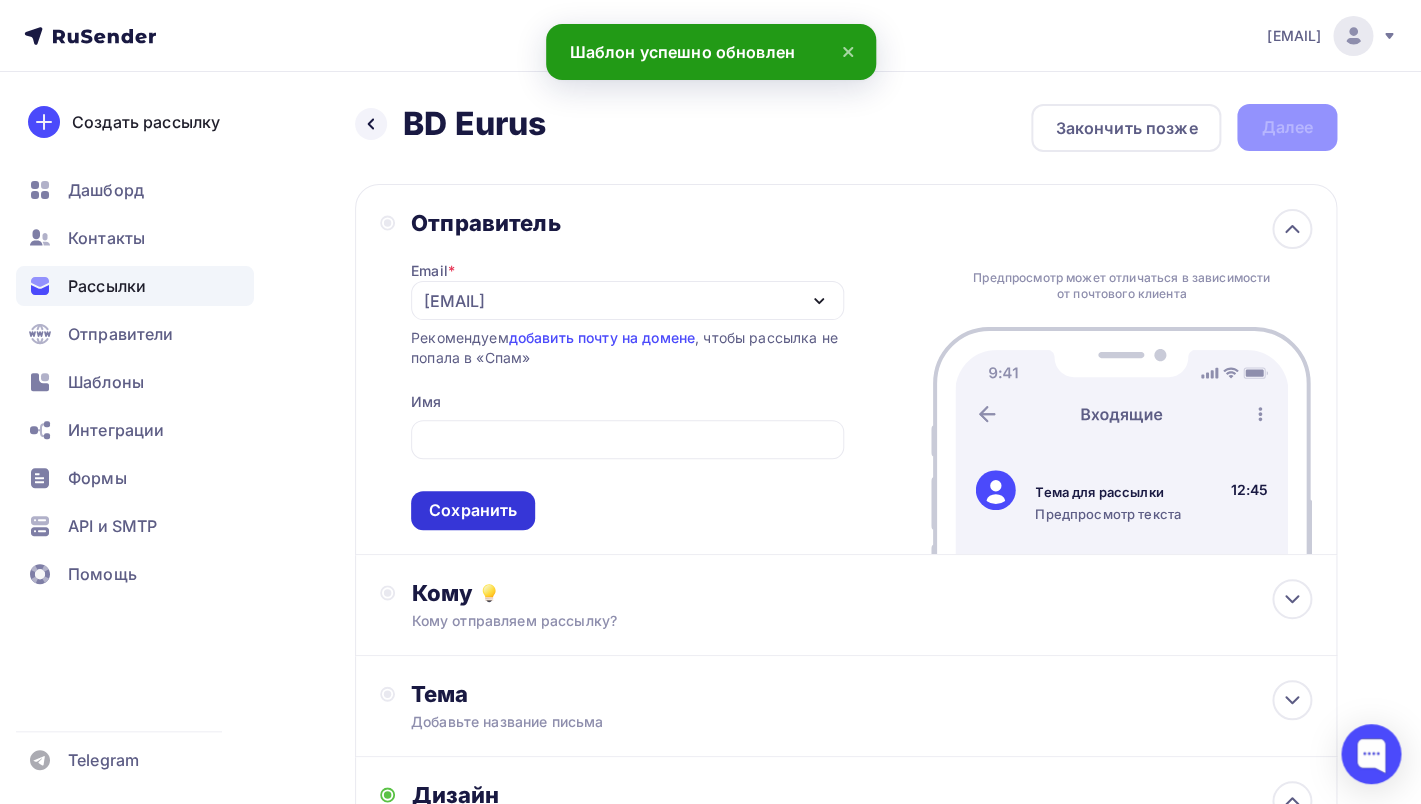 click on "Сохранить" at bounding box center [473, 510] 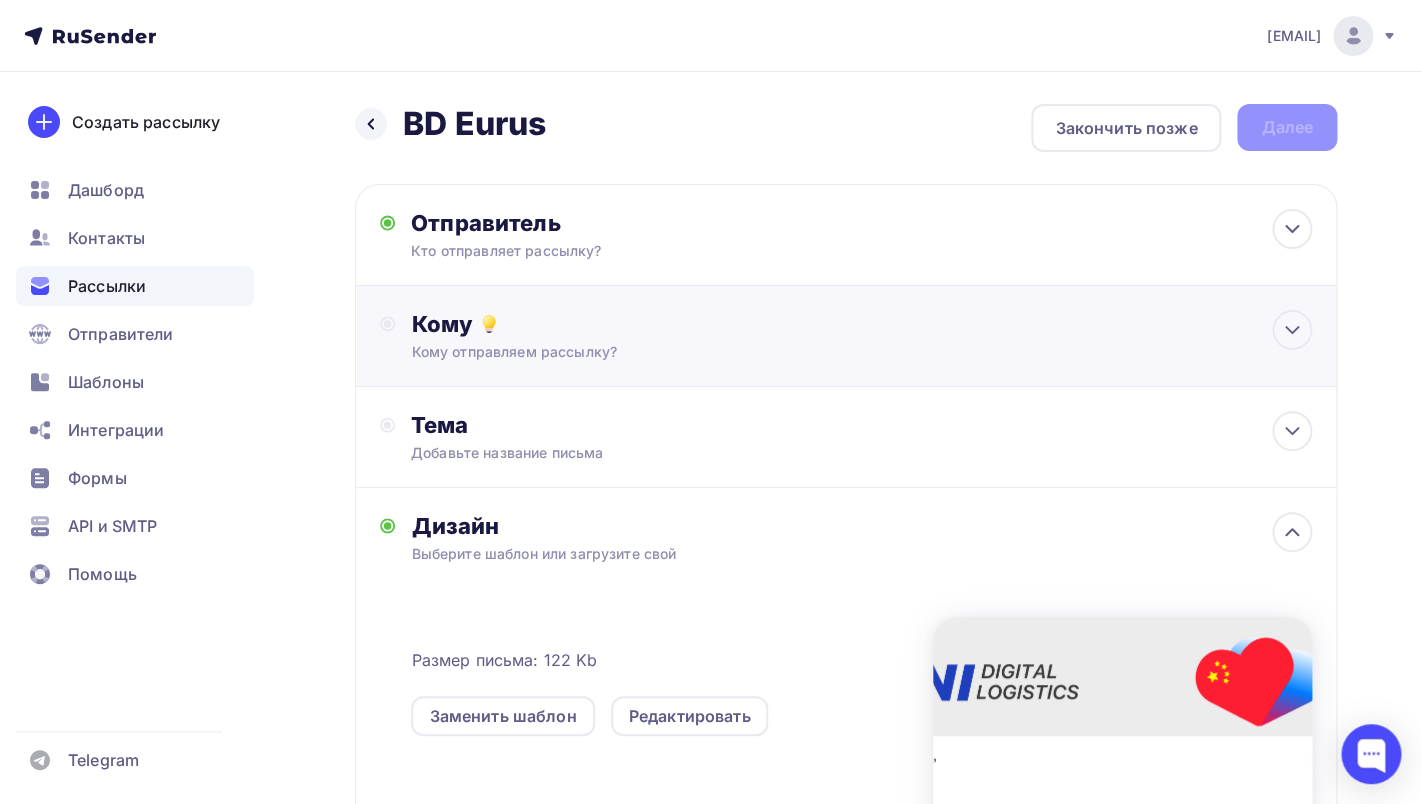 click on "Кому отправляем рассылку?" at bounding box center [816, 352] 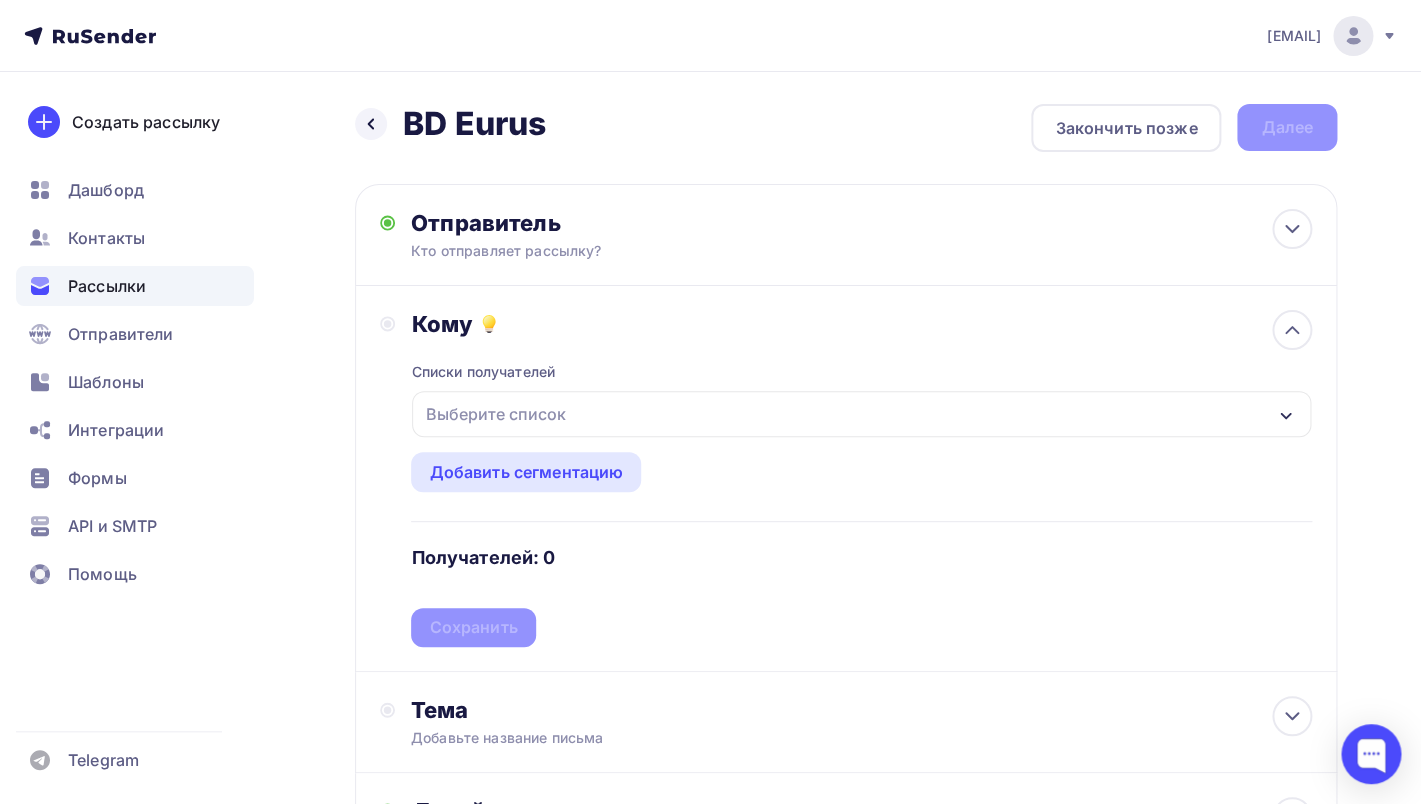 click on "Выберите список" at bounding box center (495, 414) 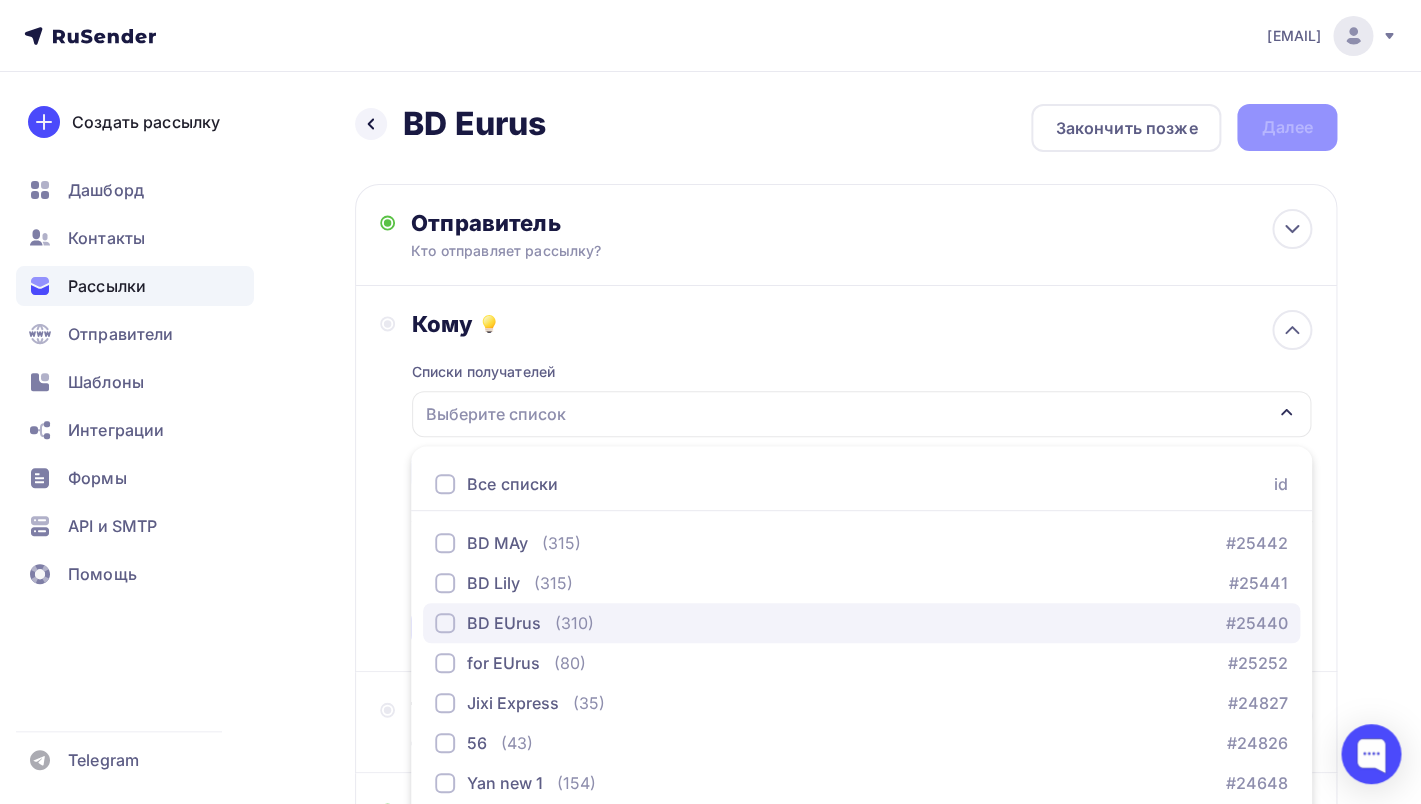 click at bounding box center (445, 623) 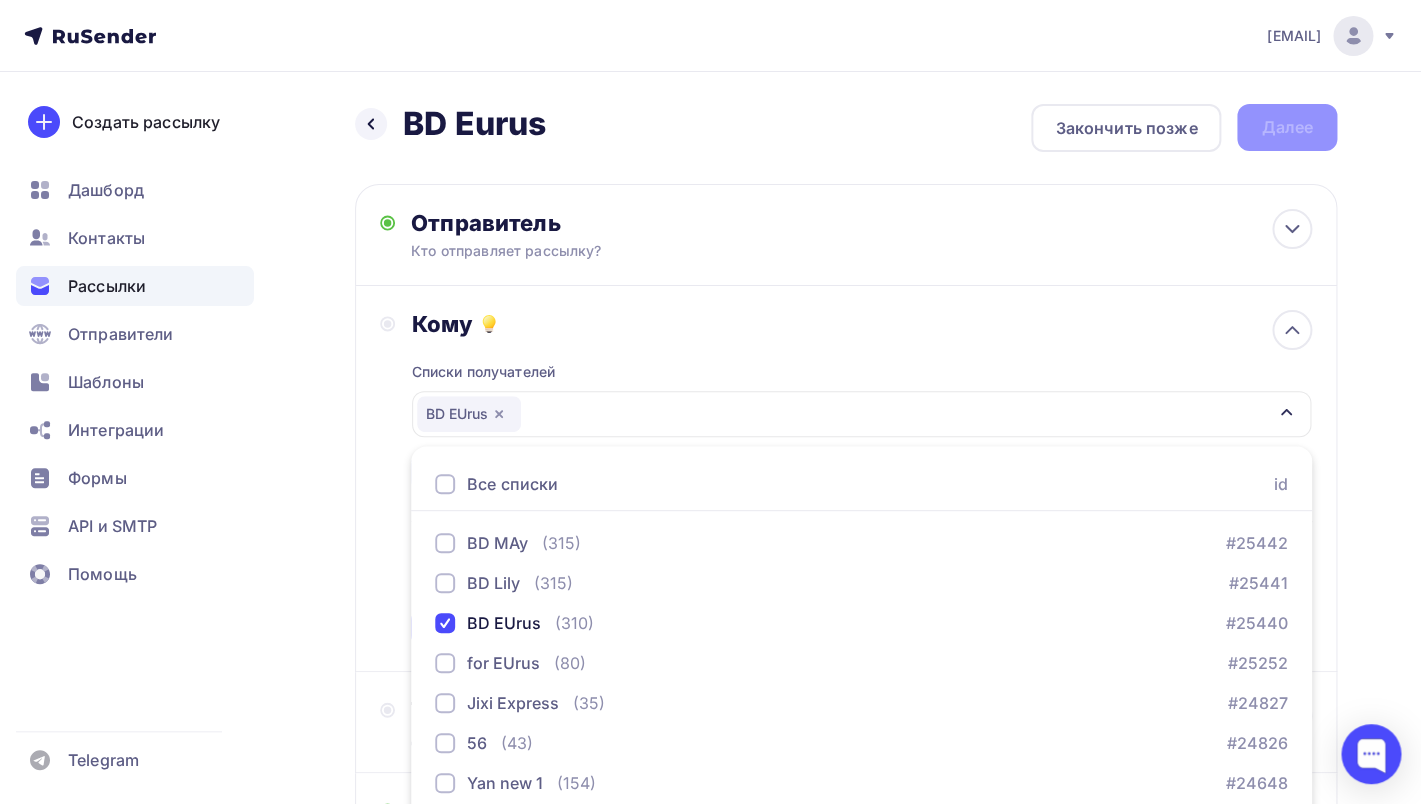 click on "Кому
Списки получателей
BD EUrus
Все списки
id
BD MAy
(315)
#25442
BD Lily
(315)
#25441
BD EUrus
(310)
#25440
for EUrus
(80)
#25252
Jixi Express
(35)
#24827
56
(43)
#24826
Yan new 1
(154)" at bounding box center [846, 479] 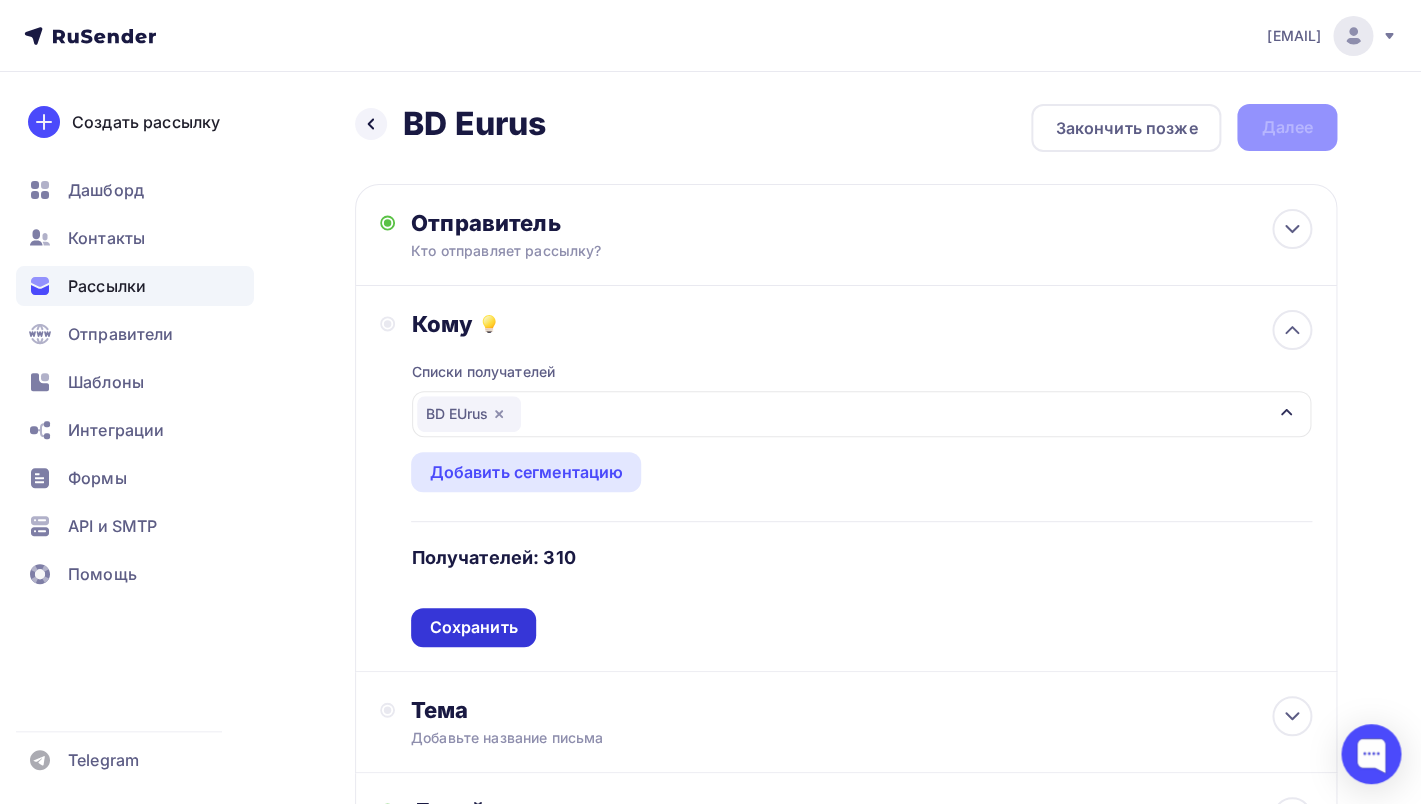 click on "Сохранить" at bounding box center [473, 627] 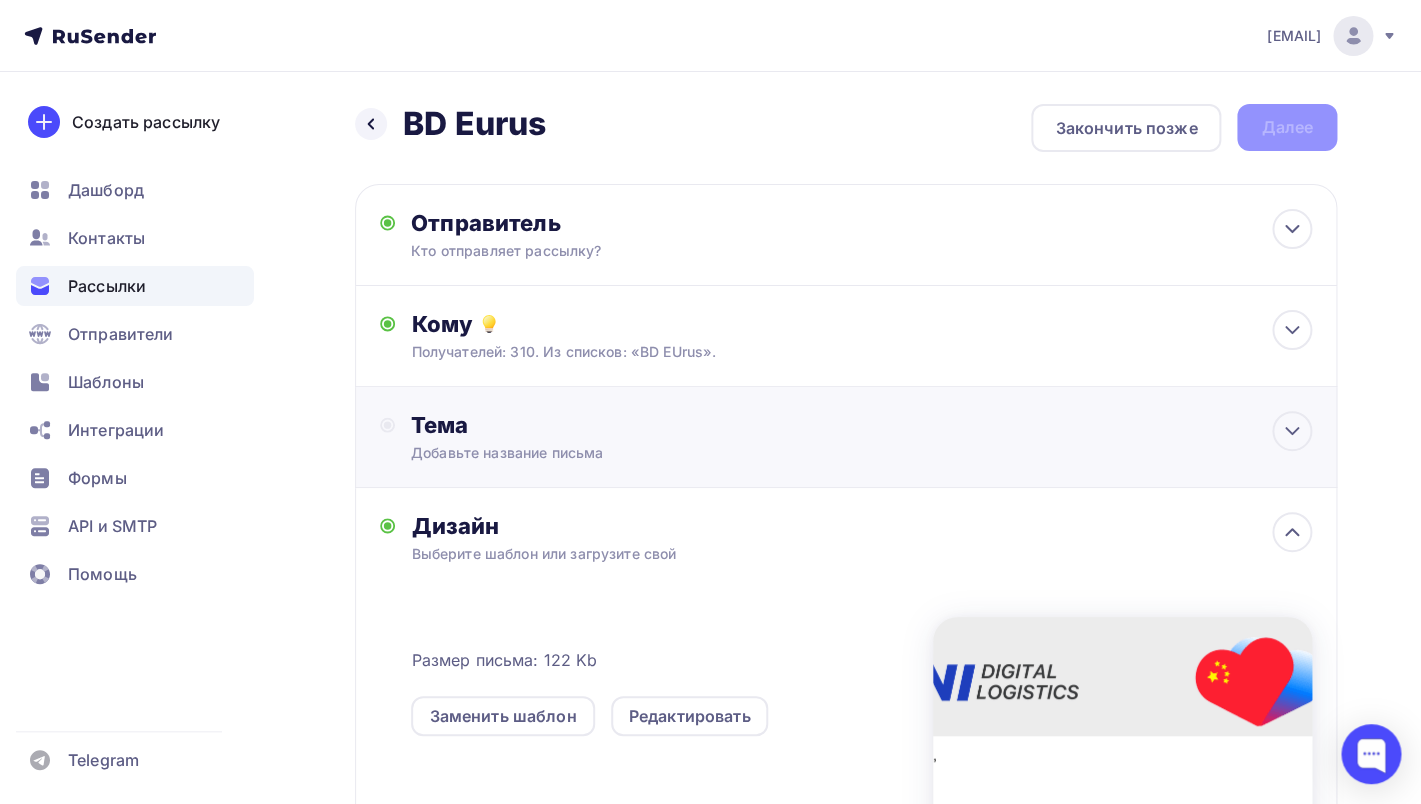 click on "Добавьте название письма" at bounding box center (589, 453) 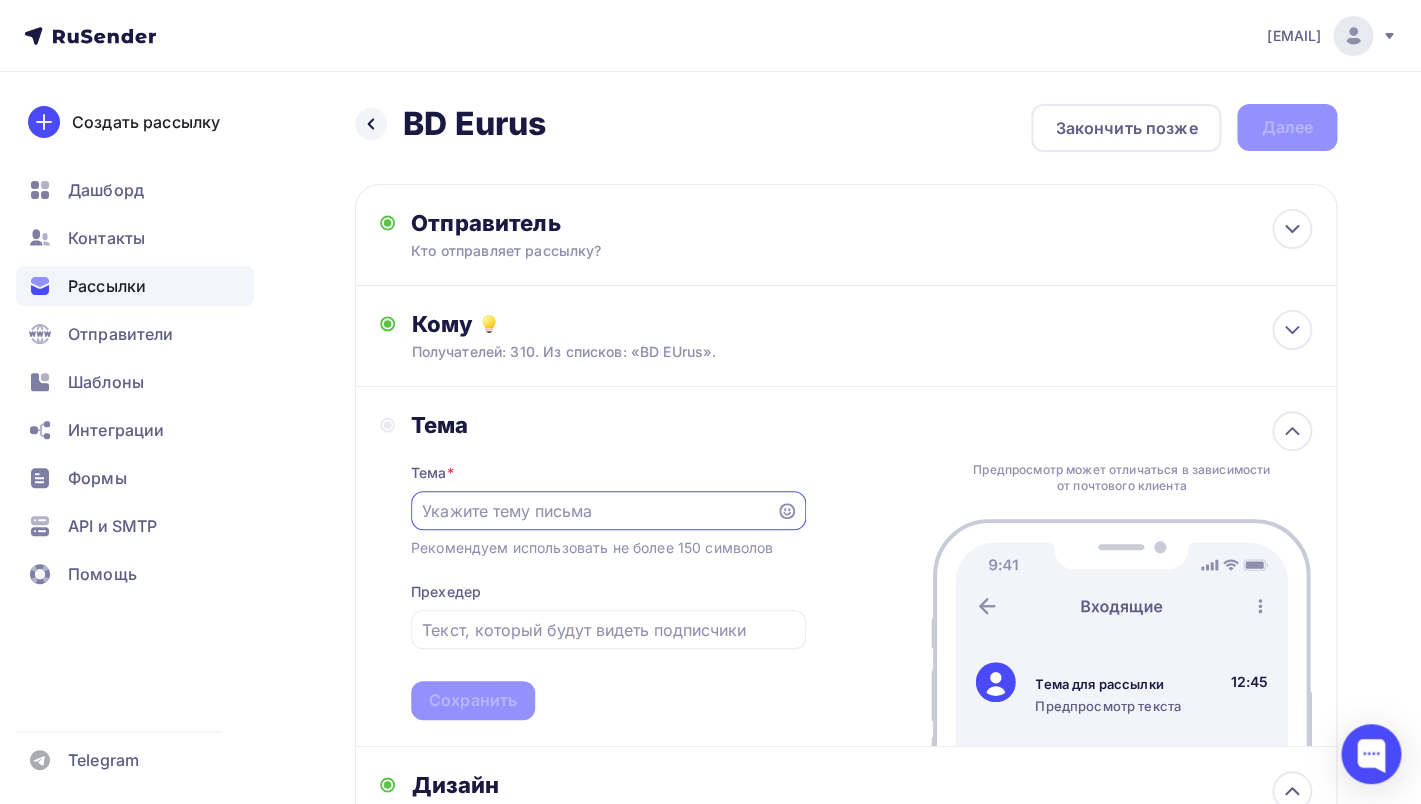 scroll, scrollTop: 0, scrollLeft: 0, axis: both 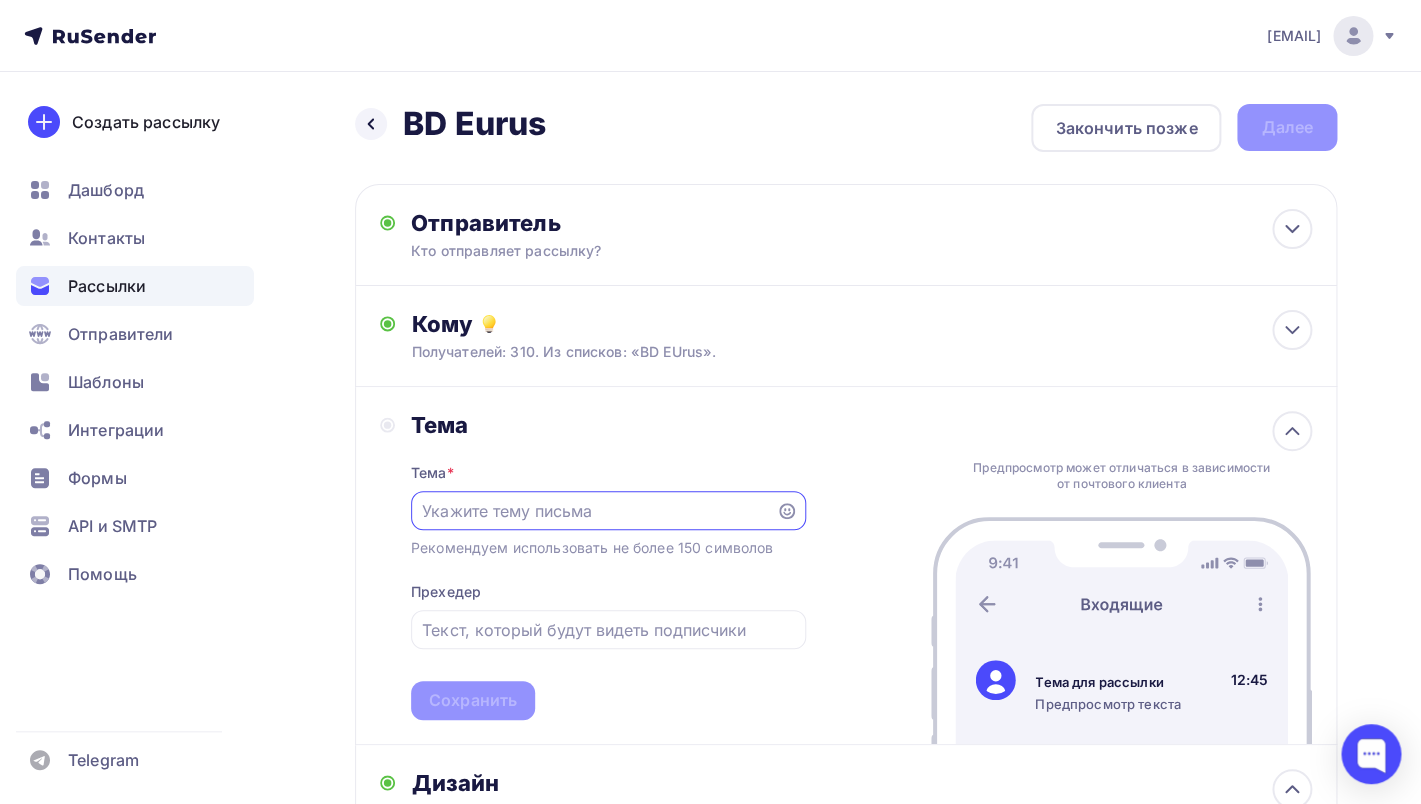 paste on "BD经理刚刚拜访过您？请留下宝贵意见" 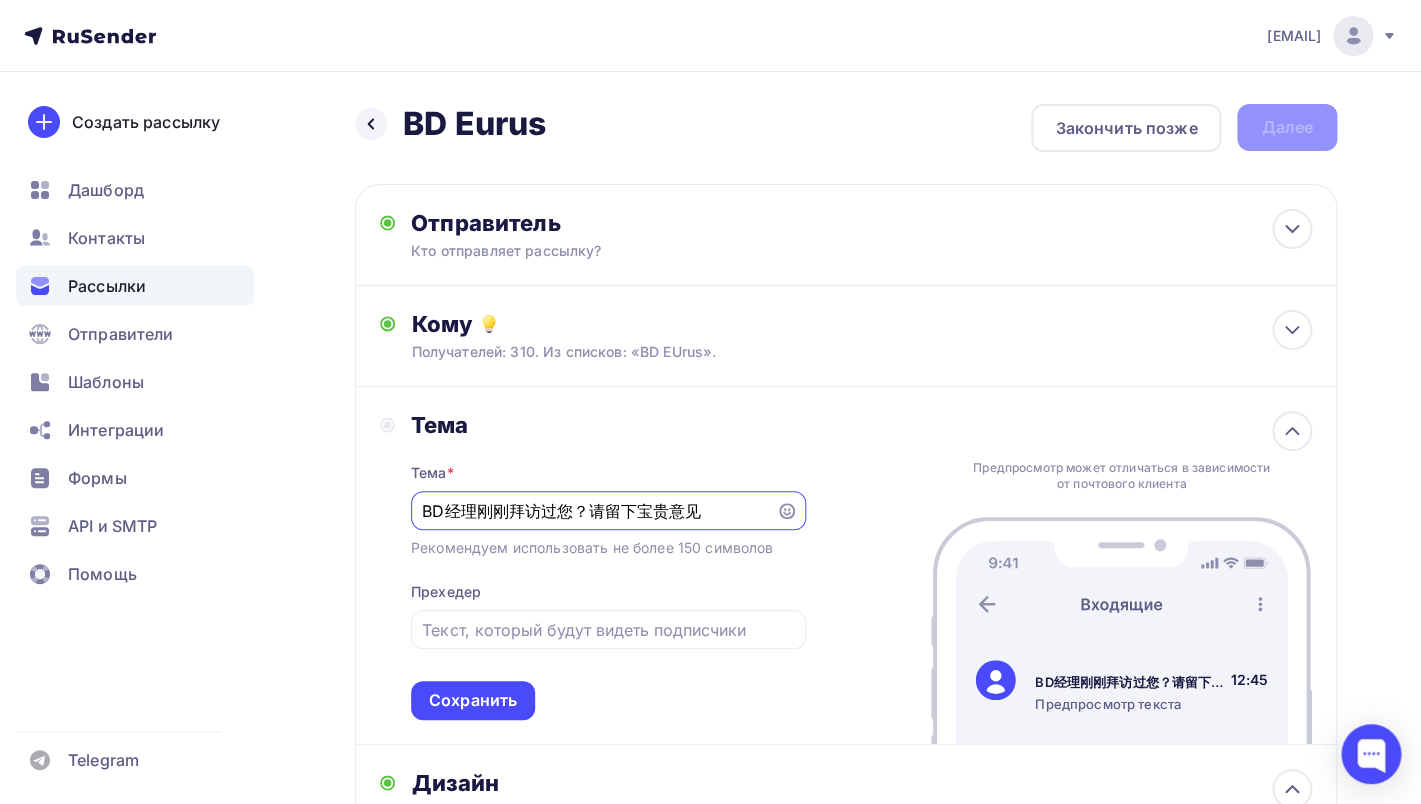 drag, startPoint x: 596, startPoint y: 509, endPoint x: 761, endPoint y: 511, distance: 165.01212 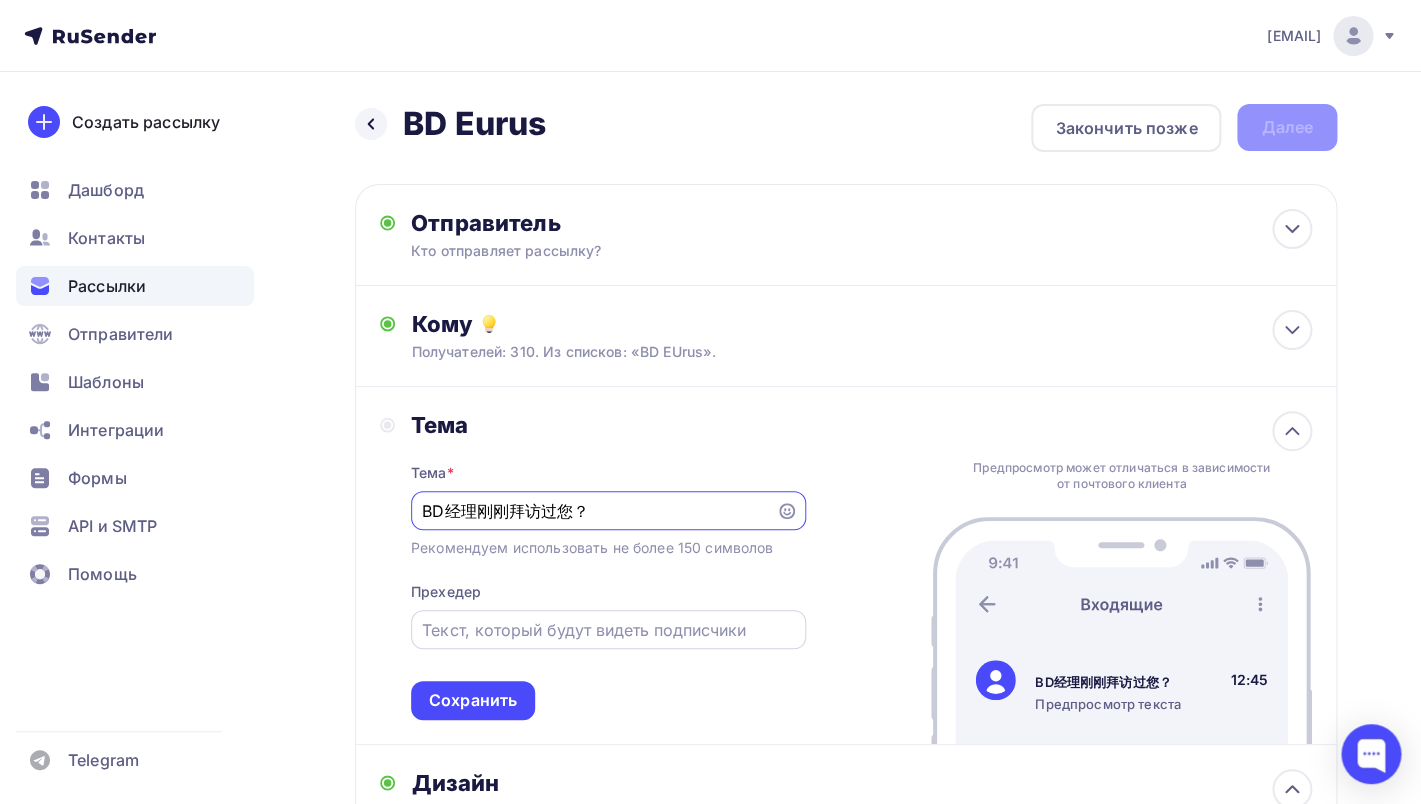 type on "BD经理刚刚拜访过您？" 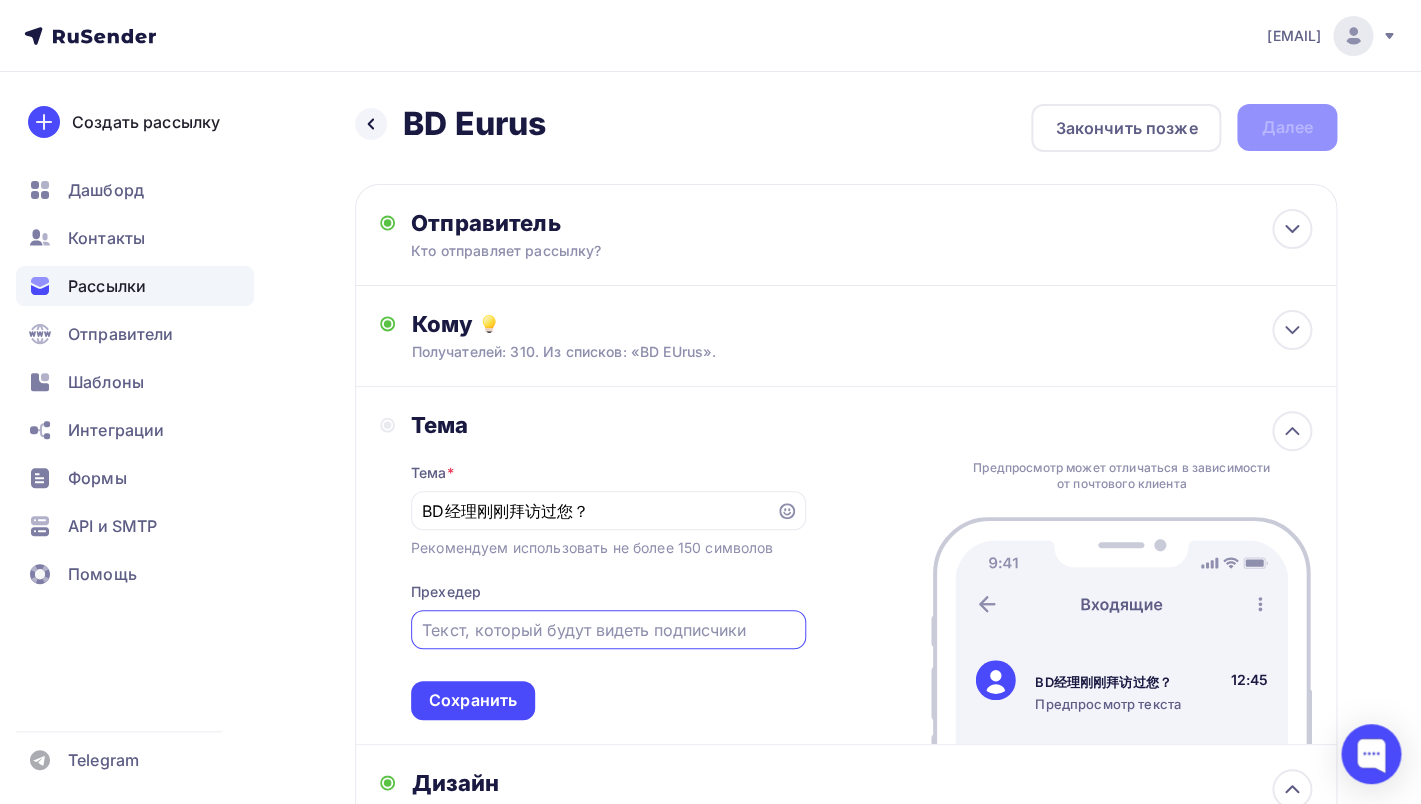 paste on "请留下宝贵意见" 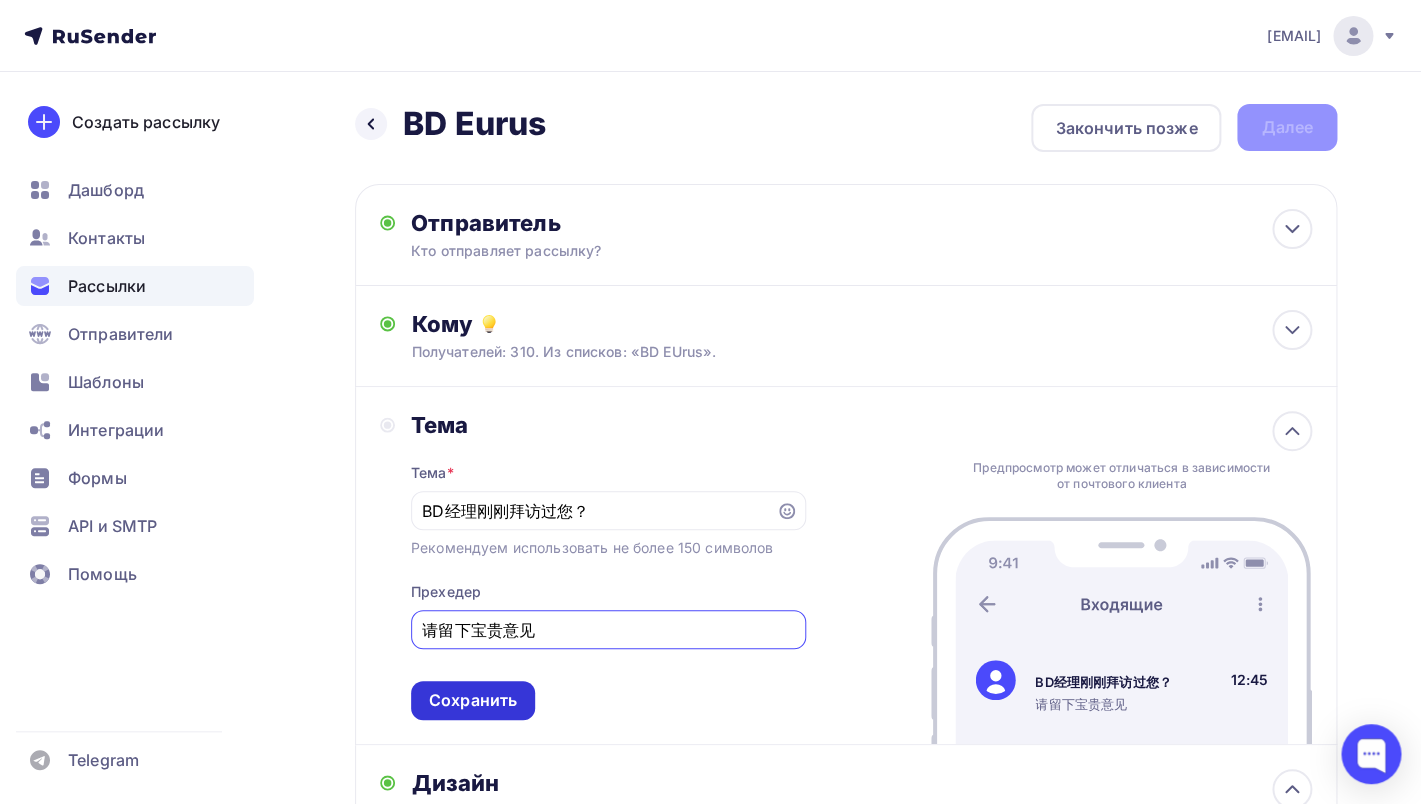type on "请留下宝贵意见" 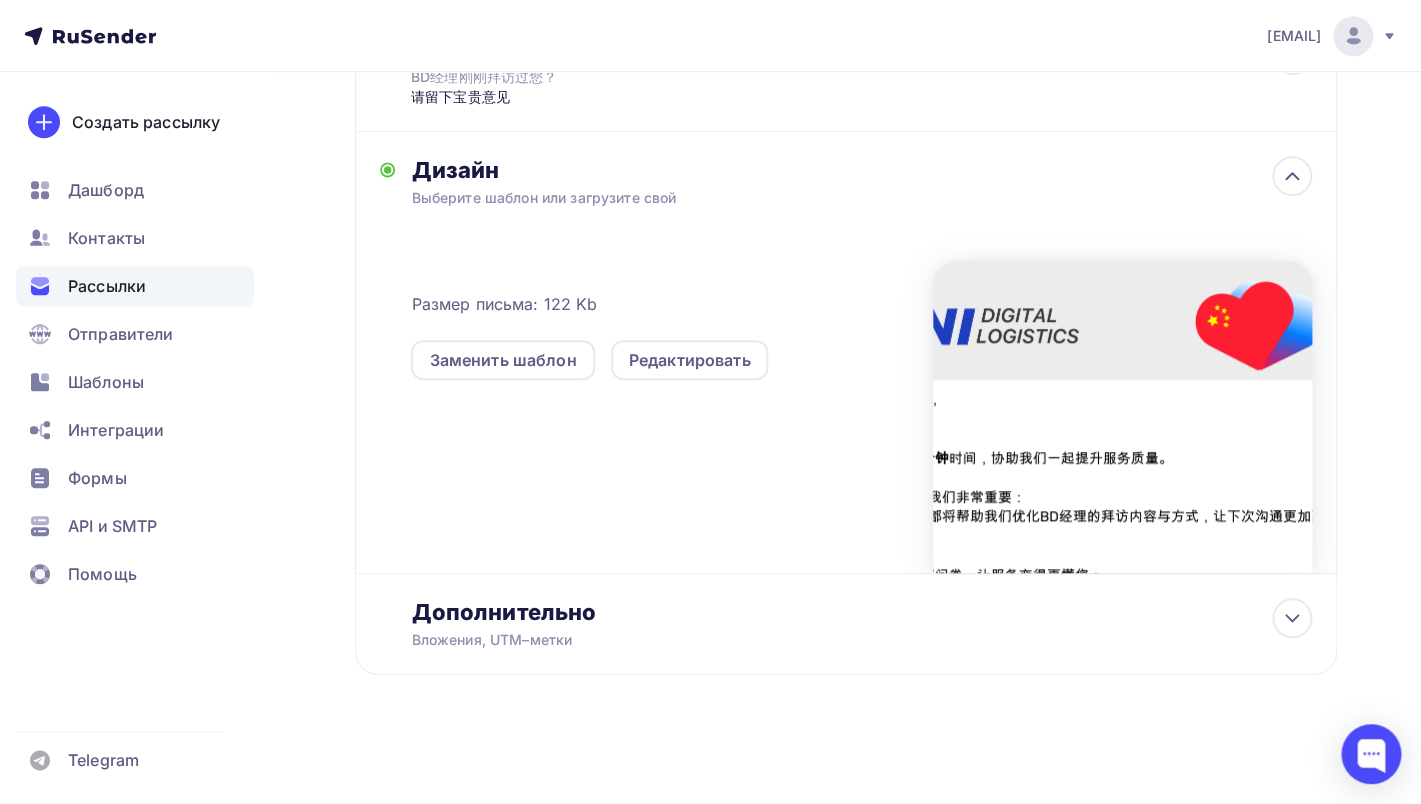 scroll, scrollTop: 0, scrollLeft: 0, axis: both 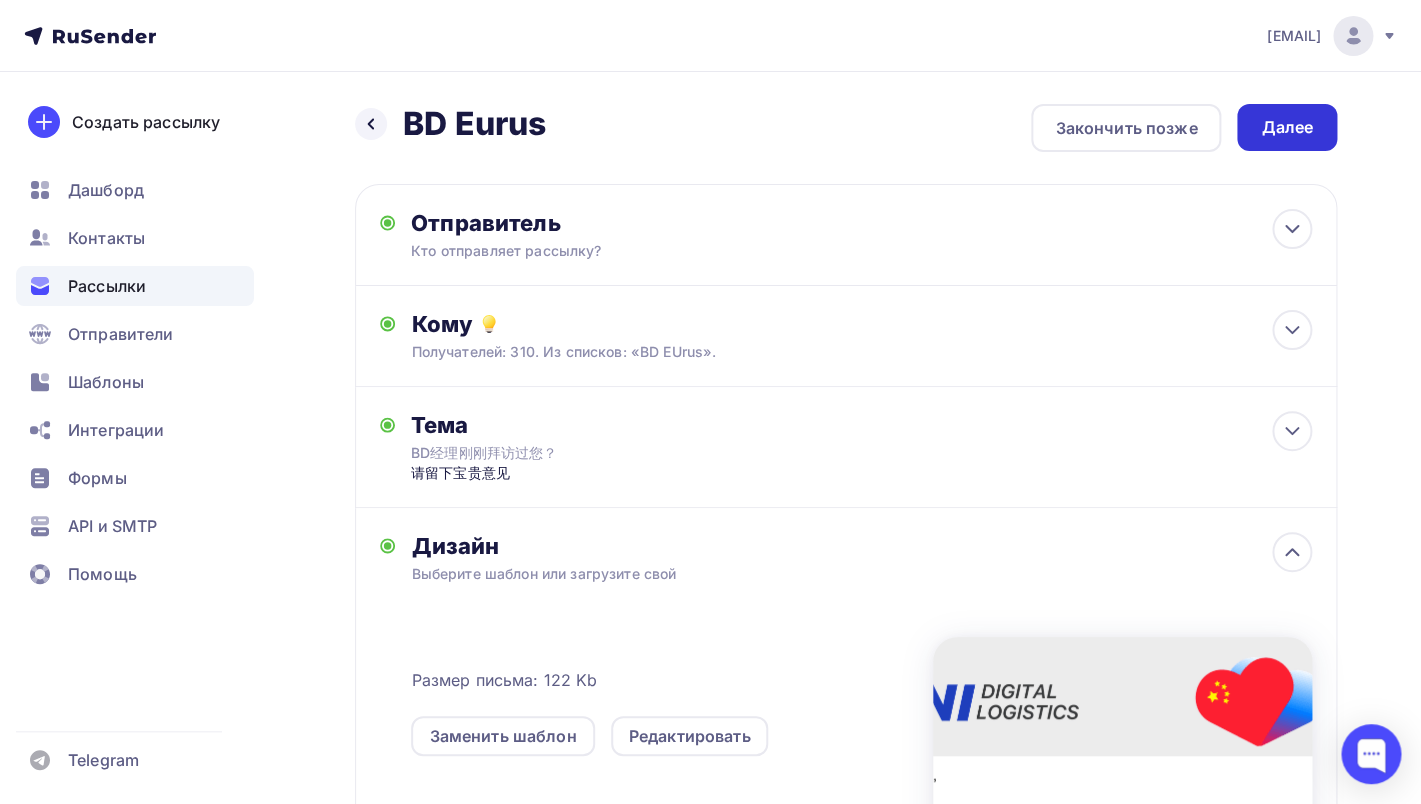 click on "Далее" at bounding box center [1287, 127] 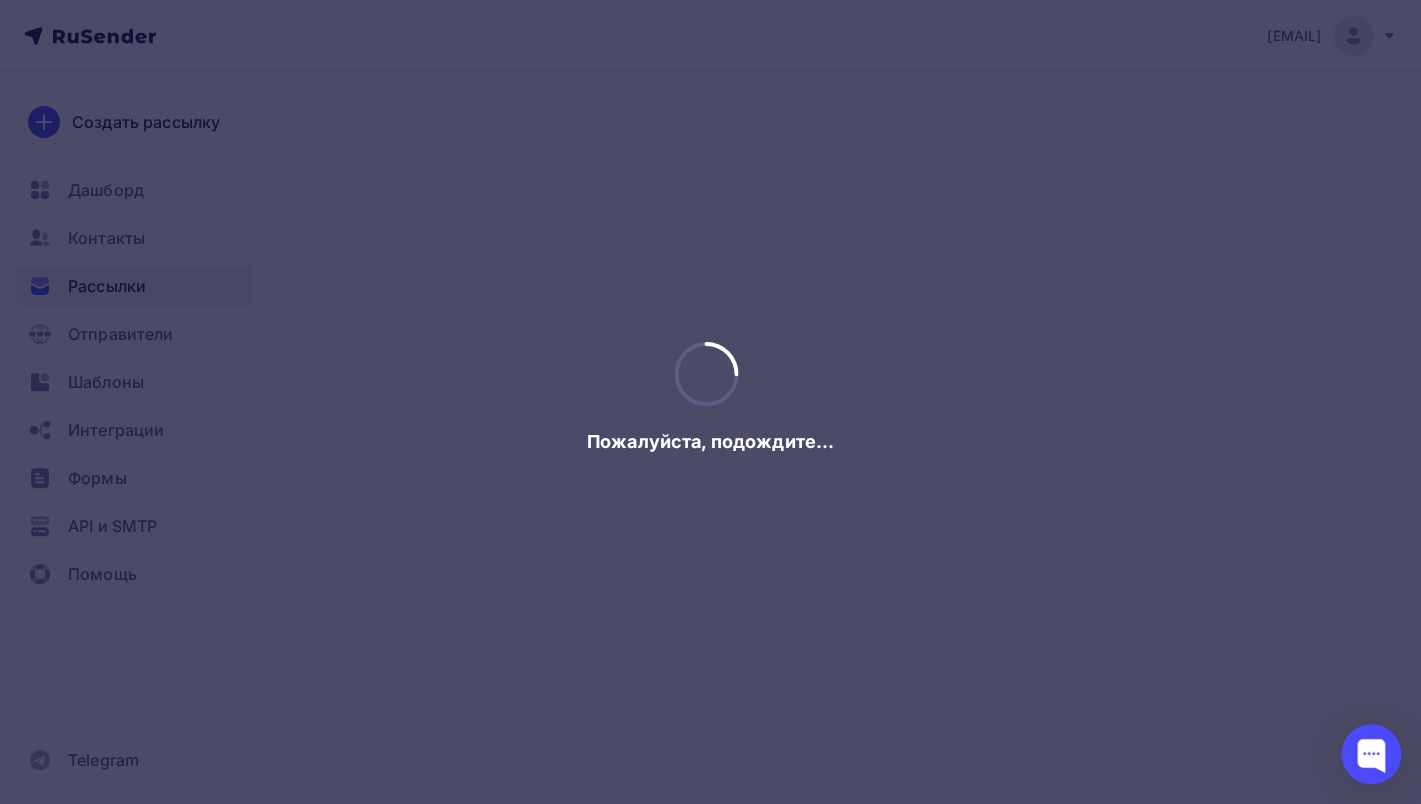 click at bounding box center (710, 402) 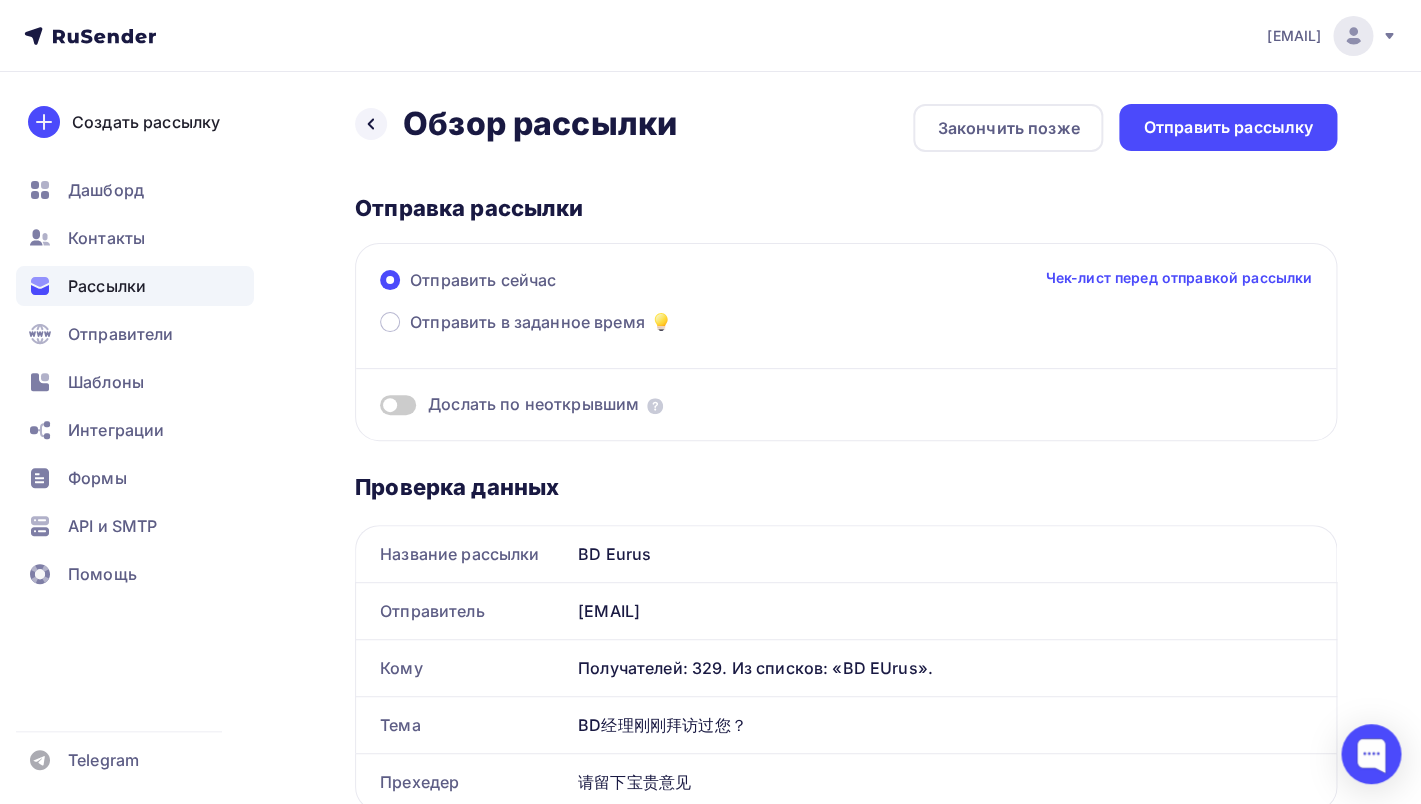 click at bounding box center [398, 405] 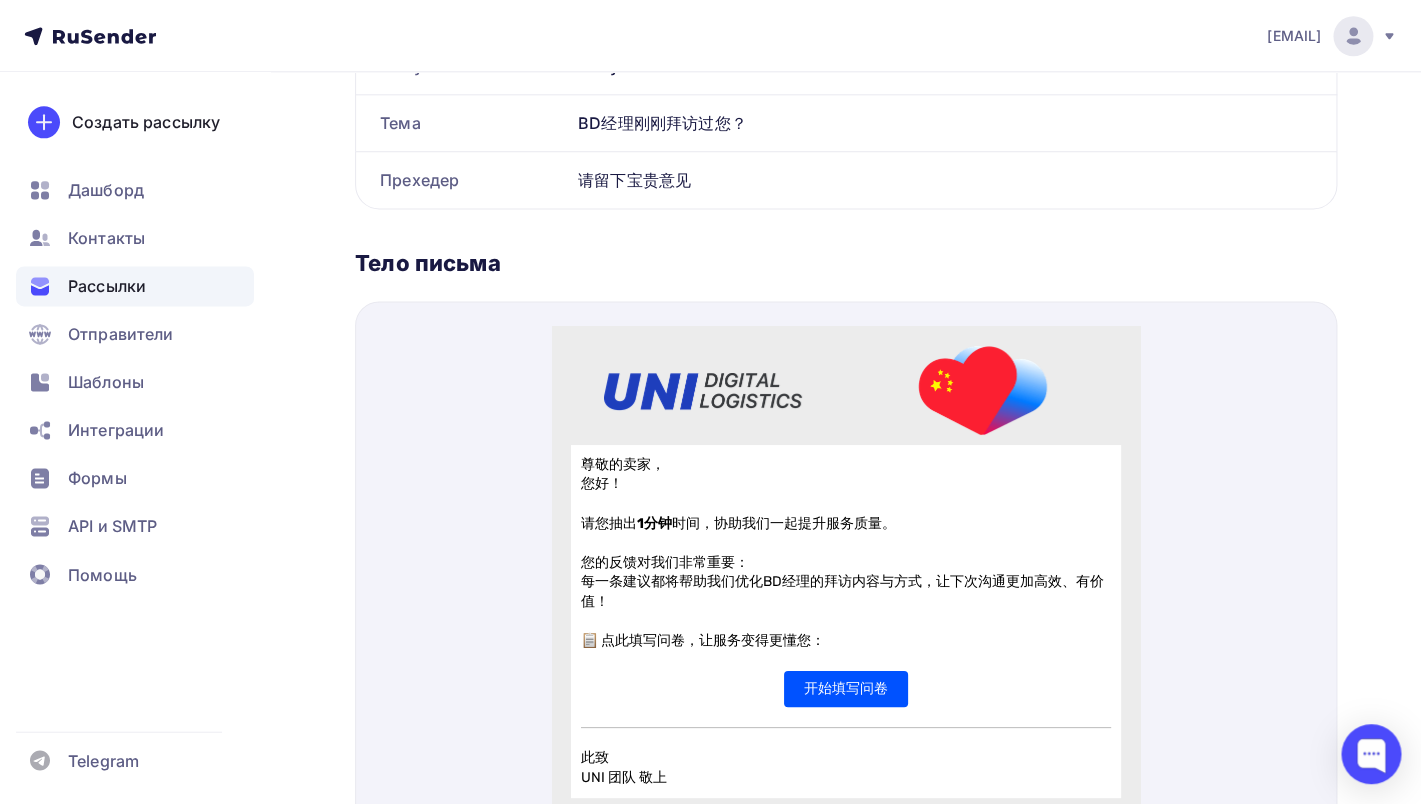 scroll, scrollTop: 0, scrollLeft: 0, axis: both 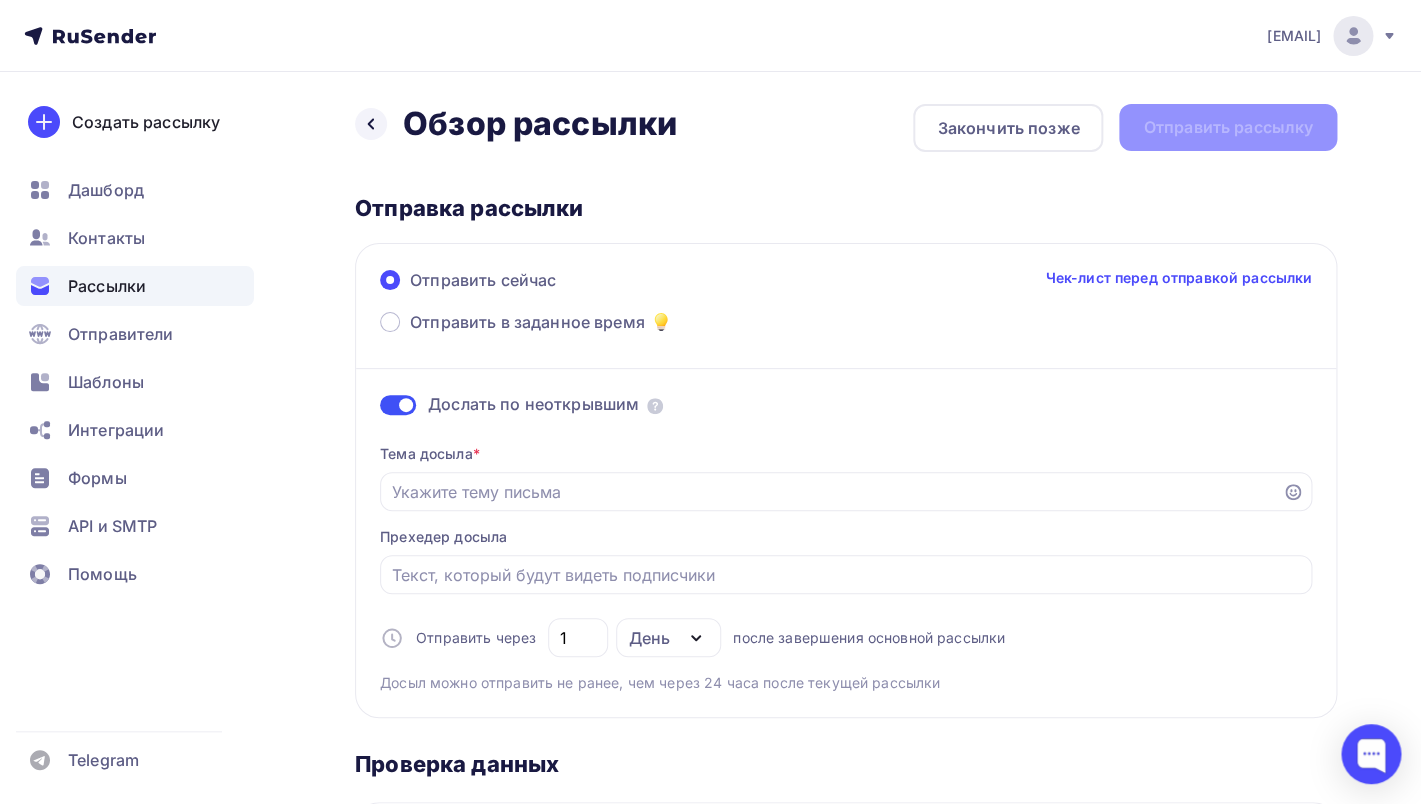 click on "Отправка рассылки" at bounding box center [846, 208] 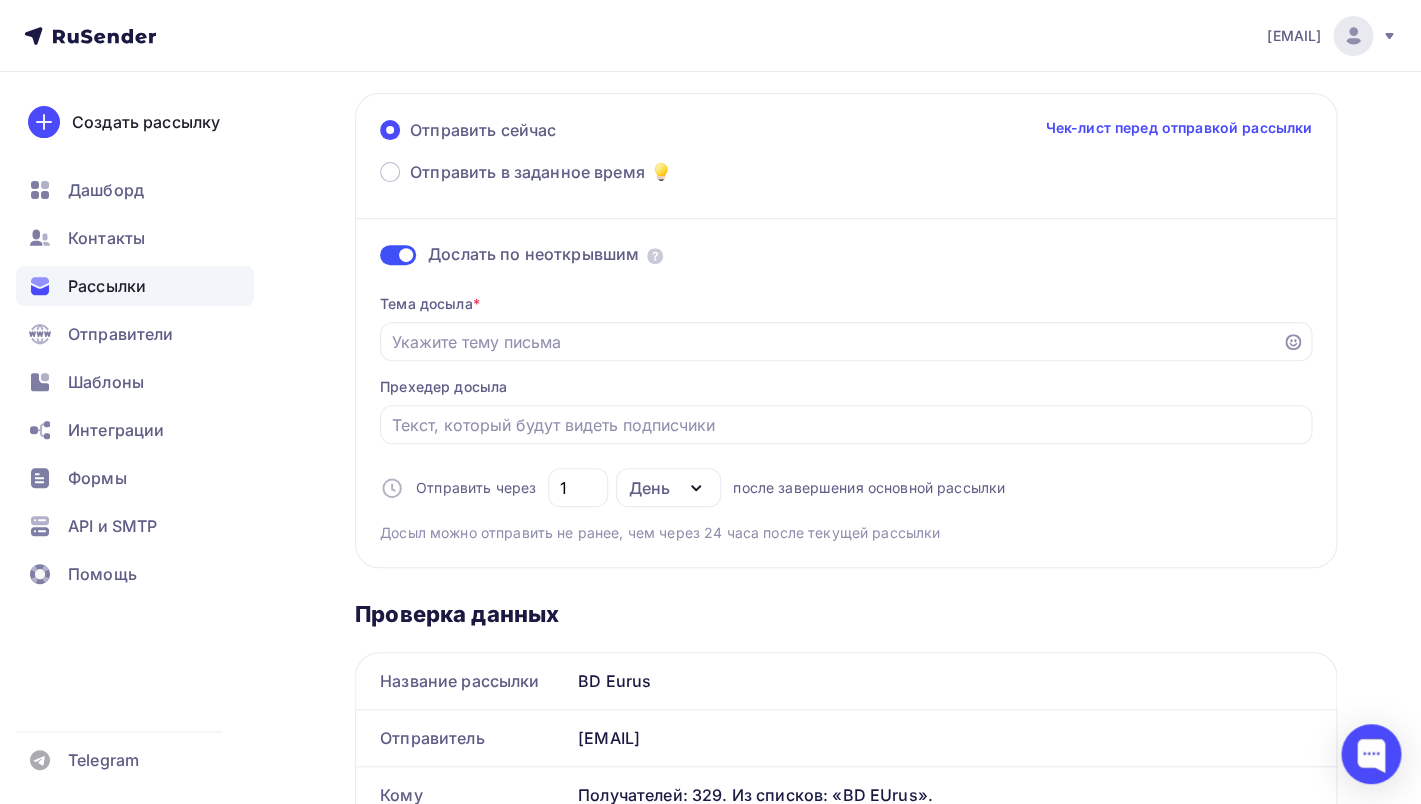 scroll, scrollTop: 255, scrollLeft: 0, axis: vertical 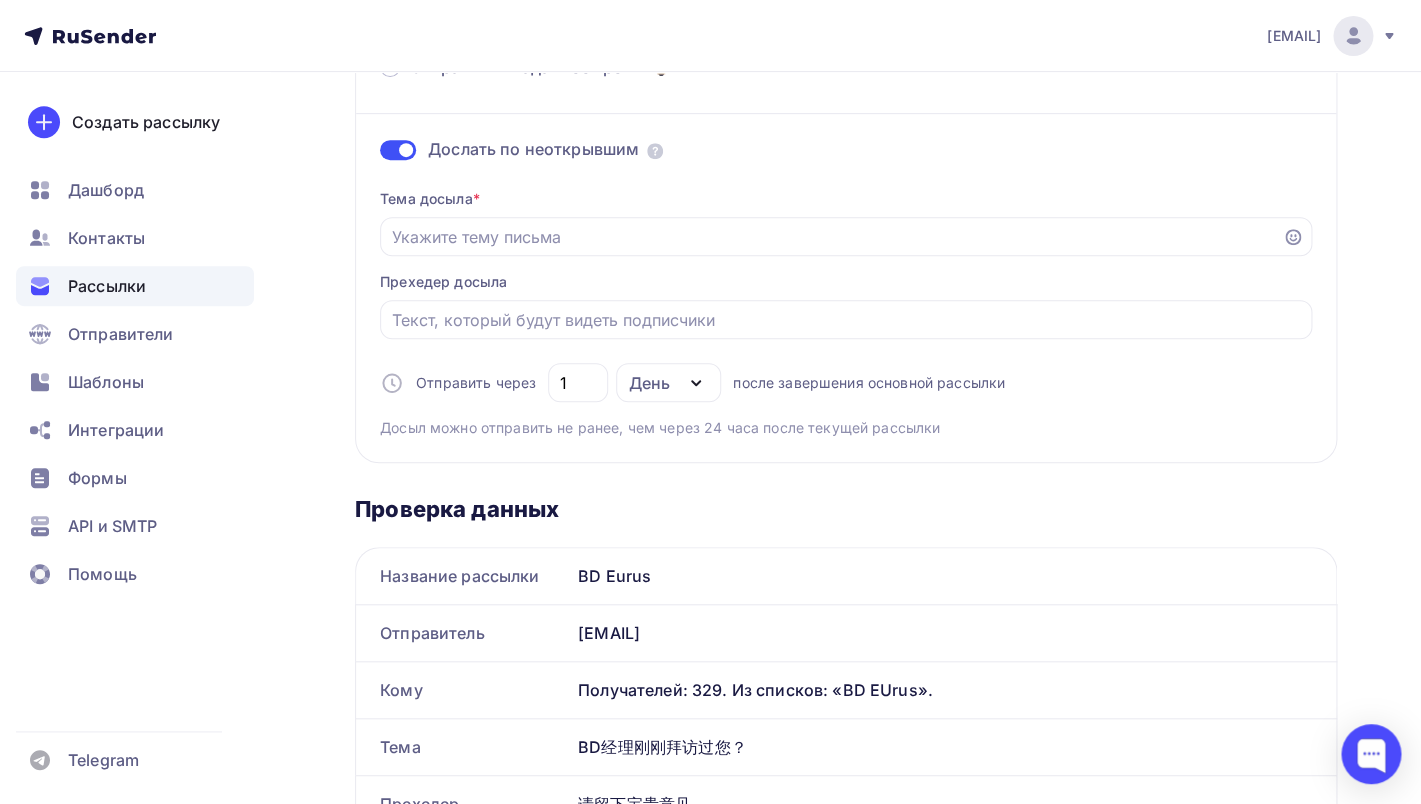 click on "Проверка данных" at bounding box center [846, 509] 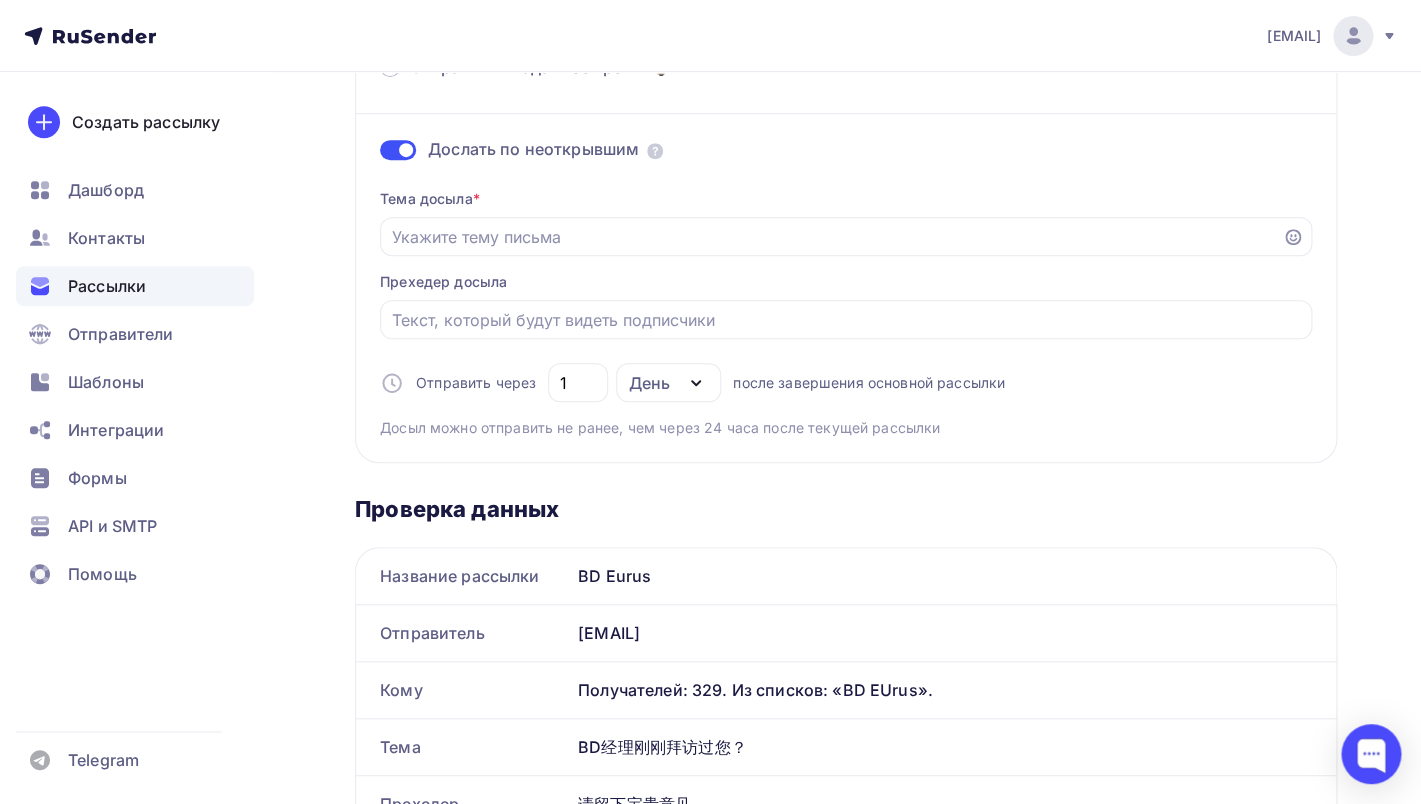 click on "День" at bounding box center (668, 382) 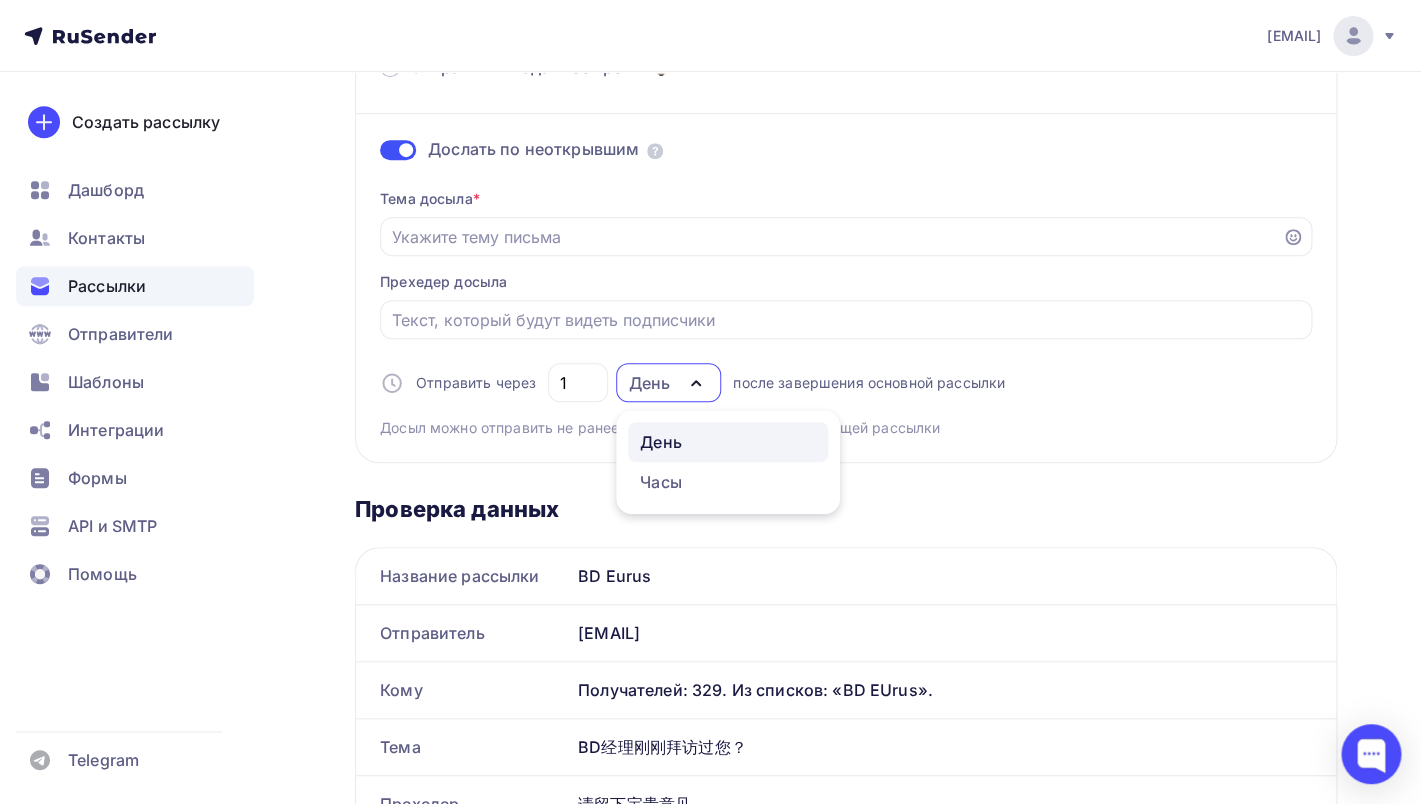 click on "День" at bounding box center [661, 442] 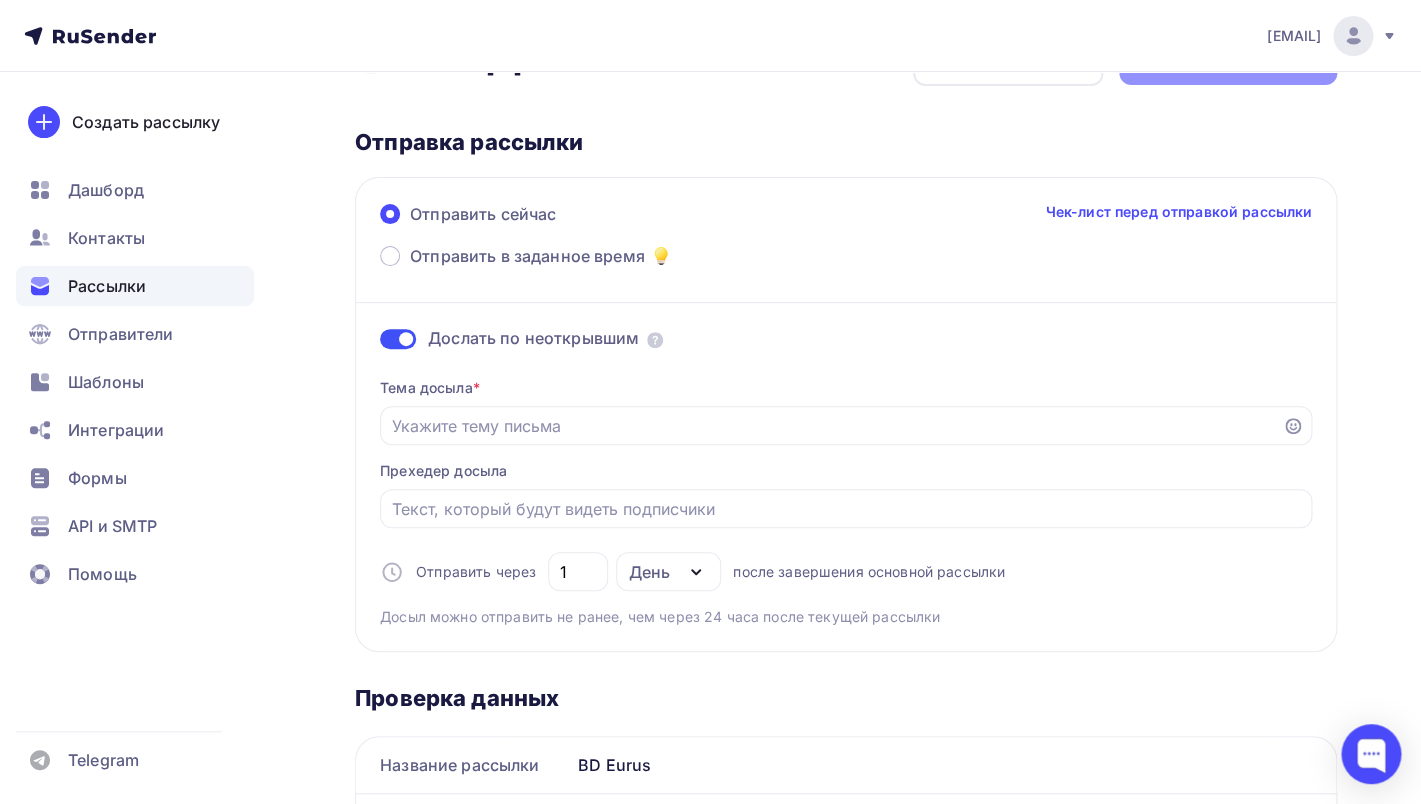 scroll, scrollTop: 0, scrollLeft: 0, axis: both 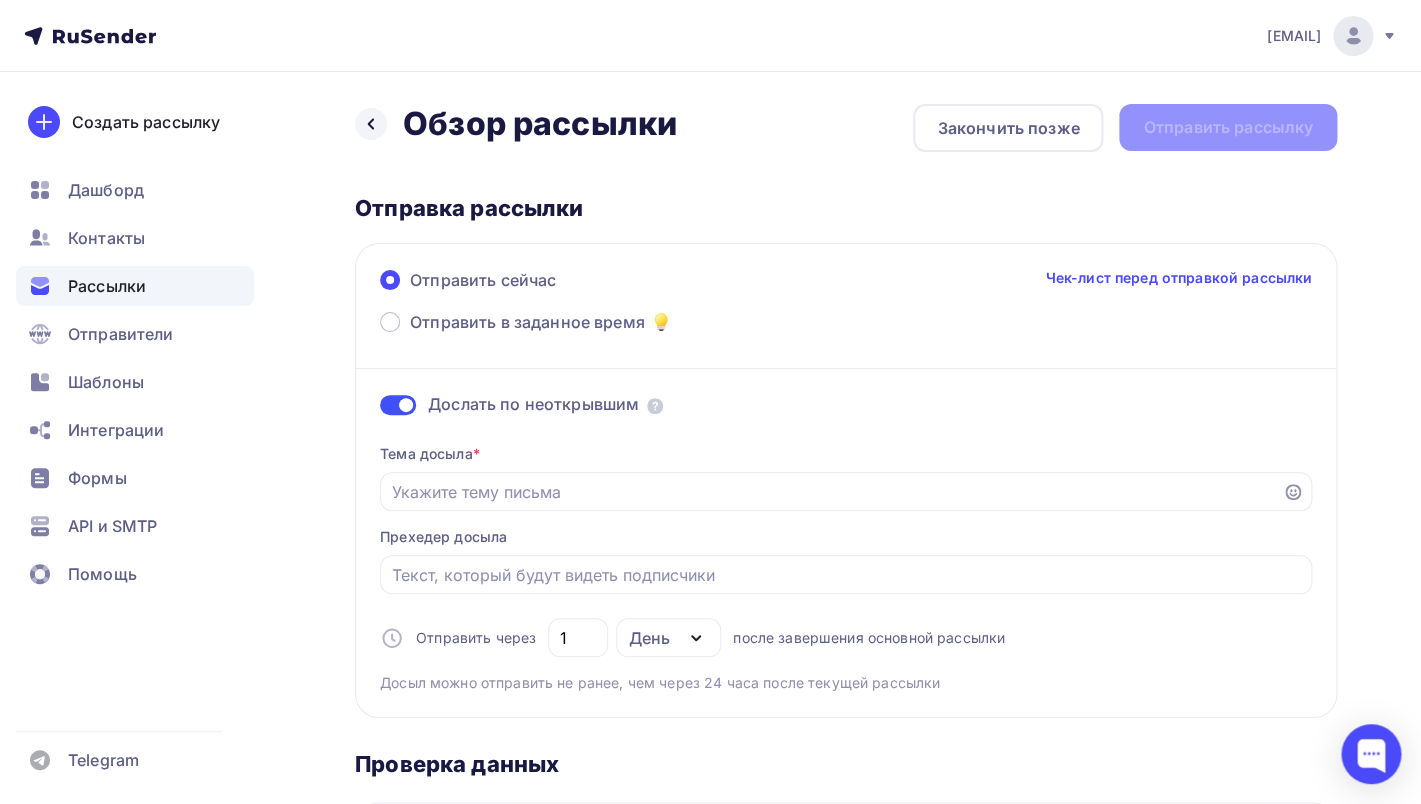 click on "Отправить сейчас             Чек-лист перед отправкой рассылки" at bounding box center (846, 289) 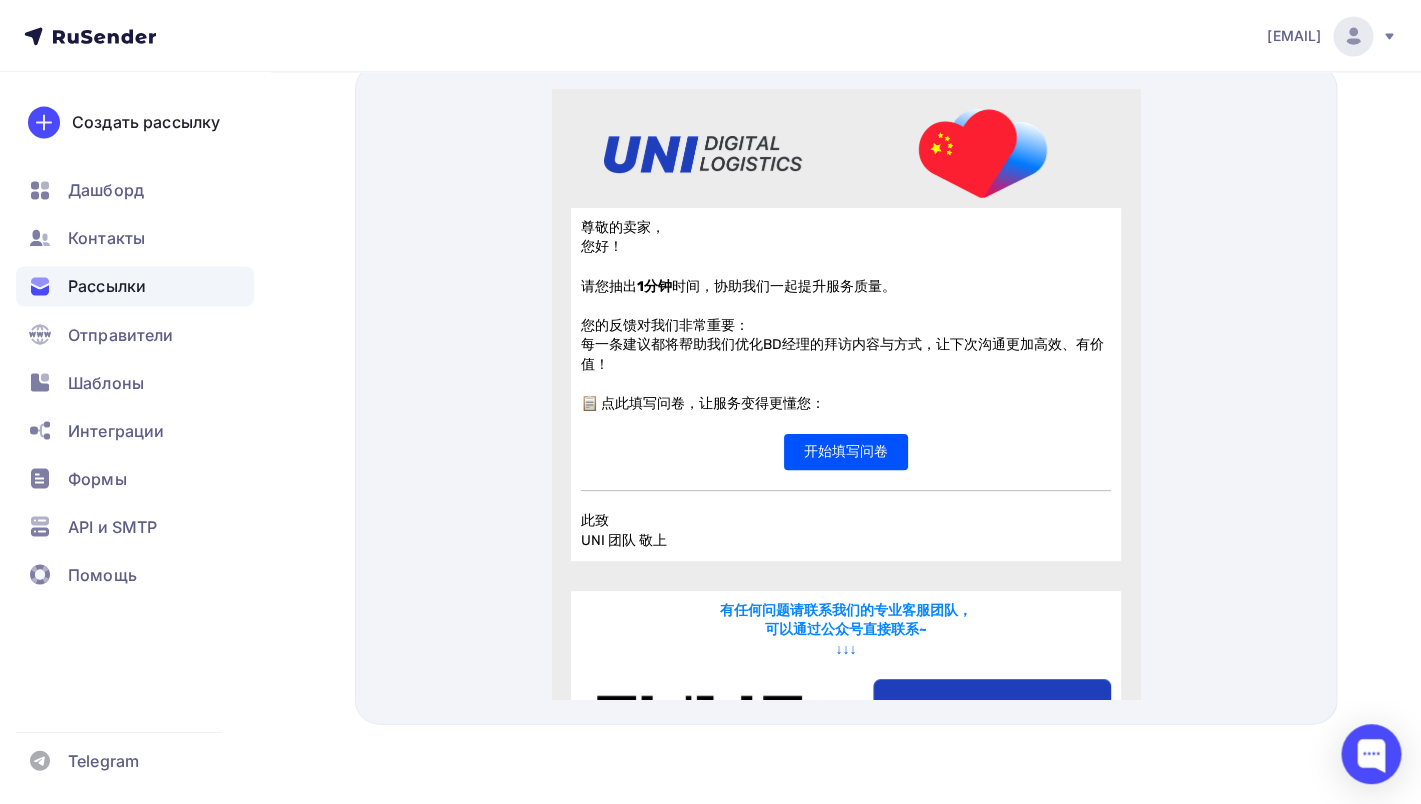 scroll, scrollTop: 0, scrollLeft: 0, axis: both 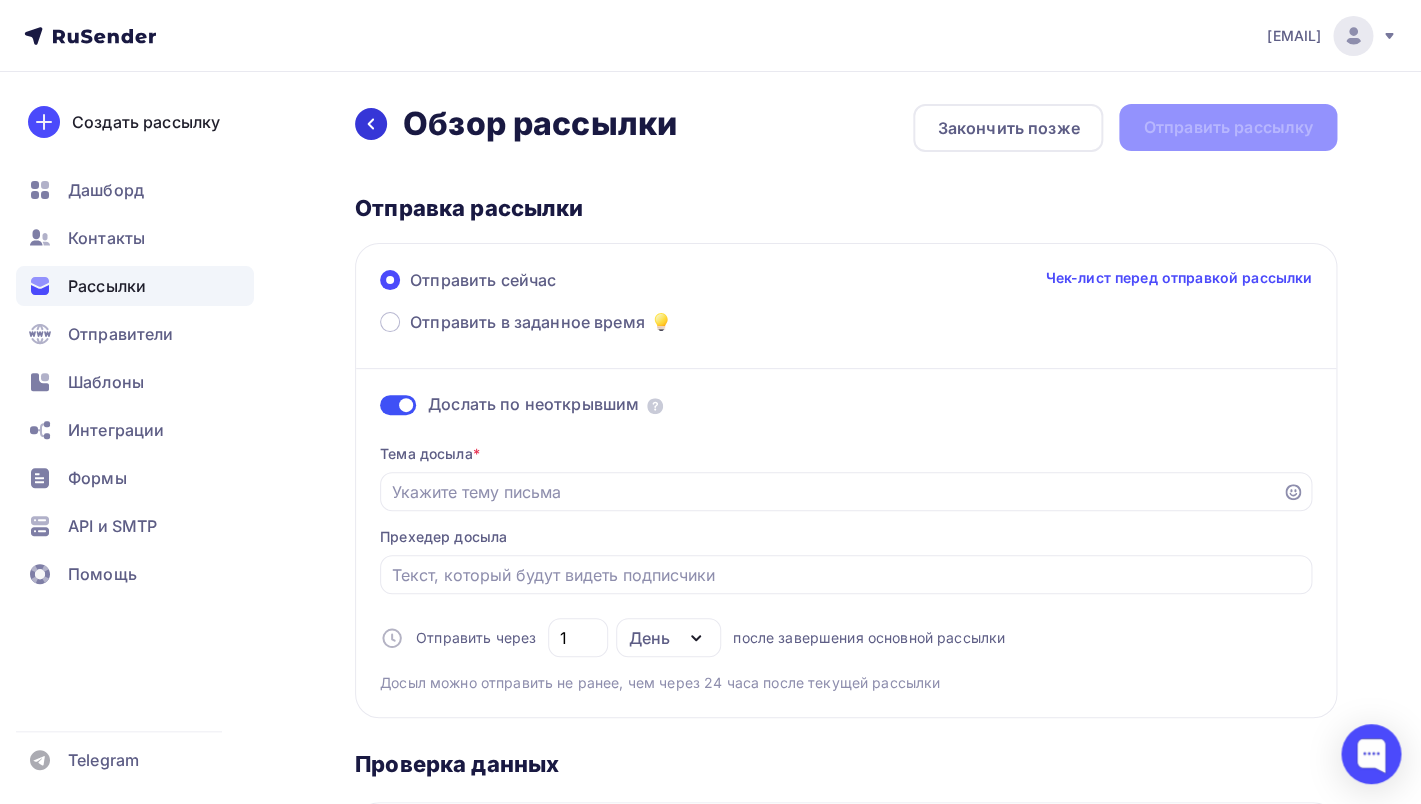 click 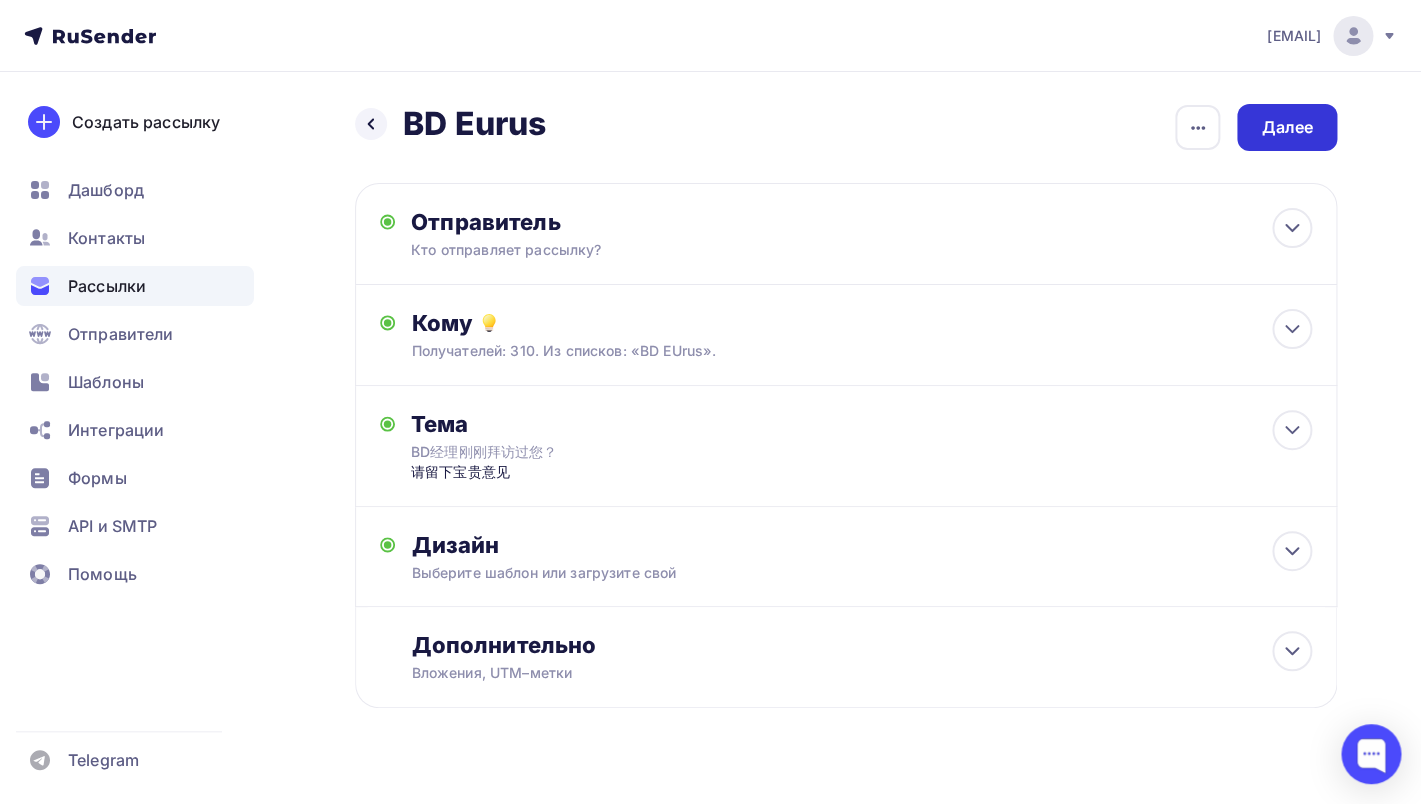 click on "Далее" at bounding box center (1287, 127) 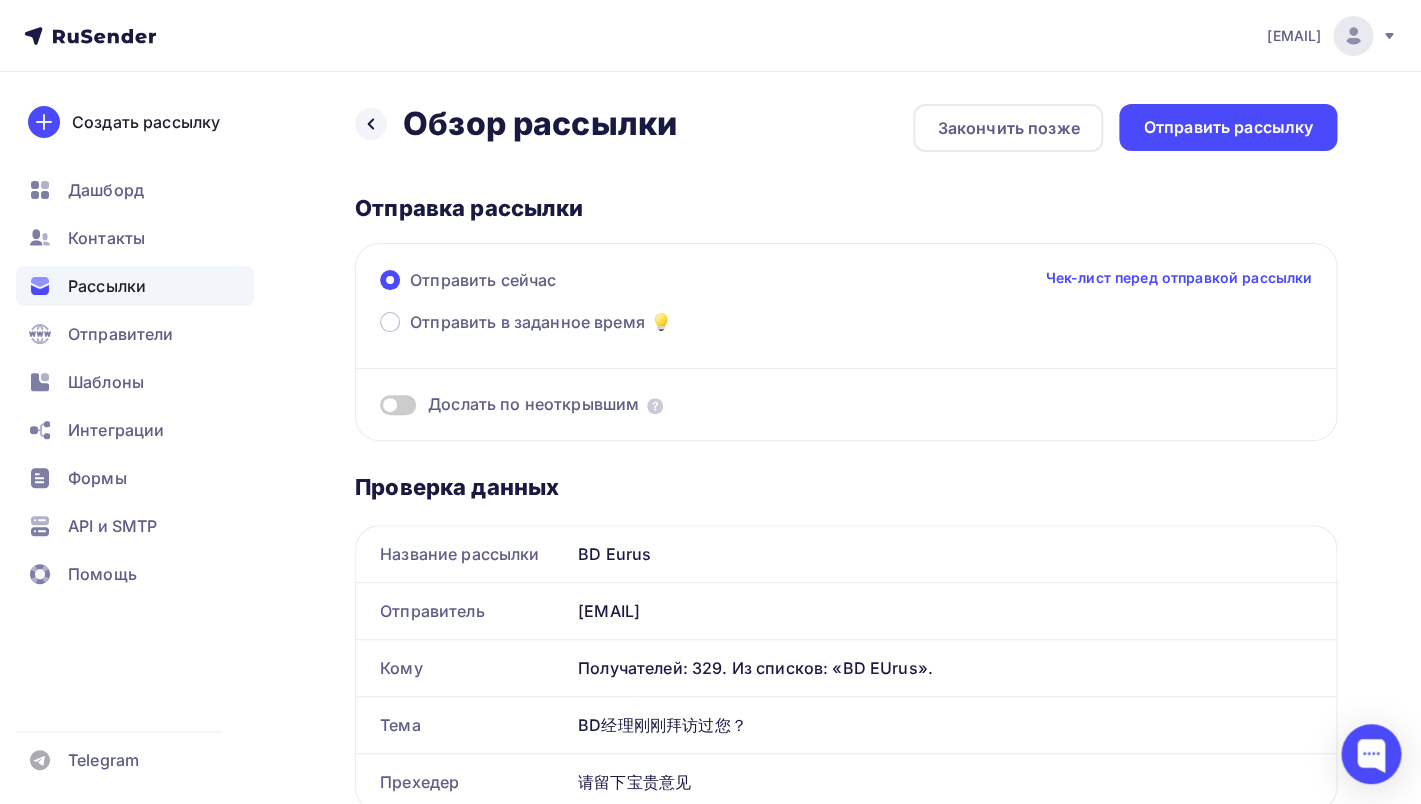 scroll, scrollTop: 0, scrollLeft: 0, axis: both 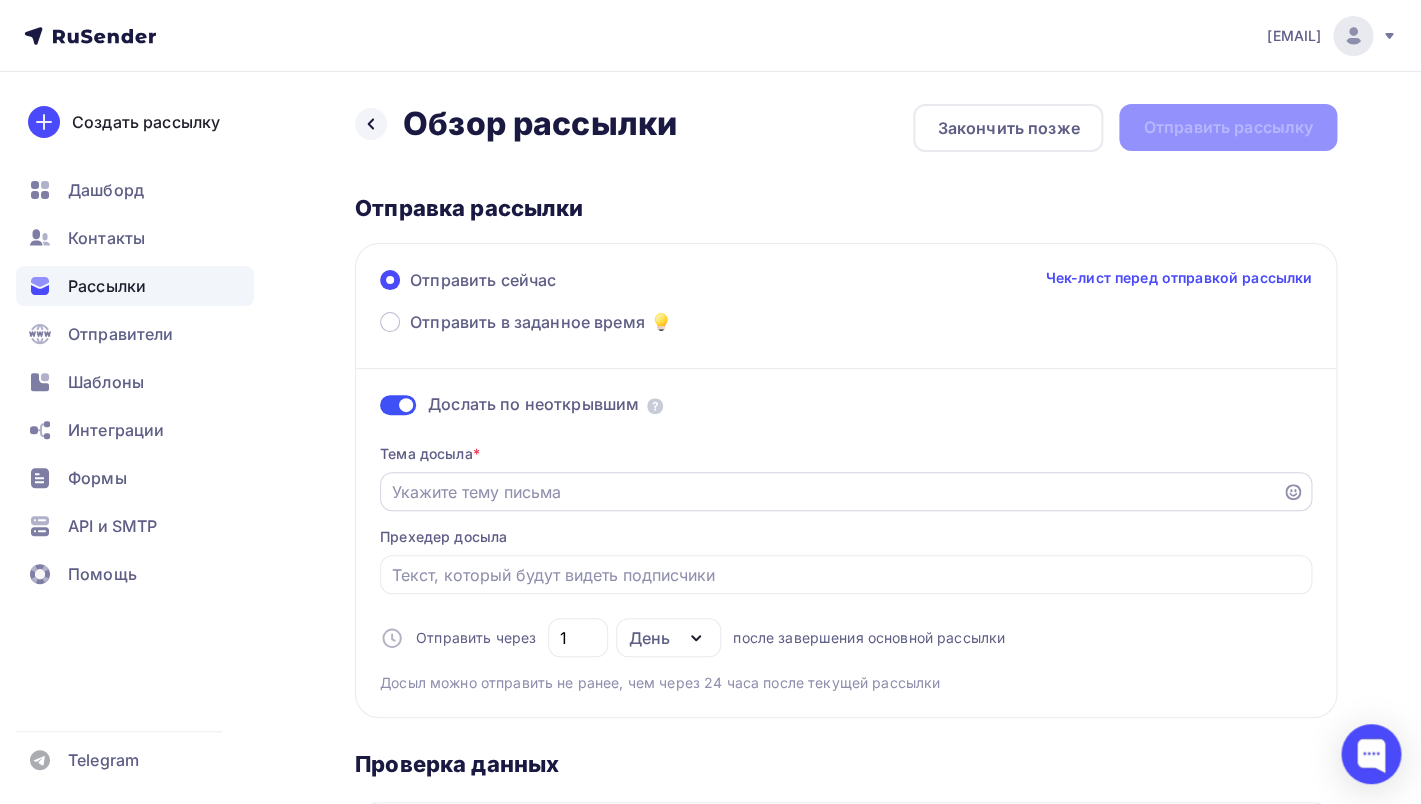 click on "Отправить в заданное время" at bounding box center [831, 492] 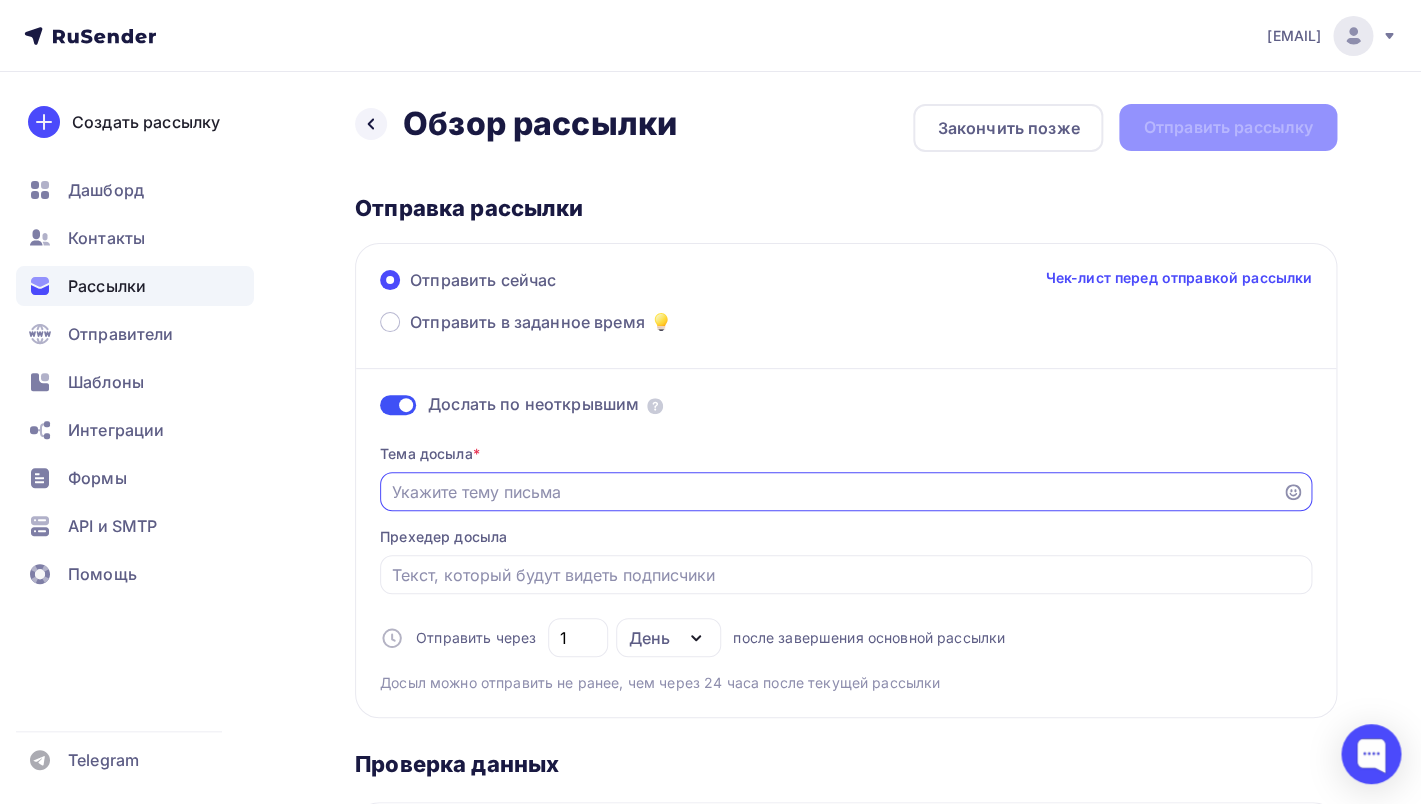 paste on "请留下宝贵意见" 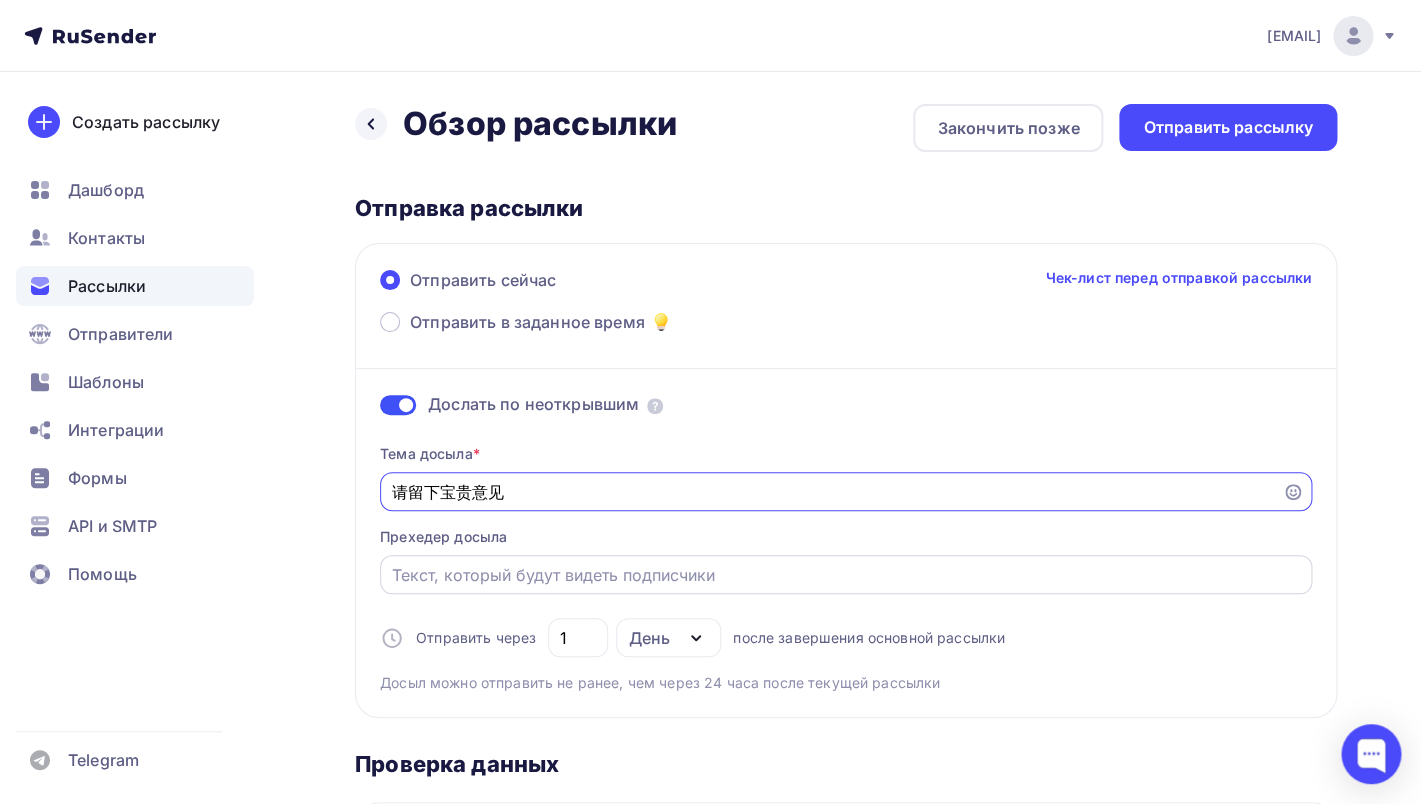 type on "请留下宝贵意见" 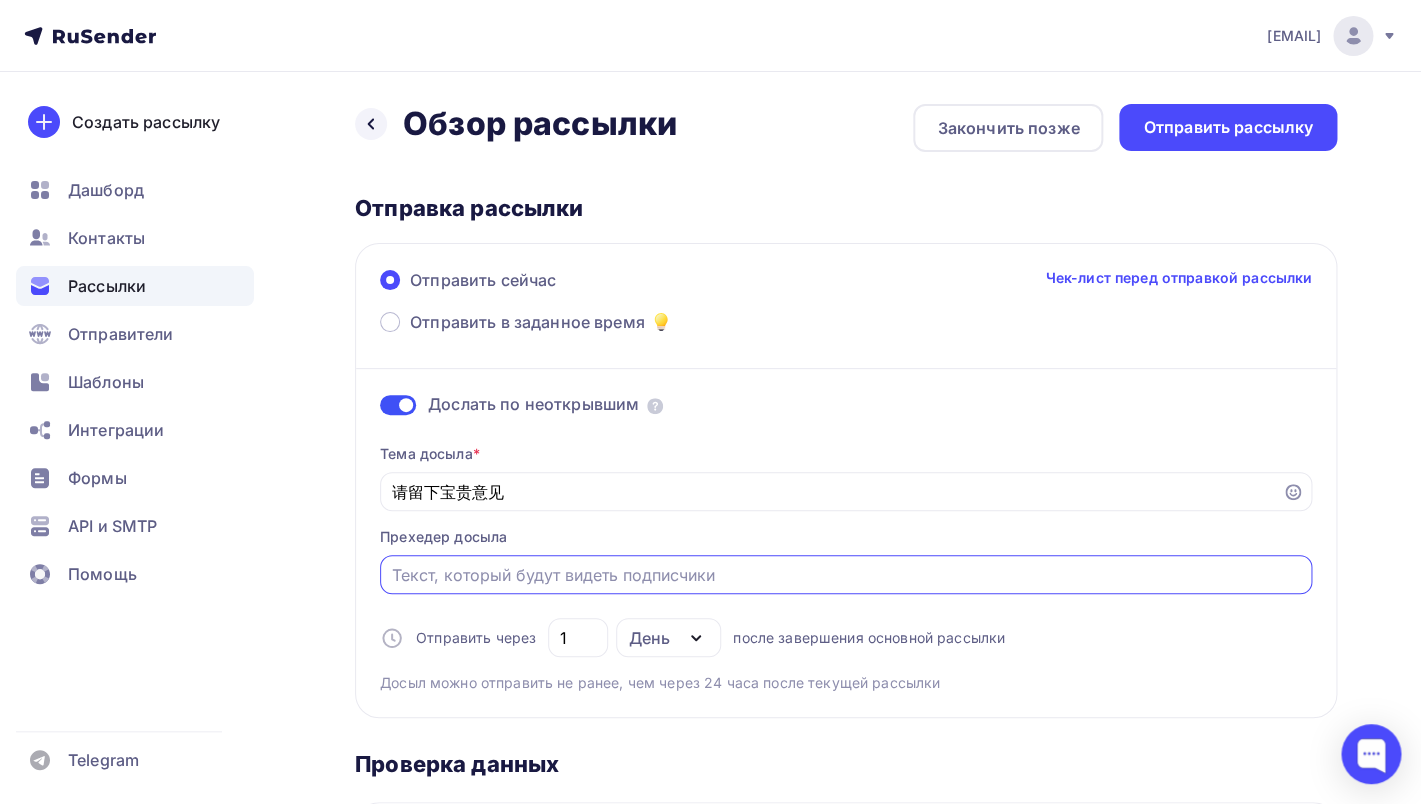 click on "Отправить в заданное время" at bounding box center [846, 575] 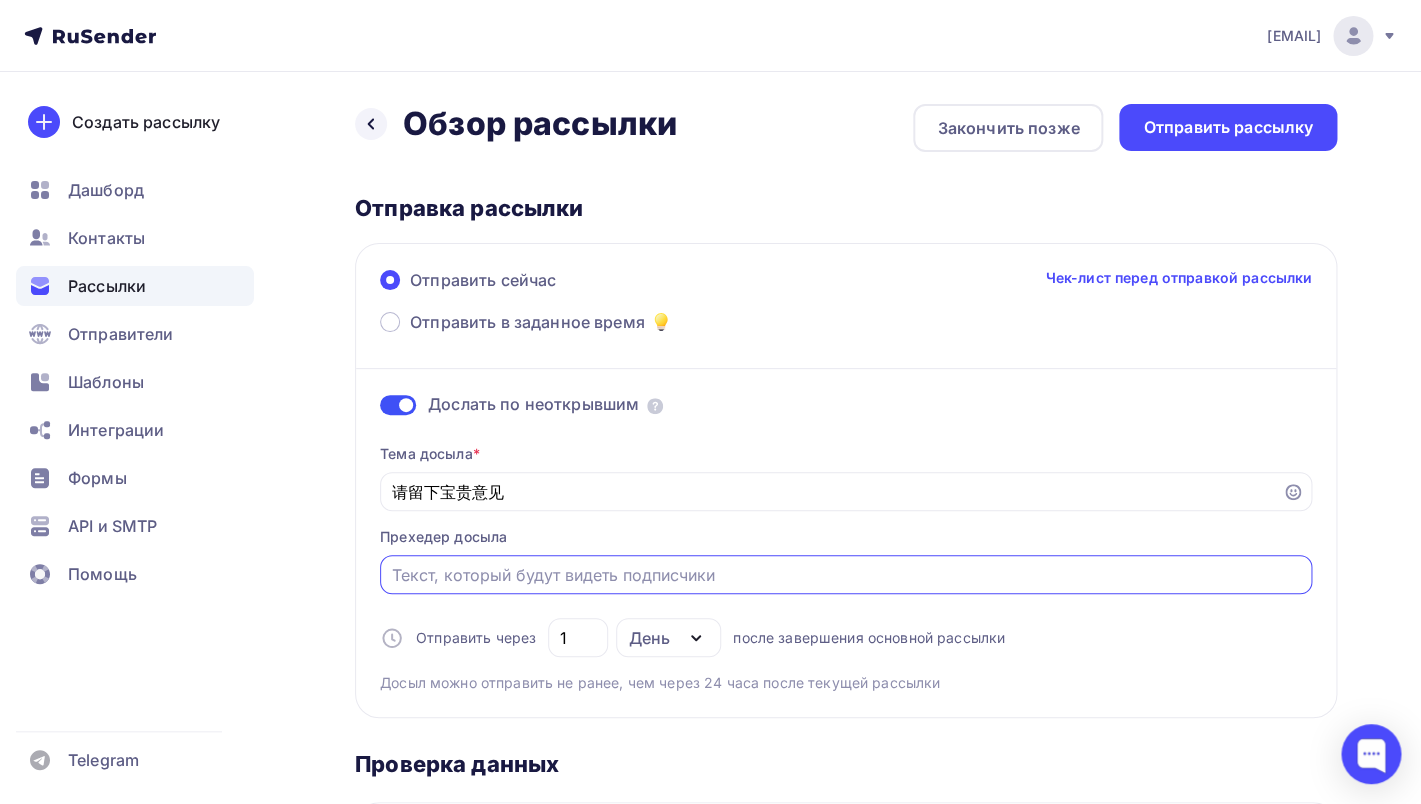 paste on "请留下宝贵意见" 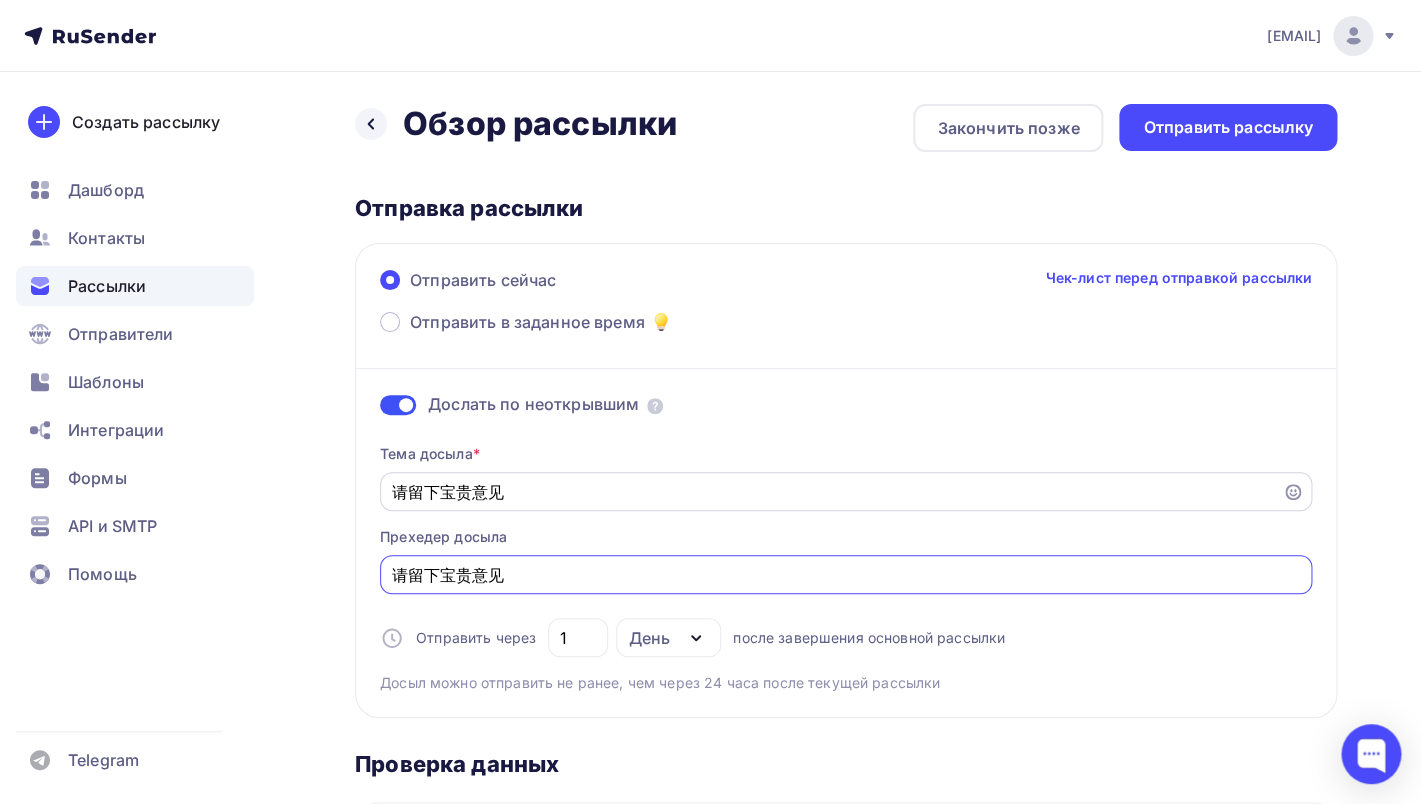 type on "请留下宝贵意见" 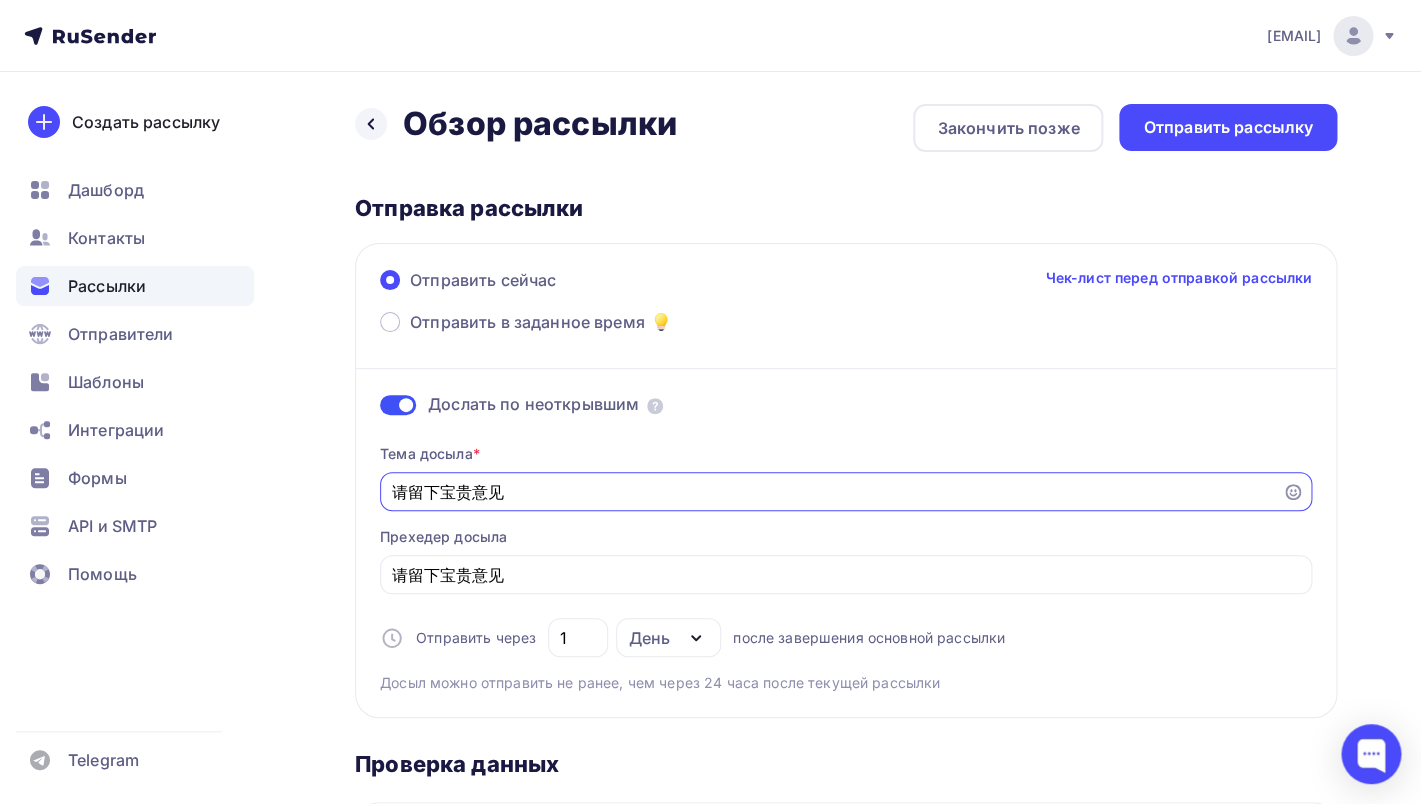 drag, startPoint x: 511, startPoint y: 490, endPoint x: 319, endPoint y: 480, distance: 192.26024 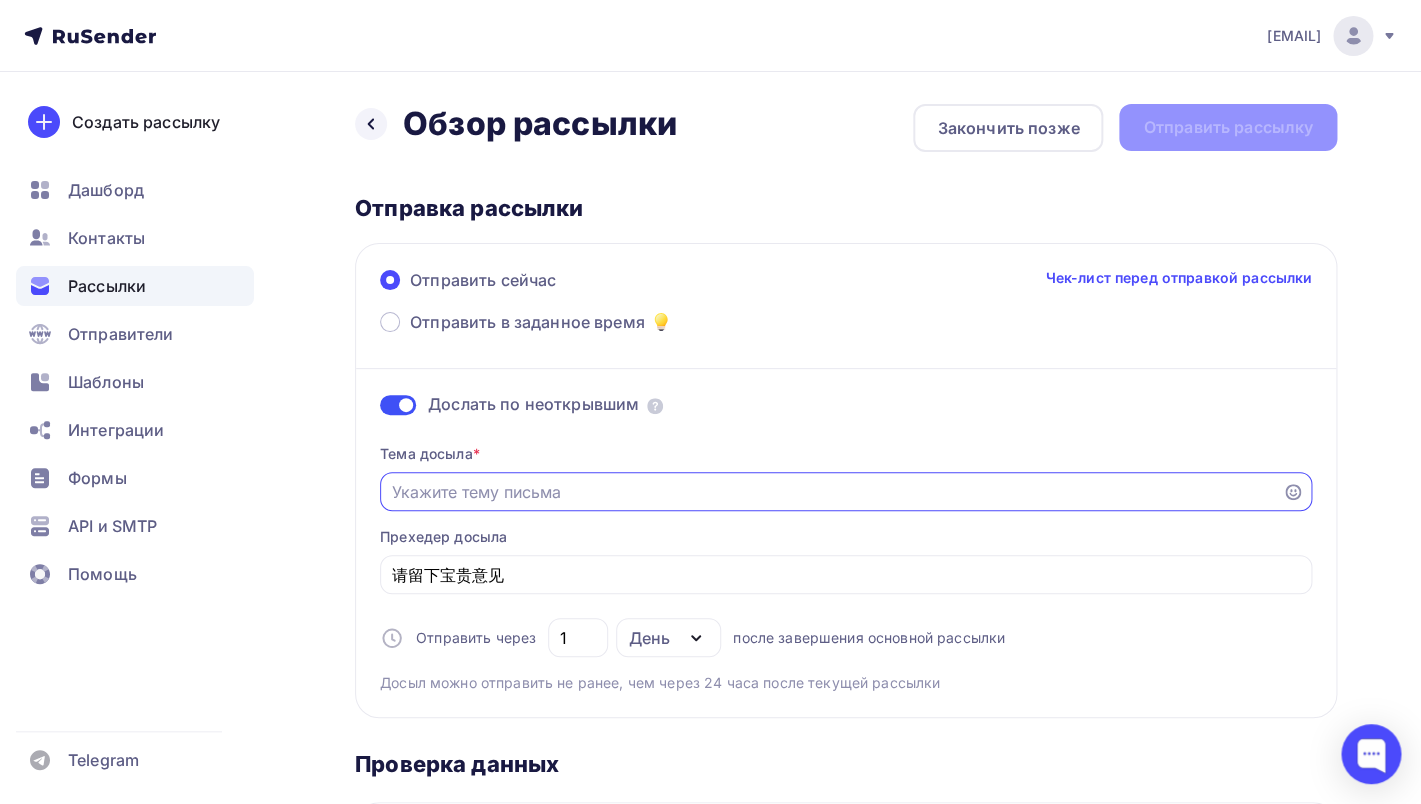 paste on "BD经理刚刚拜访过您？" 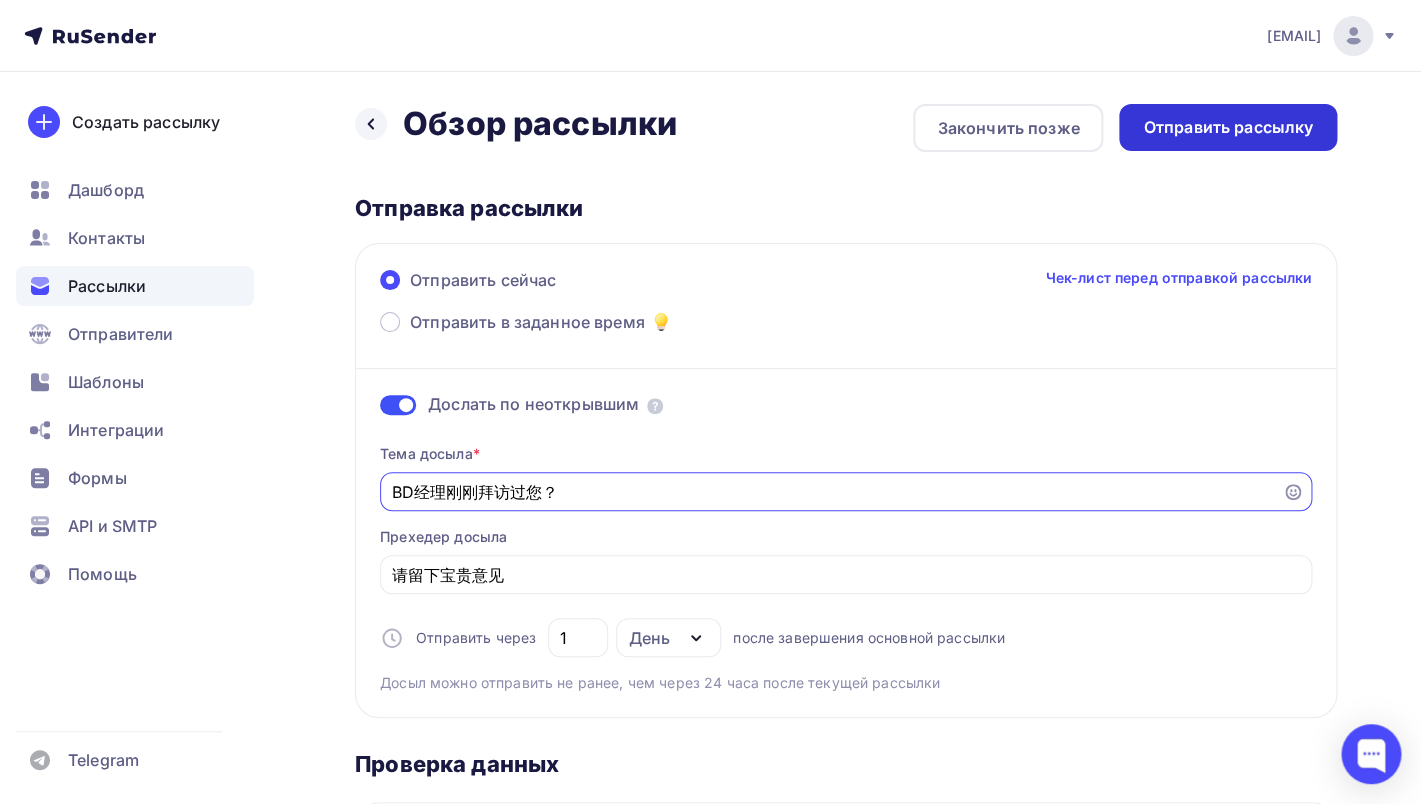 type on "BD经理刚刚拜访过您？" 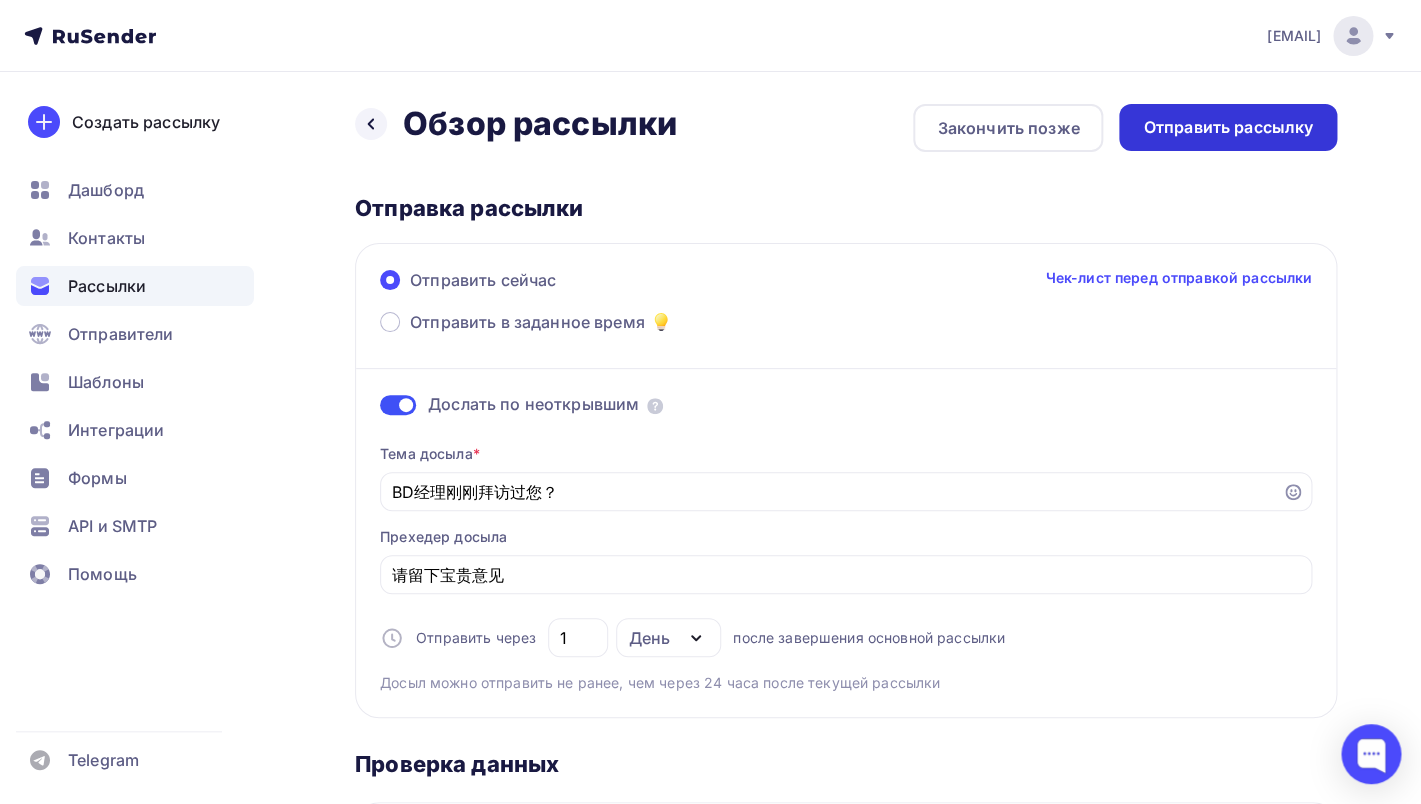 click on "Отправить рассылку" at bounding box center [1228, 127] 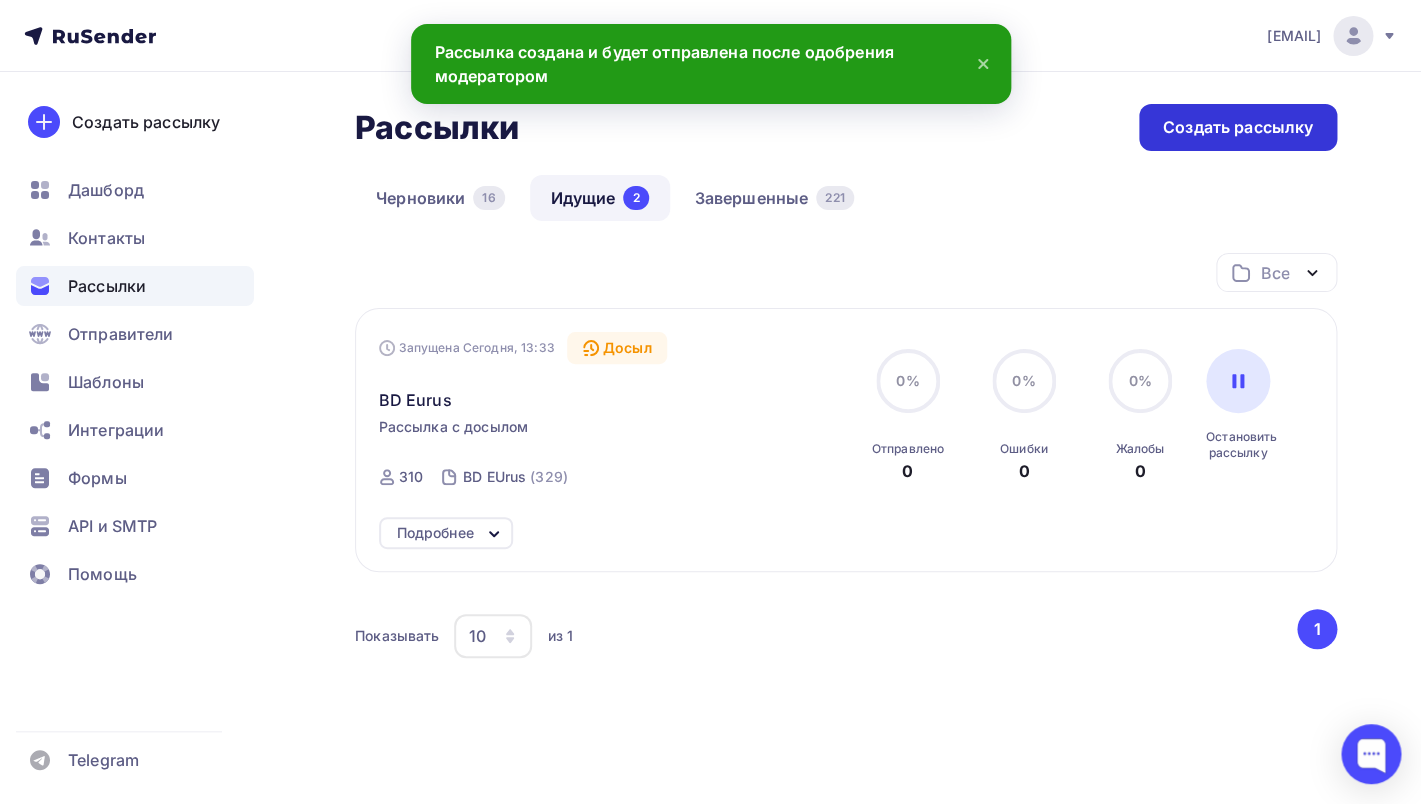 click on "Создать рассылку" at bounding box center [1238, 127] 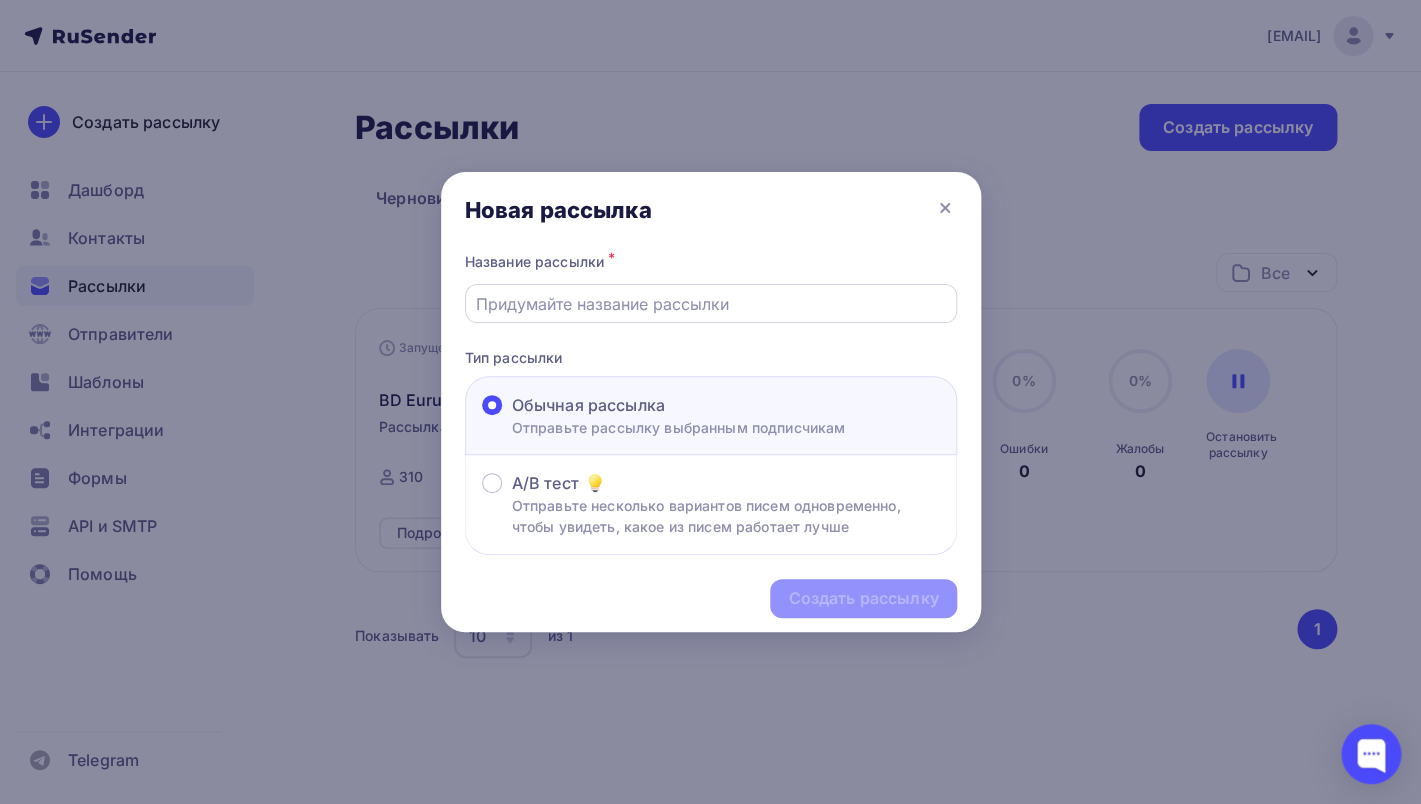 click at bounding box center (710, 304) 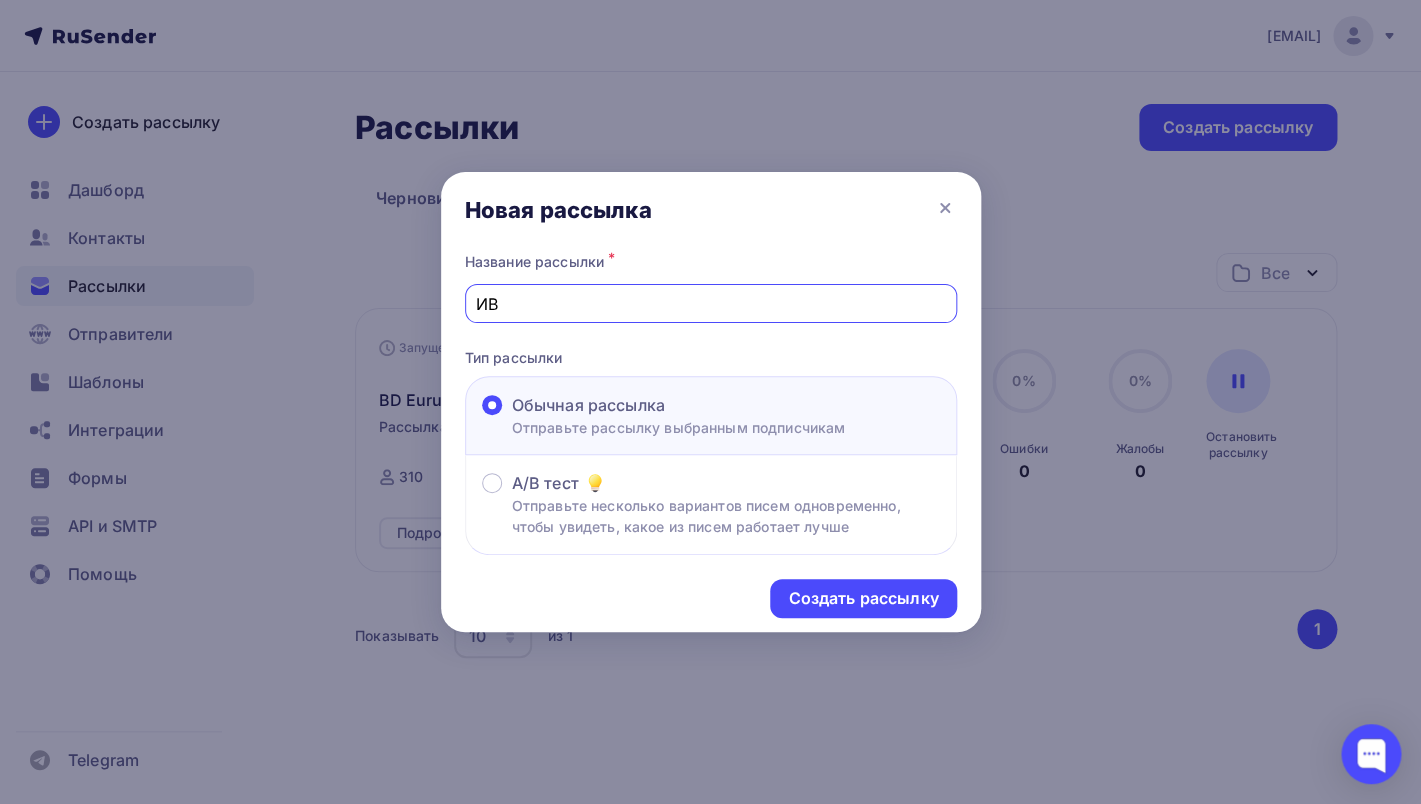 type on "И" 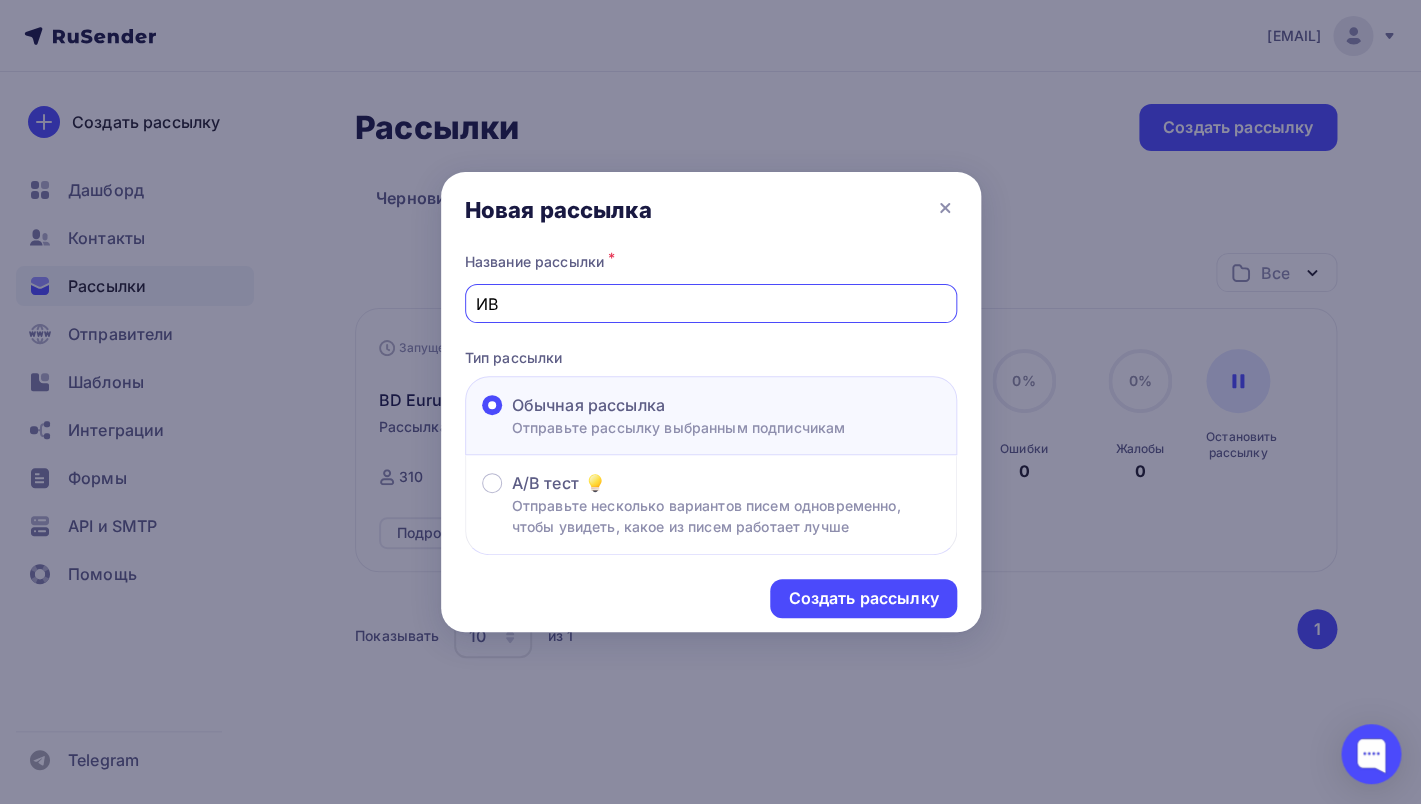 type on "И" 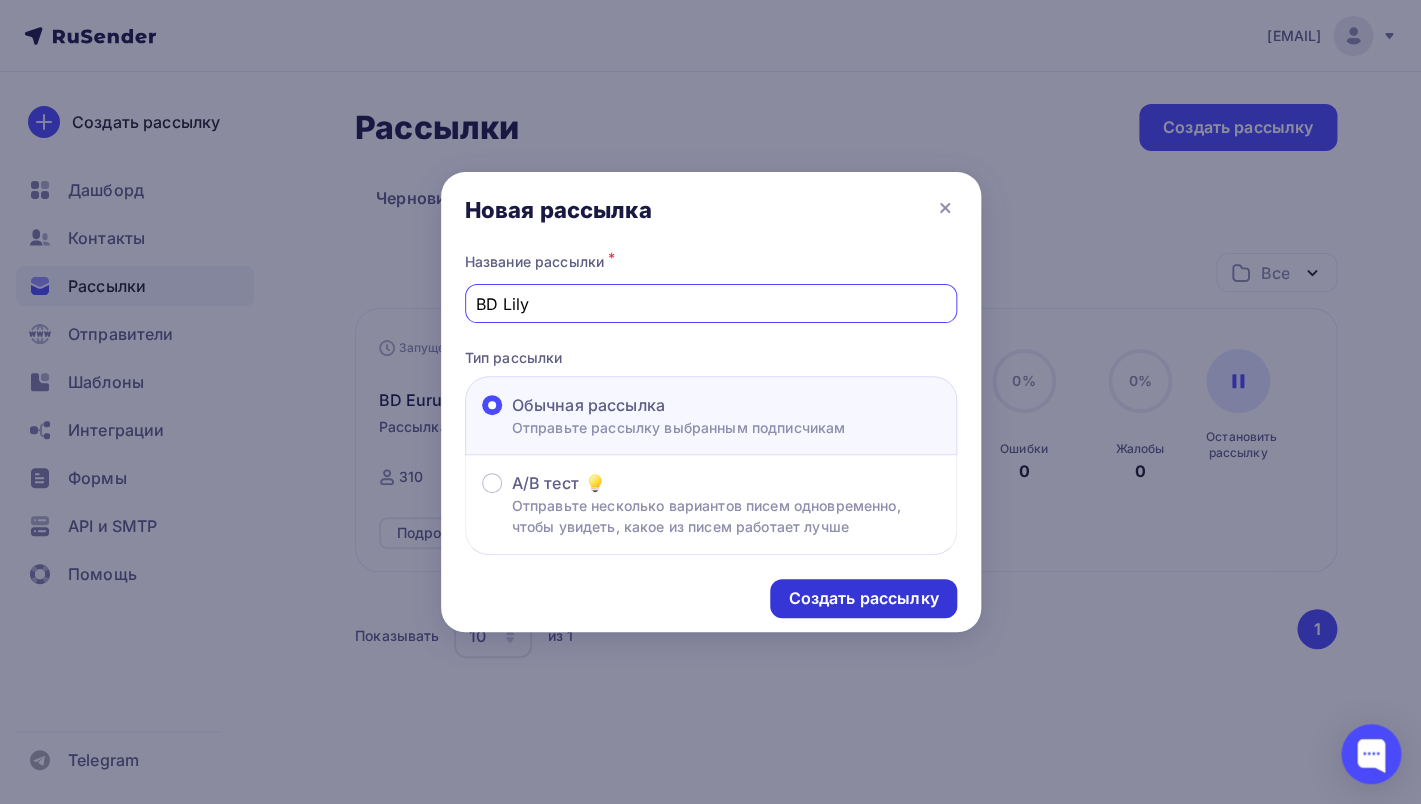 type on "BD Lily" 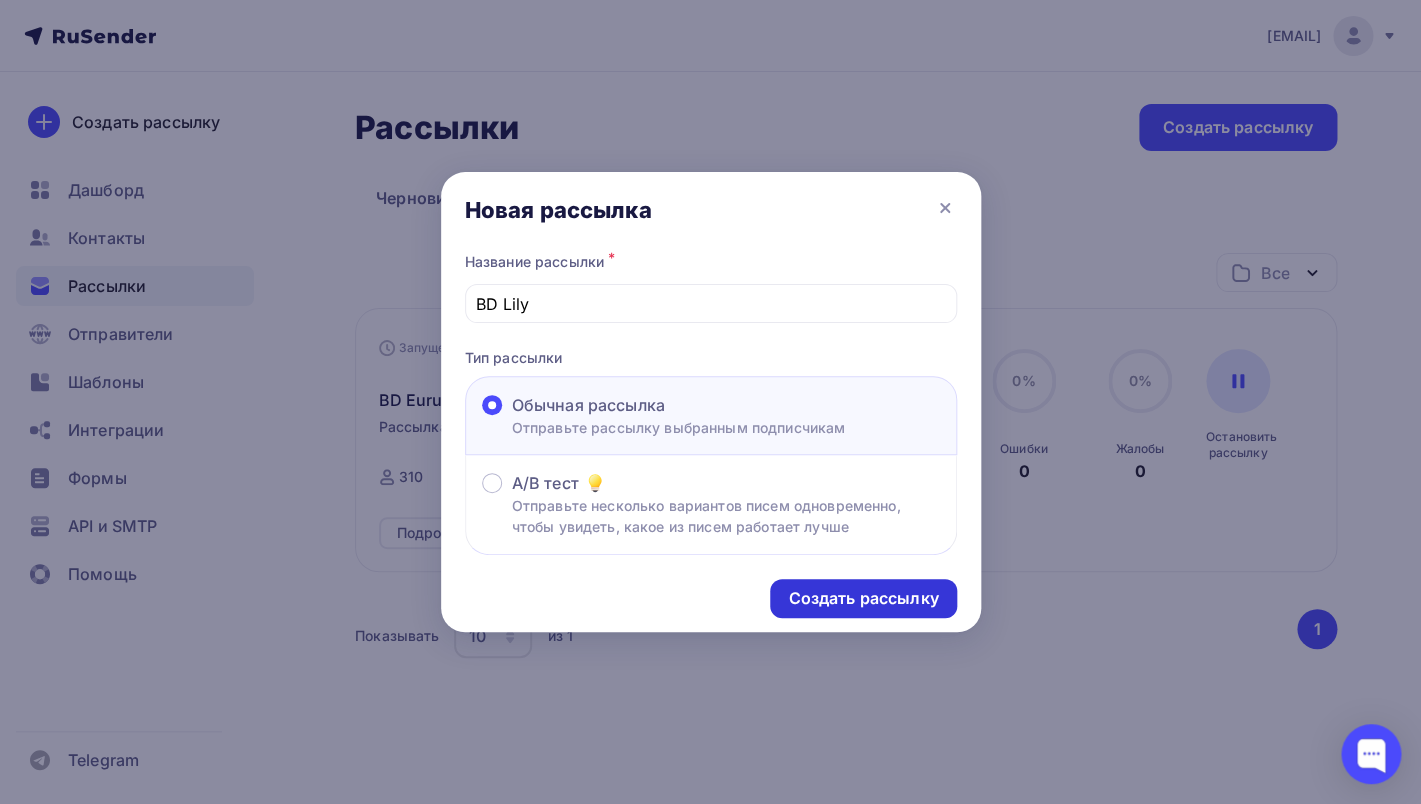 click on "Создать рассылку" at bounding box center (863, 598) 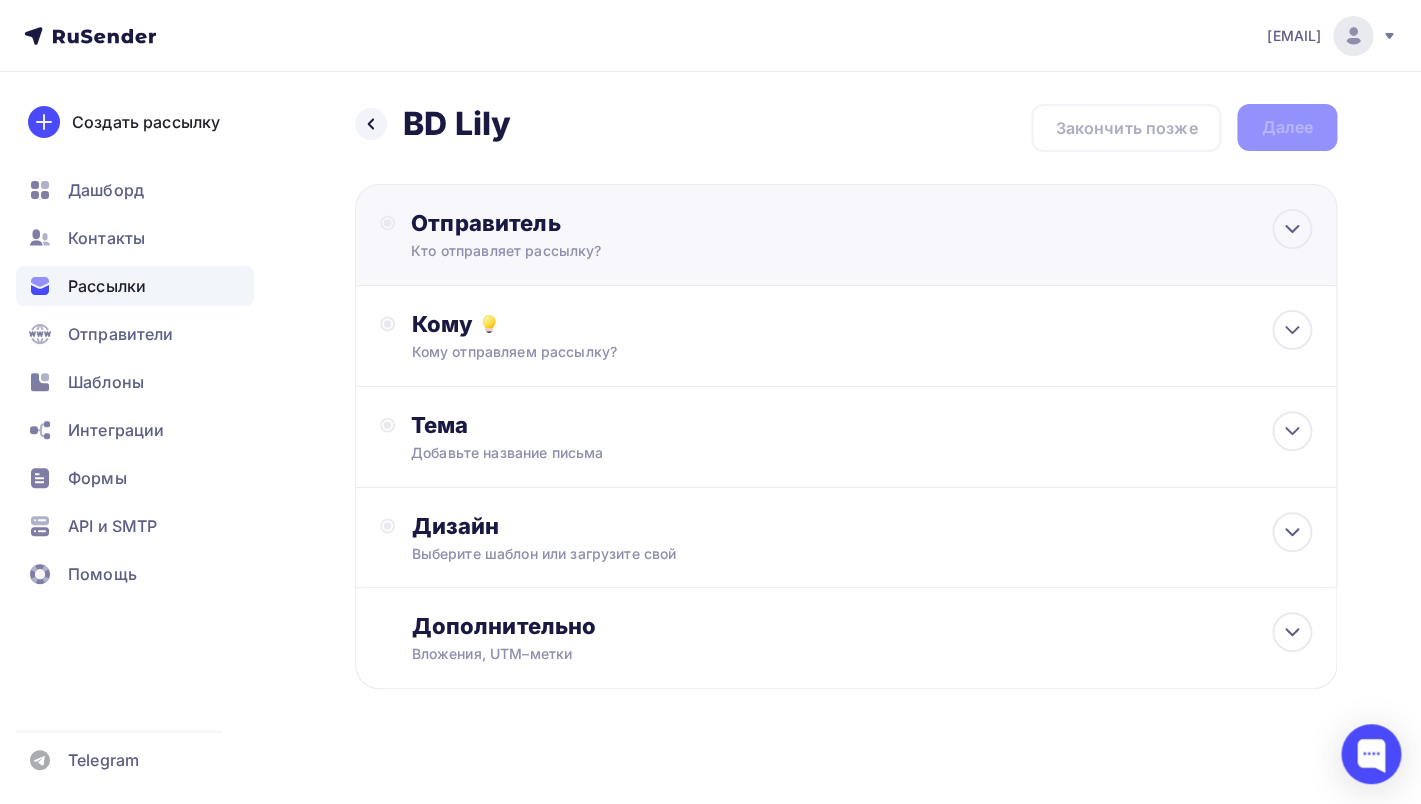click on "Отправитель
Кто отправляет рассылку?
Email  *
olennikova@unitrade.su
noreply@unitrade.space           olennikova@unitrade.su               Добавить отправителя
Рекомендуем  добавить почту на домене , чтобы рассылка не попала в «Спам»
Имя                 Сохранить" at bounding box center (627, 235) 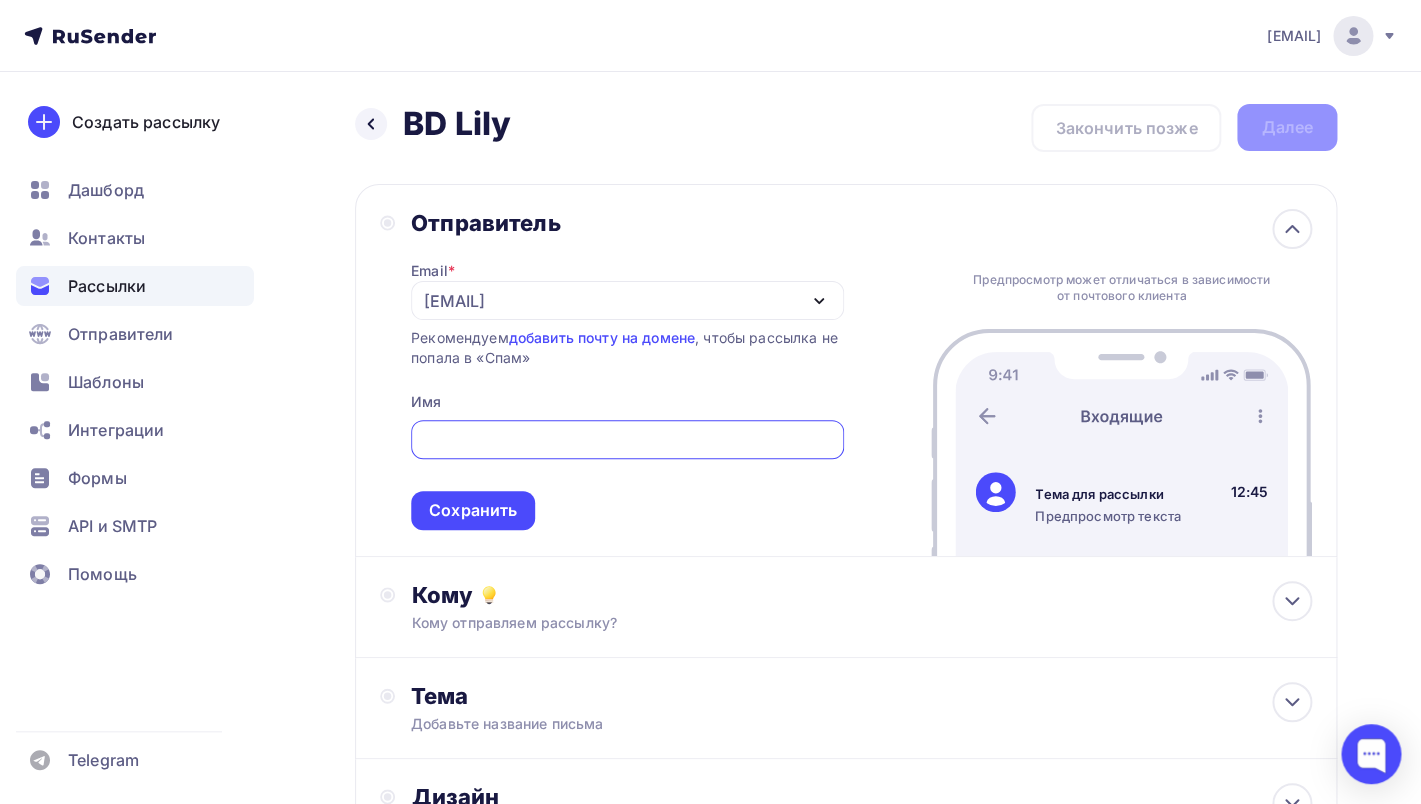 scroll, scrollTop: 0, scrollLeft: 0, axis: both 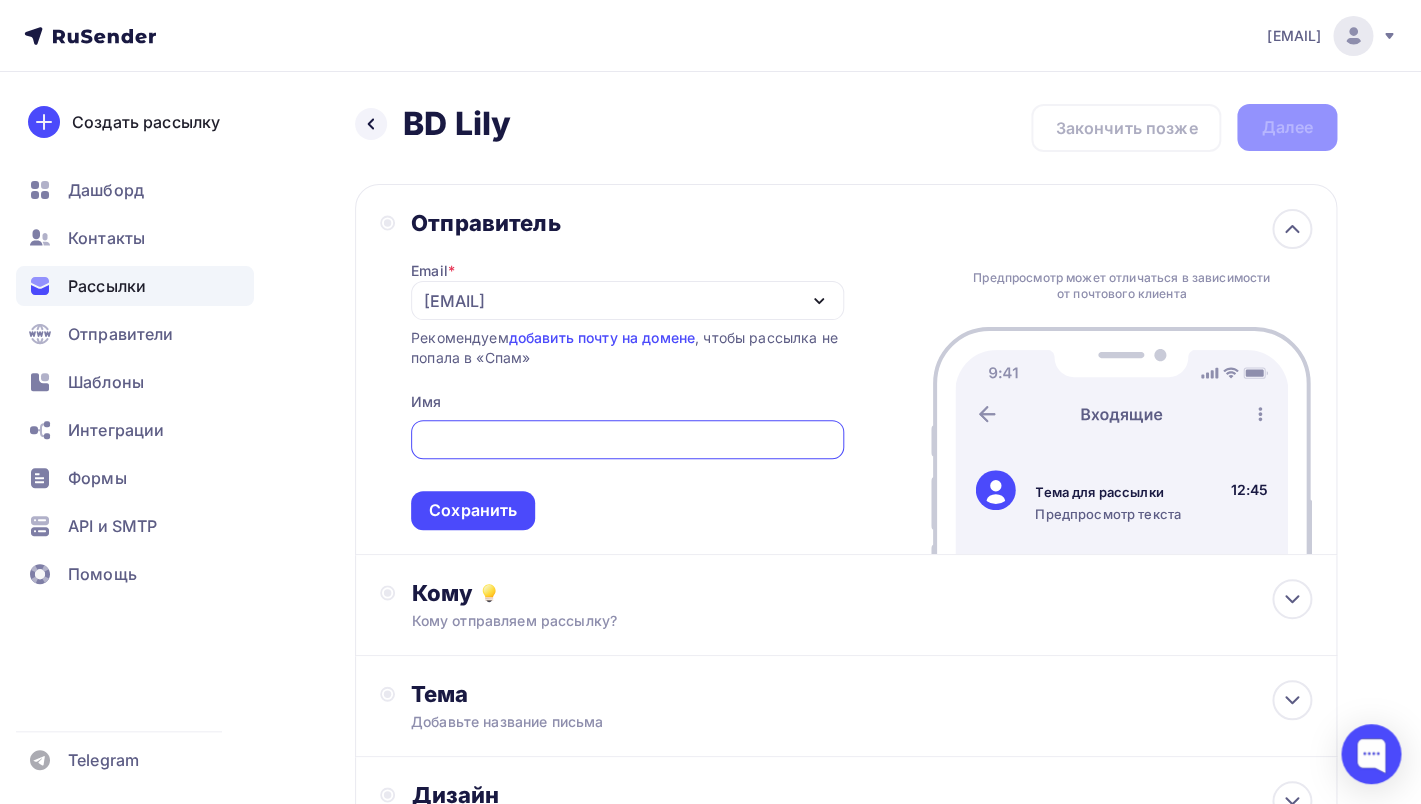 click on "olennikova@[EMAIL]" at bounding box center [627, 300] 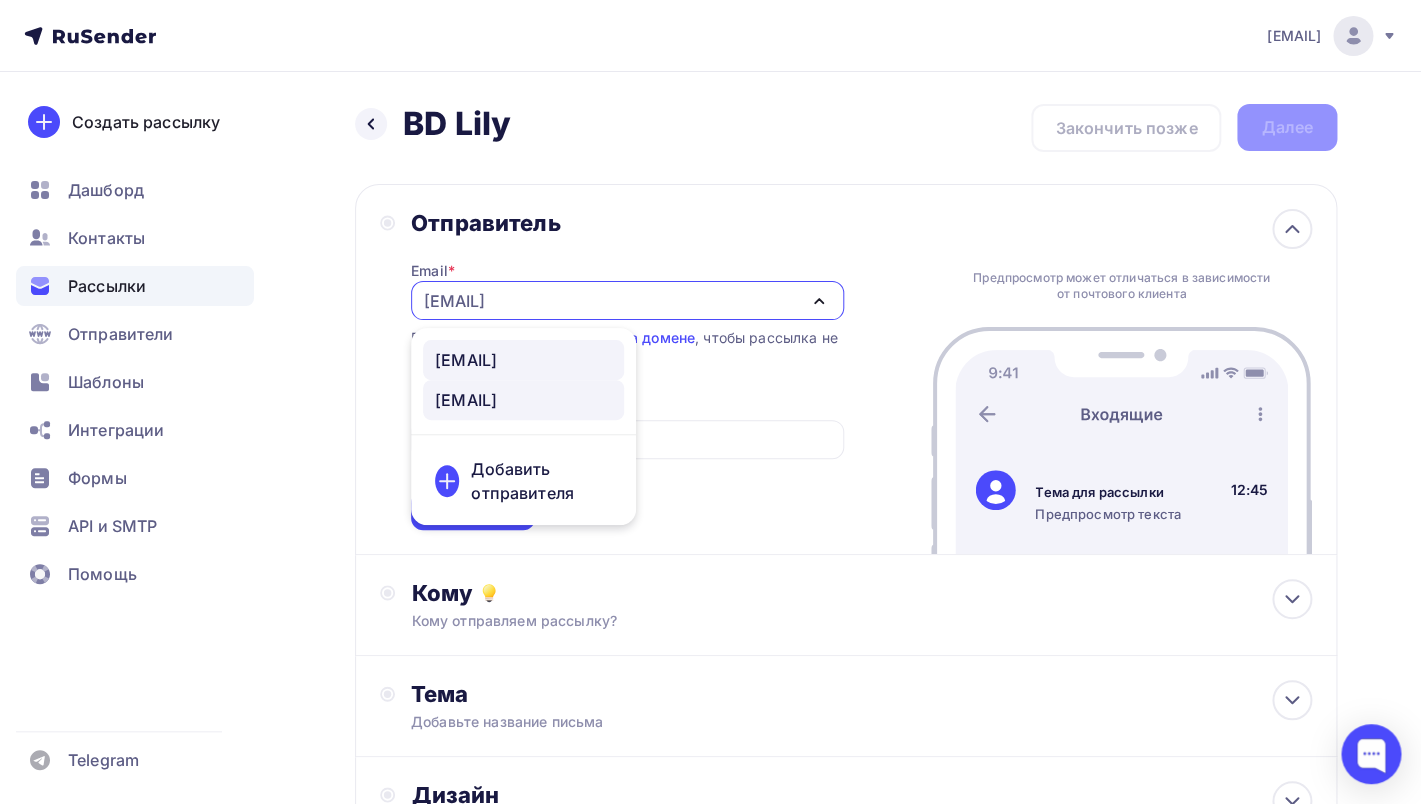 click on "noreply@unitrade.space" at bounding box center [466, 360] 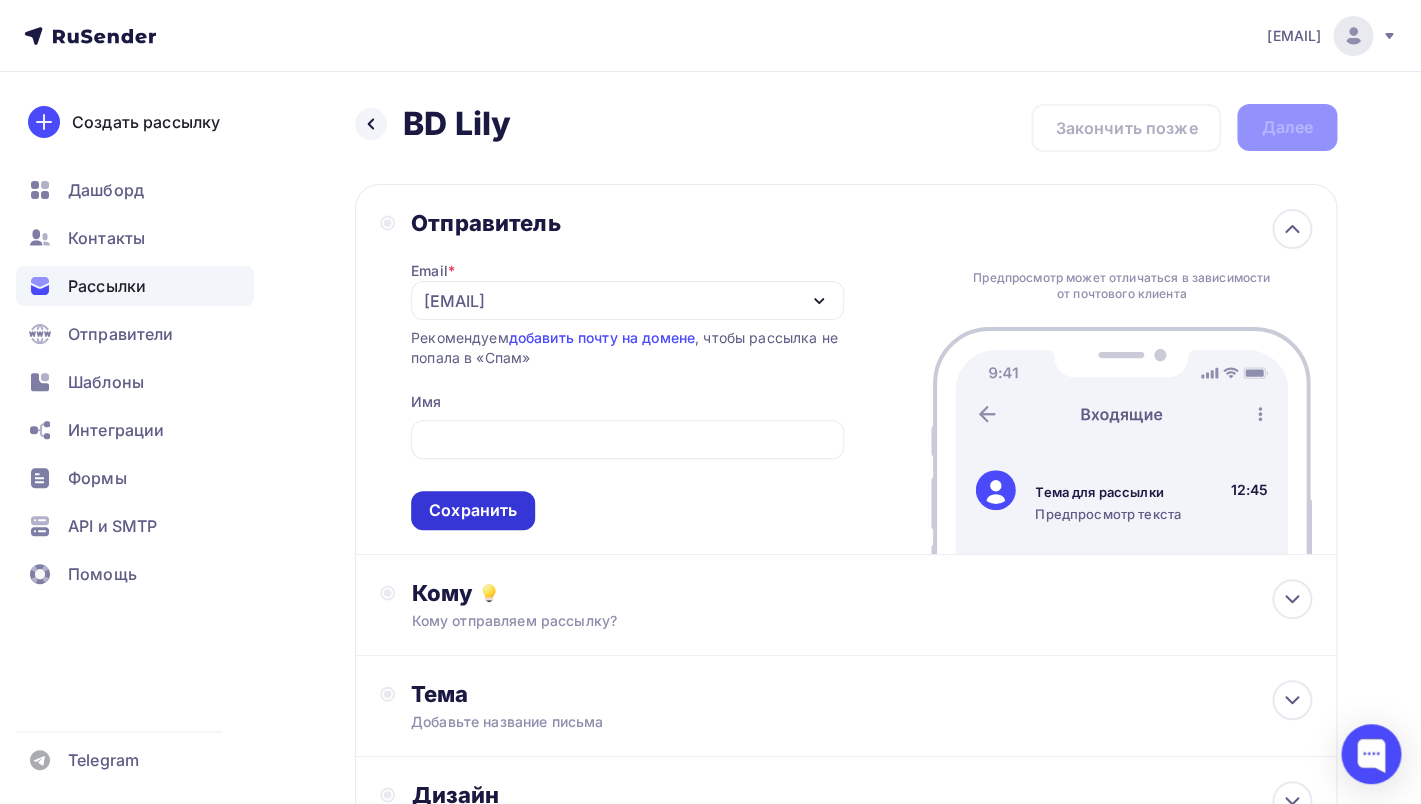 click on "Сохранить" at bounding box center [473, 510] 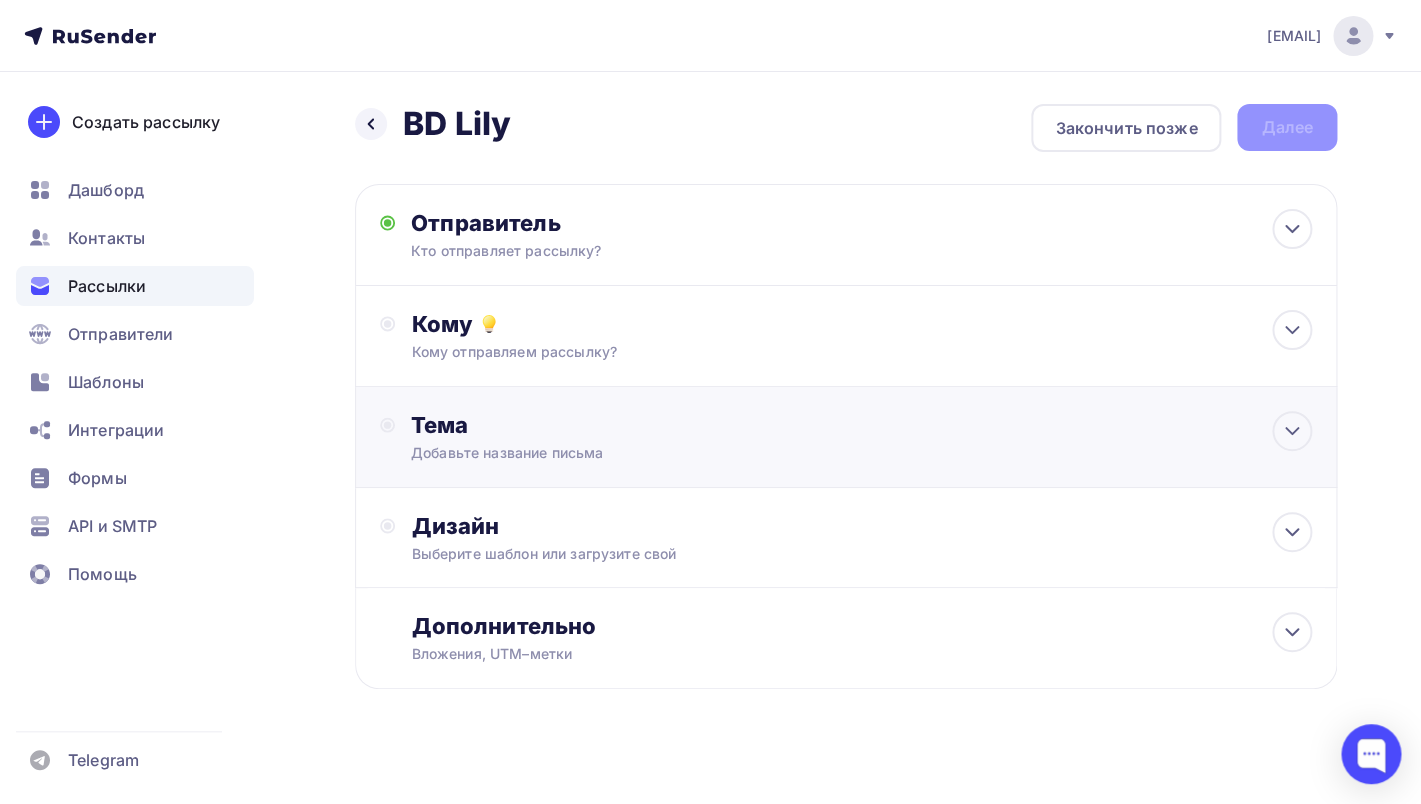 click on "Добавьте название письма" at bounding box center (589, 453) 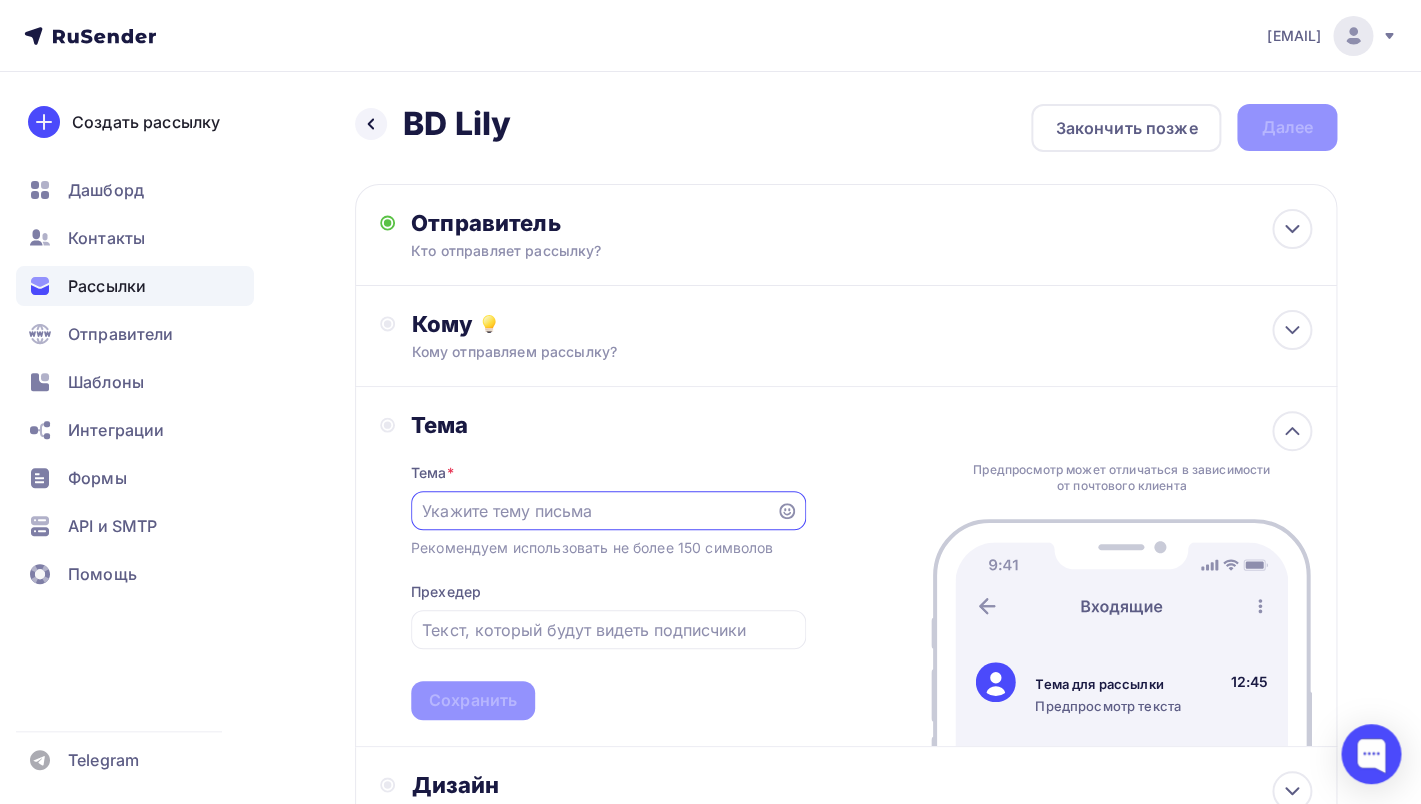 scroll, scrollTop: 0, scrollLeft: 0, axis: both 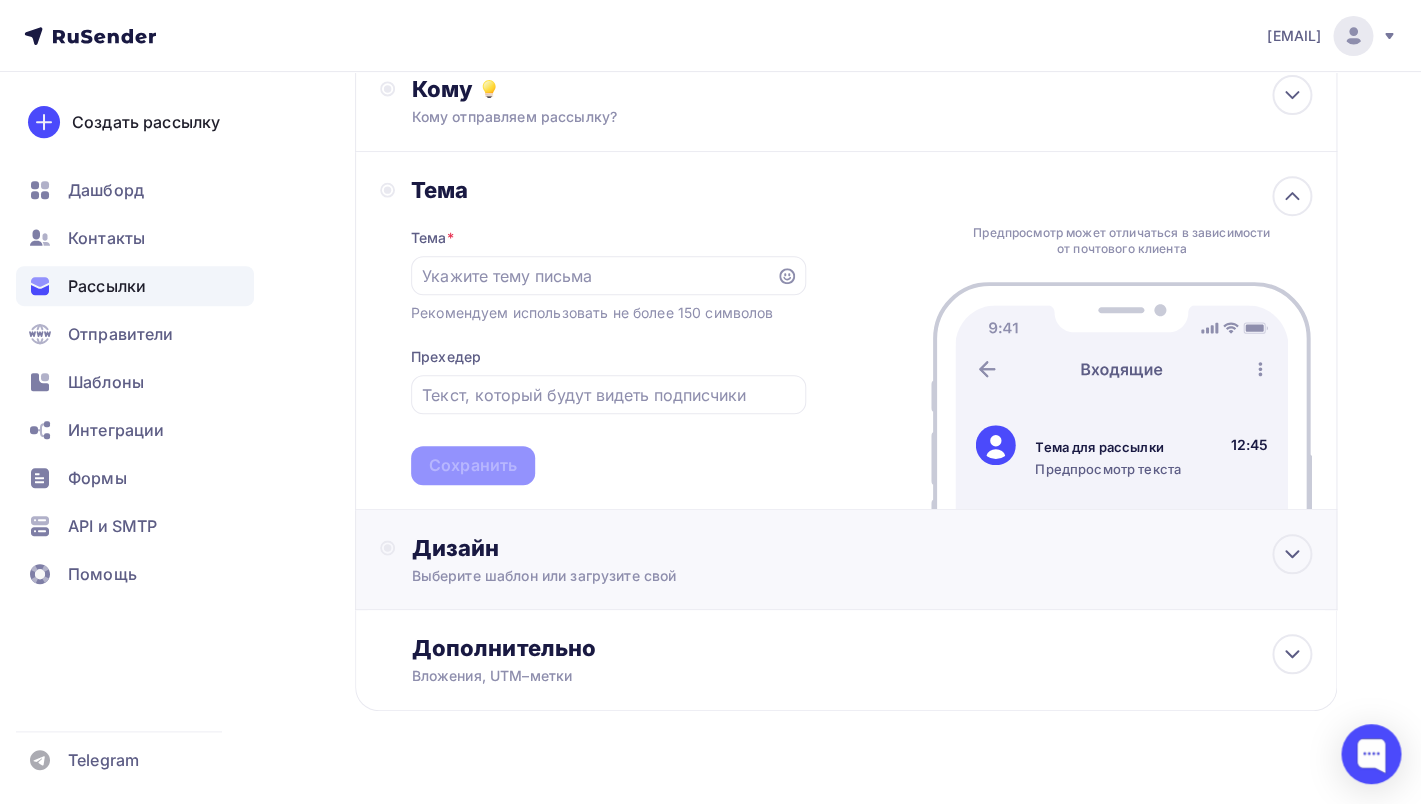click on "Дизайн" at bounding box center [861, 548] 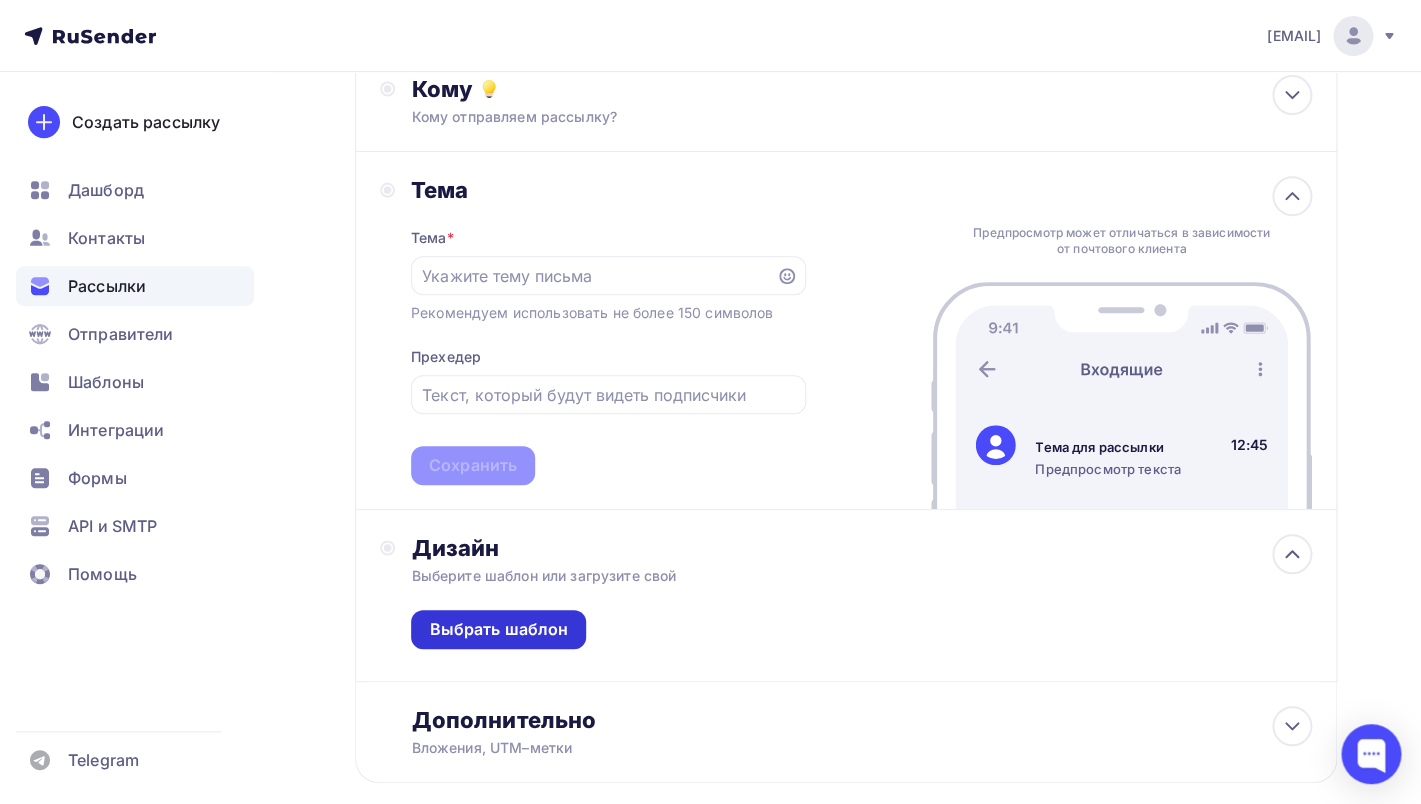click on "Выбрать шаблон" at bounding box center [498, 629] 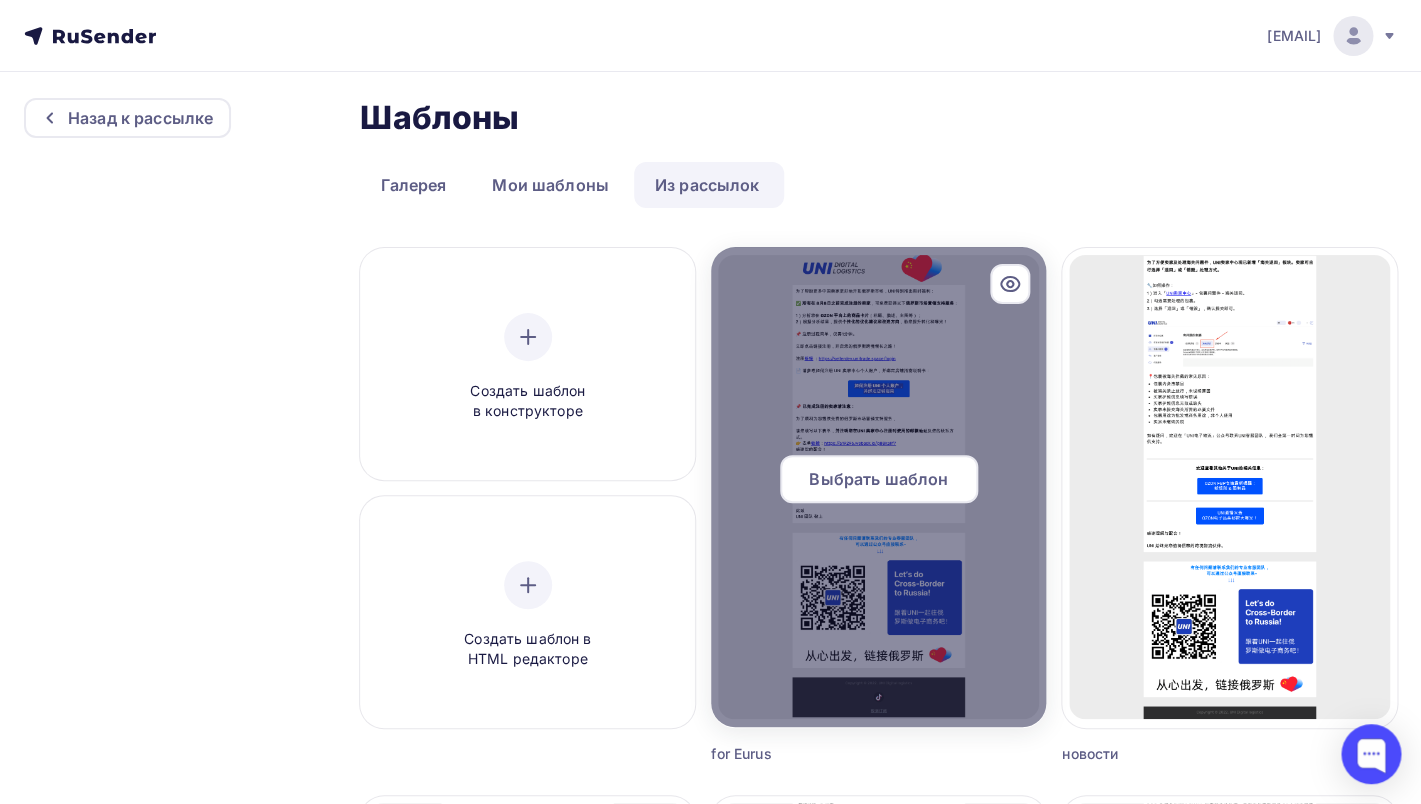 scroll, scrollTop: 8, scrollLeft: 0, axis: vertical 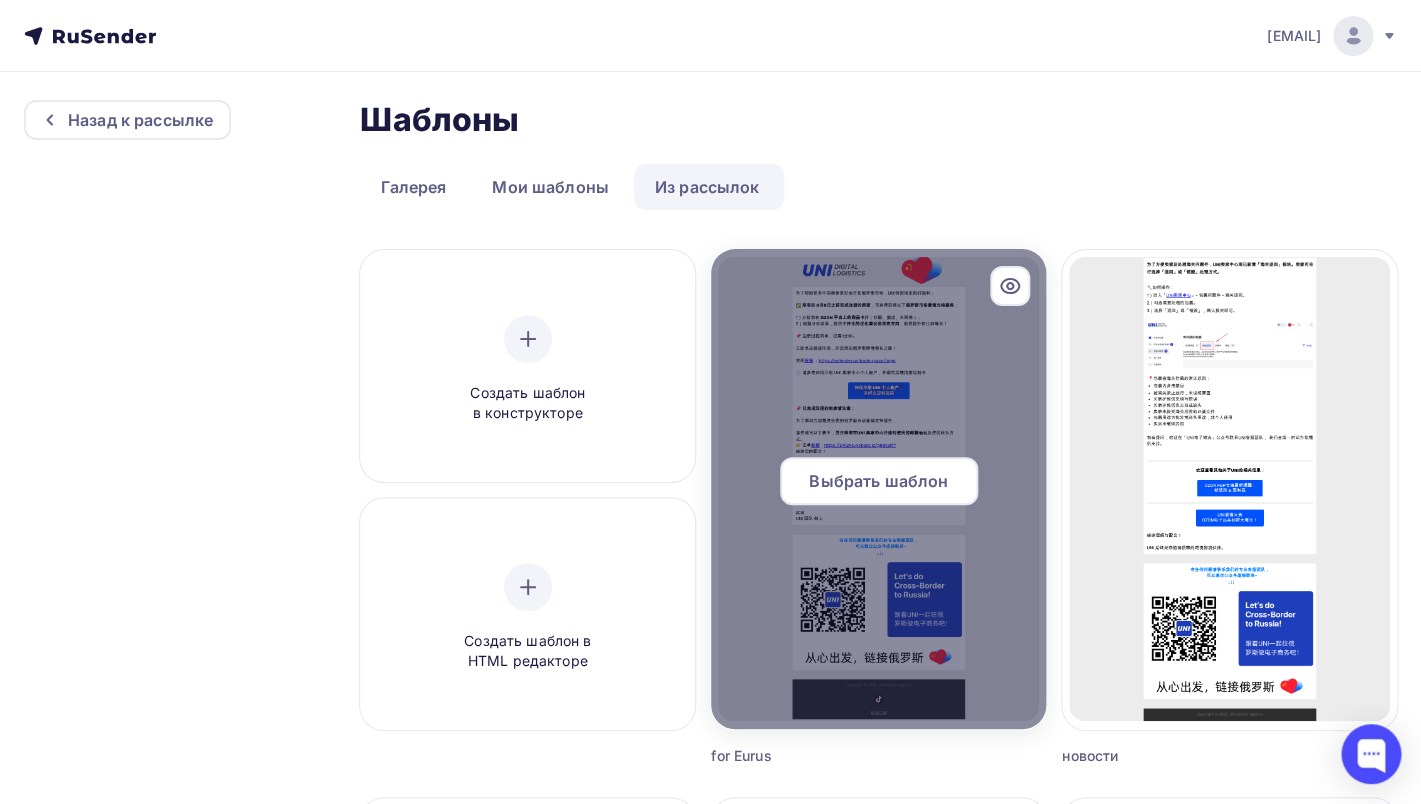 click on "Выбрать шаблон" at bounding box center [878, 481] 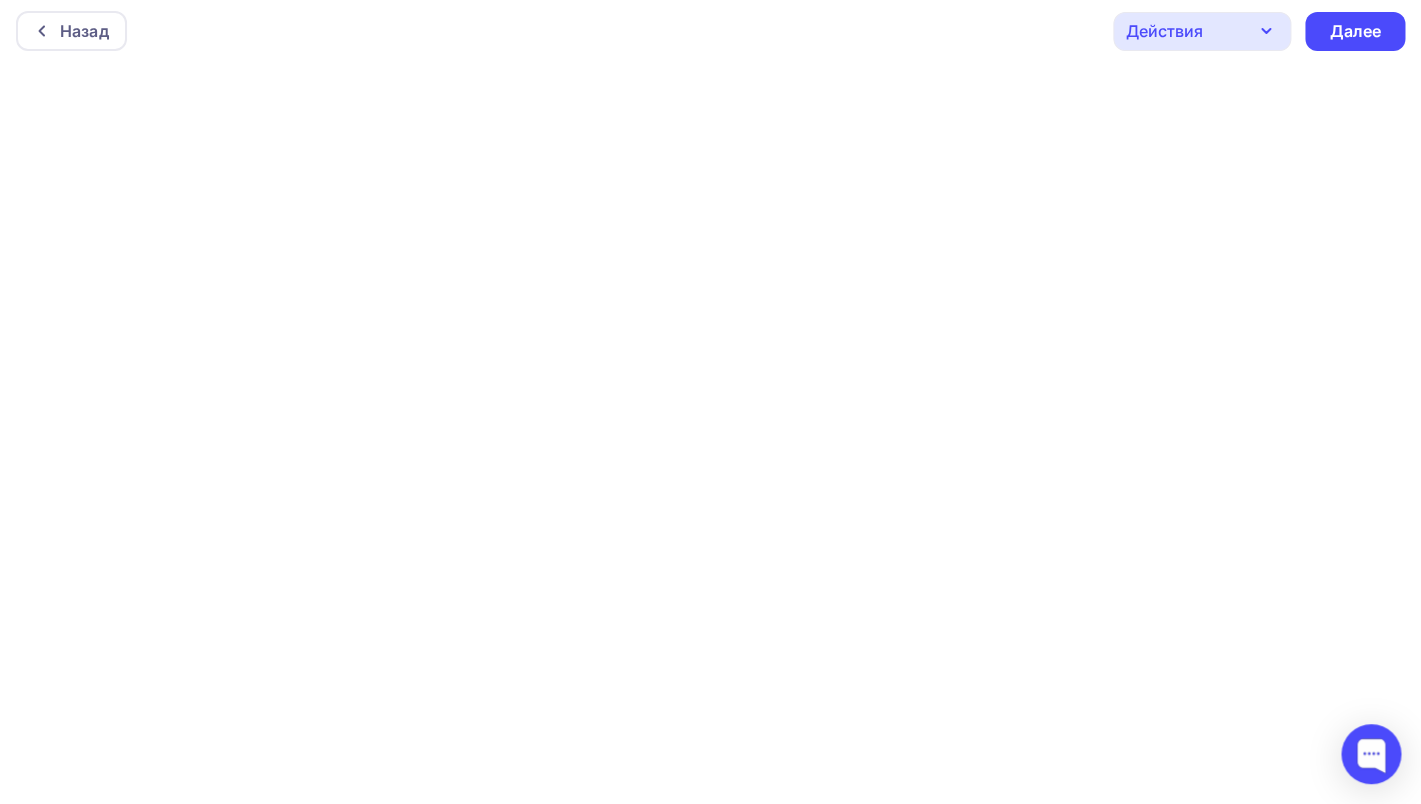scroll, scrollTop: 0, scrollLeft: 0, axis: both 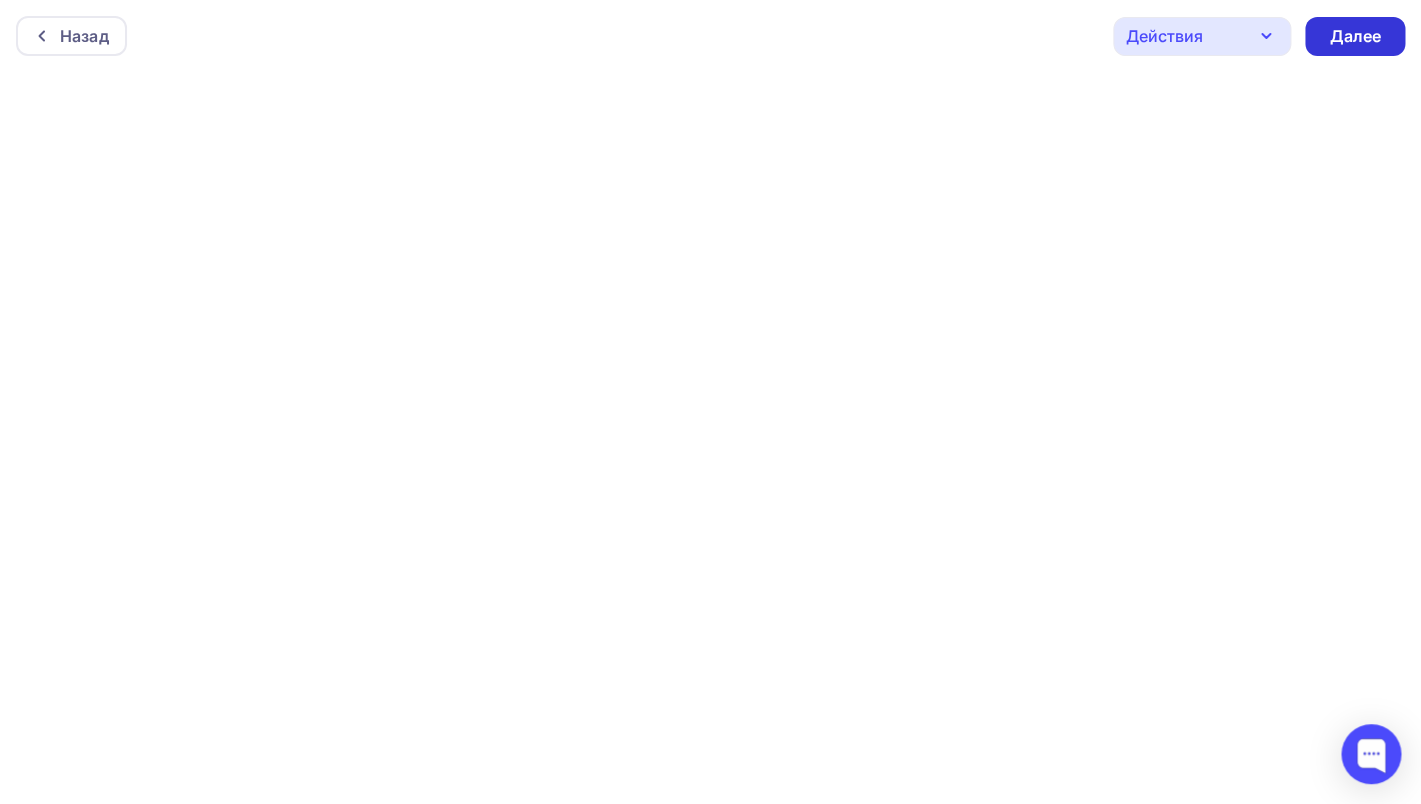 click on "Далее" at bounding box center (1355, 36) 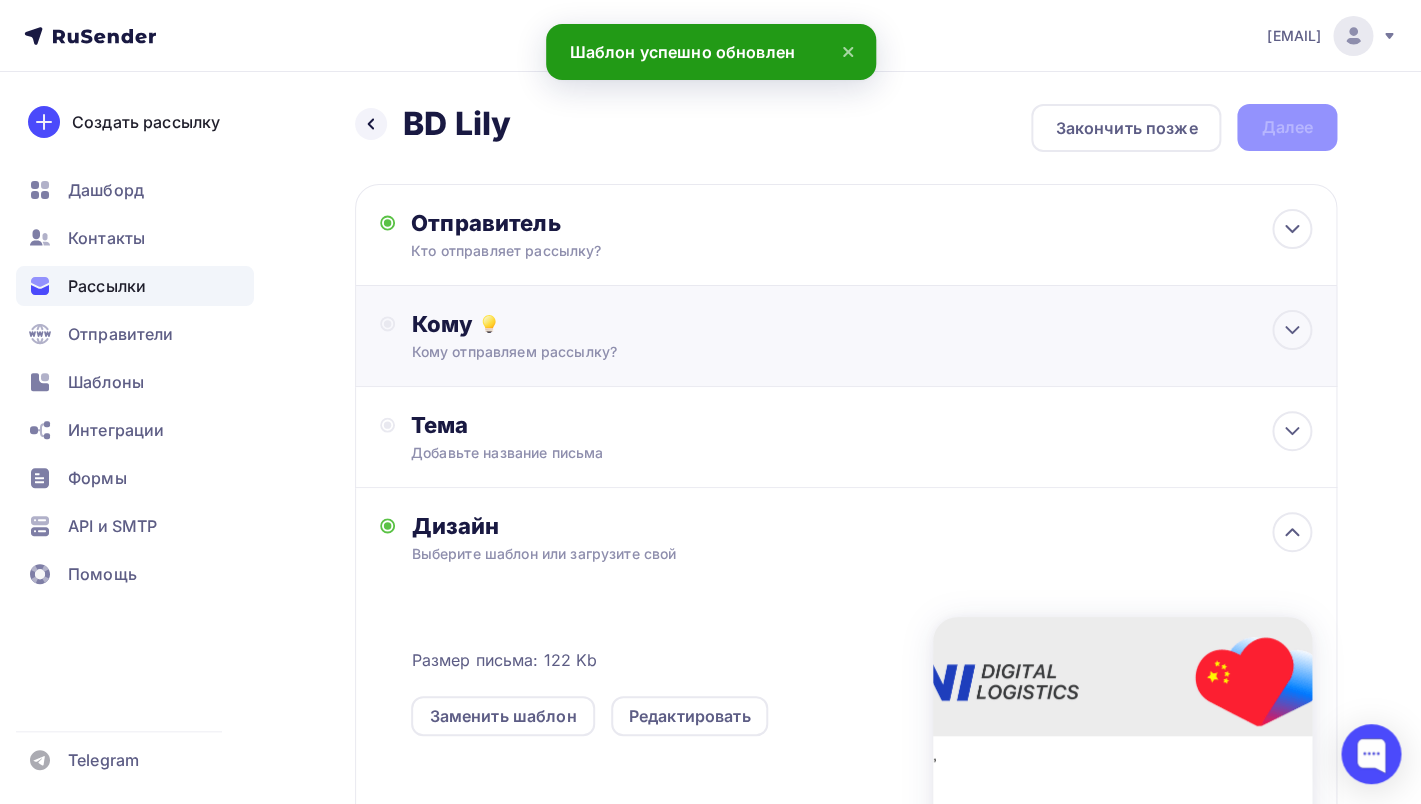 click on "Кому" at bounding box center [861, 324] 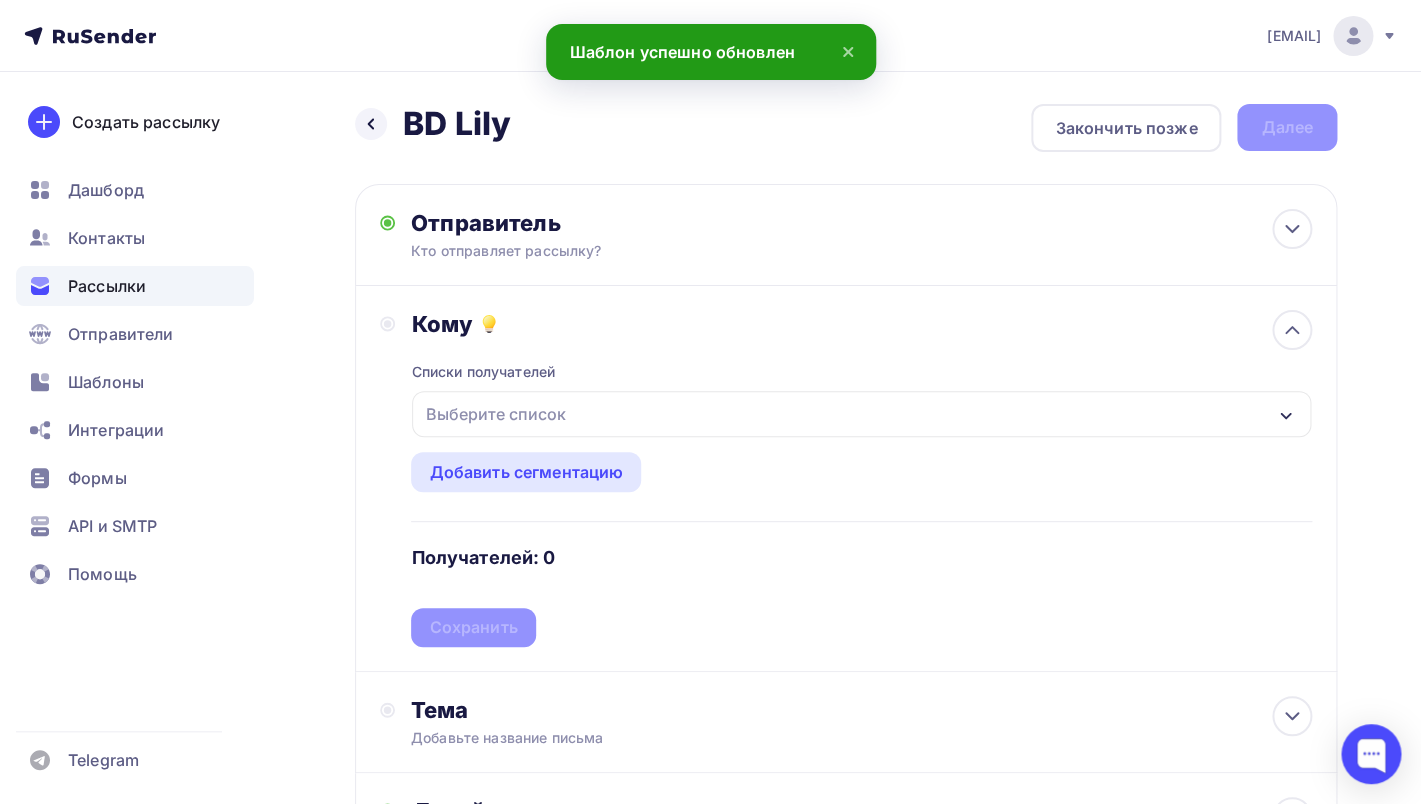 click on "Выберите список" at bounding box center (495, 414) 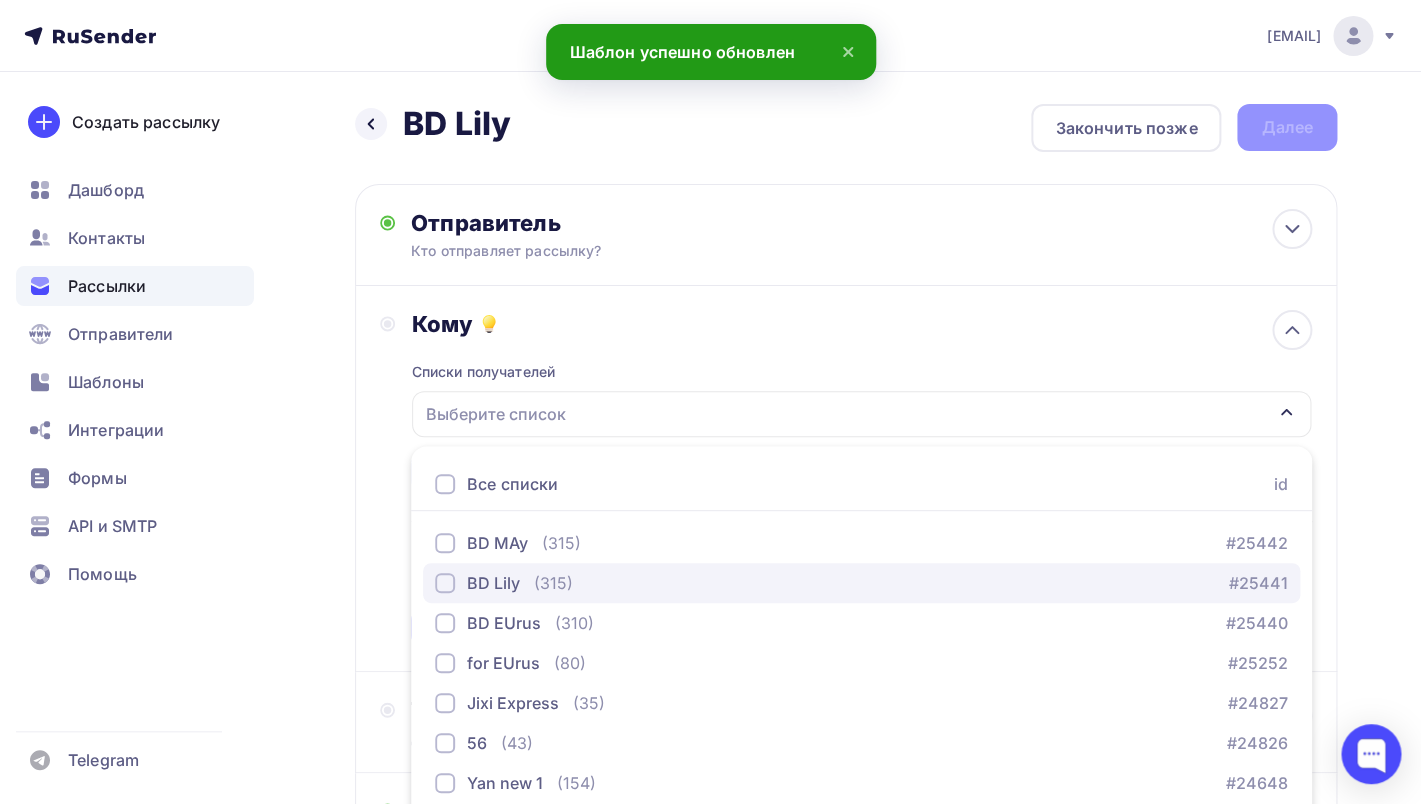 click at bounding box center [445, 583] 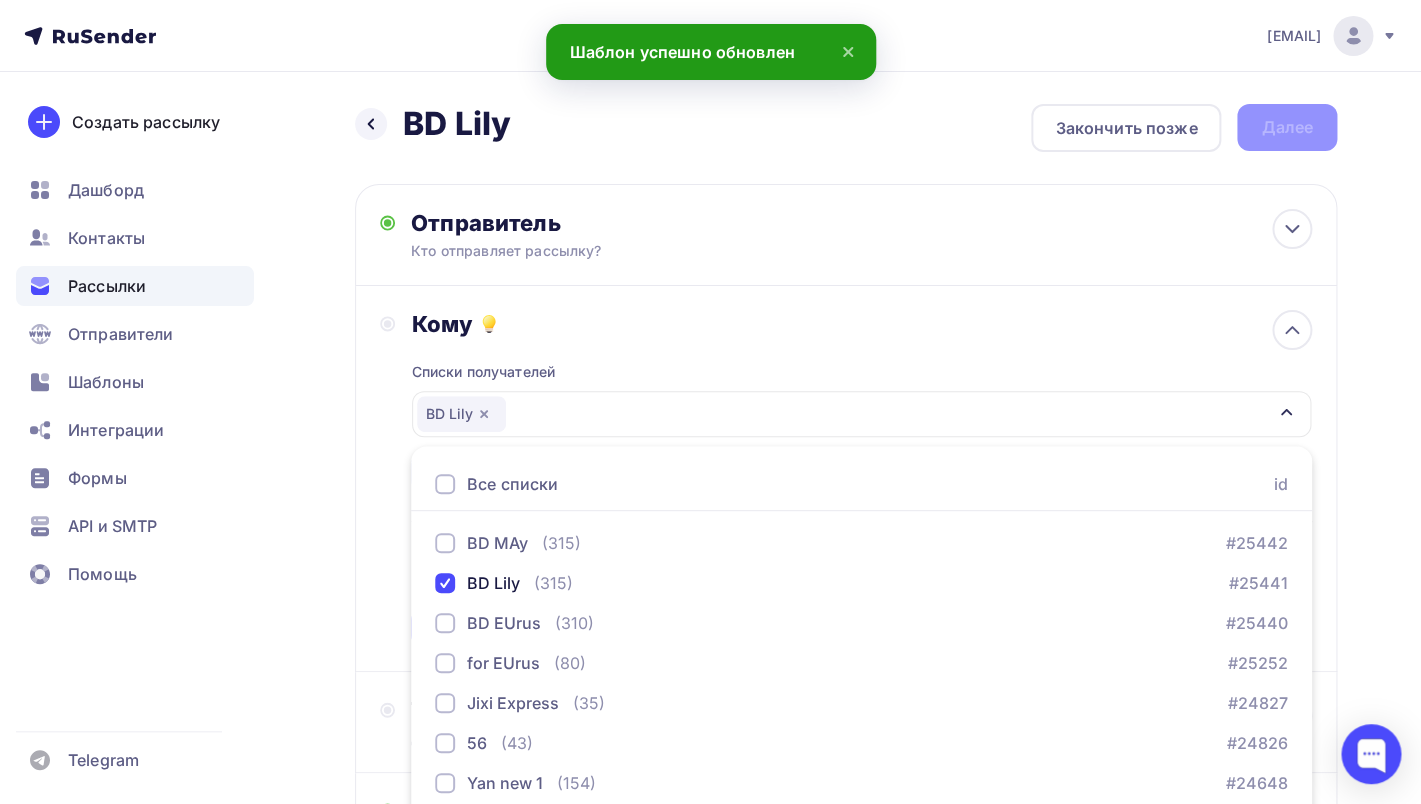 click on "Назад
BD Lily
BD Lily
Закончить позже
Далее
Отправитель
Кто отправляет рассылку?
Email  *
noreply@unitrade.space
noreply@unitrade.space           olennikova@unitrade.su               Добавить отправителя
Рекомендуем  добавить почту на домене , чтобы рассылка не попала в «Спам»
Имя                 Сохранить
Предпросмотр может отличаться  в зависимости от почтового клиента
Тема для рассылки
12:45
Кому" at bounding box center (710, 758) 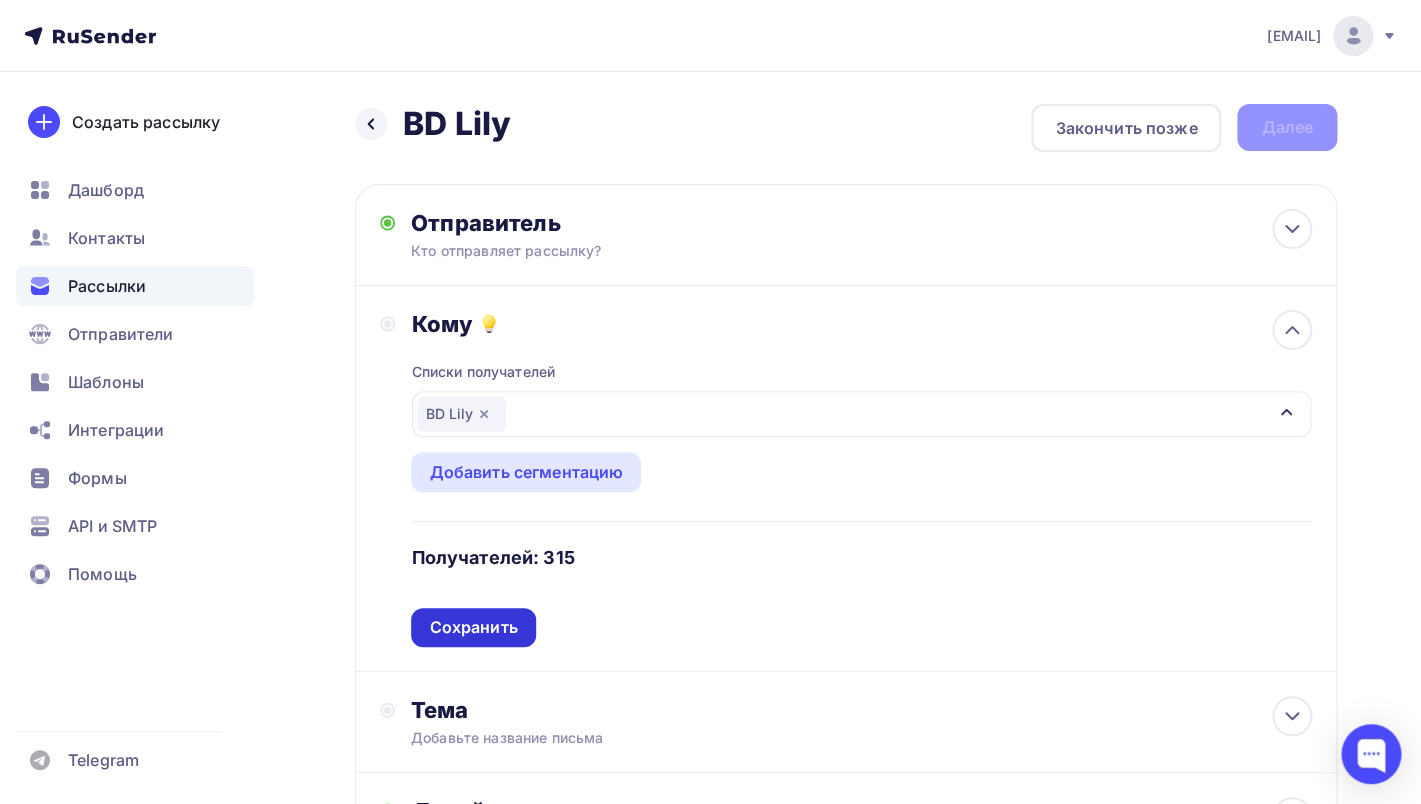 click on "Сохранить" at bounding box center [473, 627] 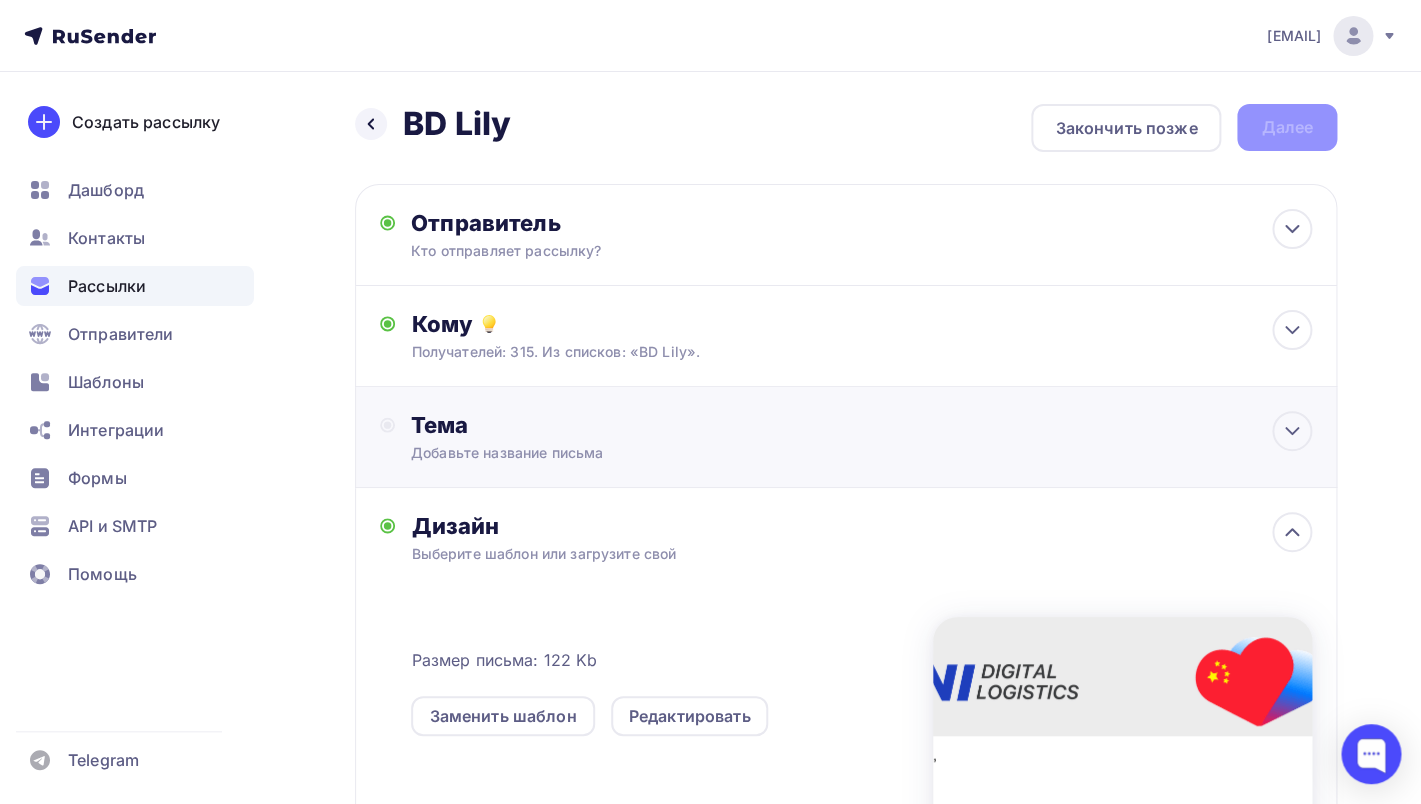 click on "Тема
Добавьте название письма
Тема  *
Рекомендуем использовать не более 150 символов
Прехедер               Сохранить
Предпросмотр может отличаться  в зависимости от почтового клиента
Тема для рассылки
Предпросмотр текста
12:45" at bounding box center [846, 437] 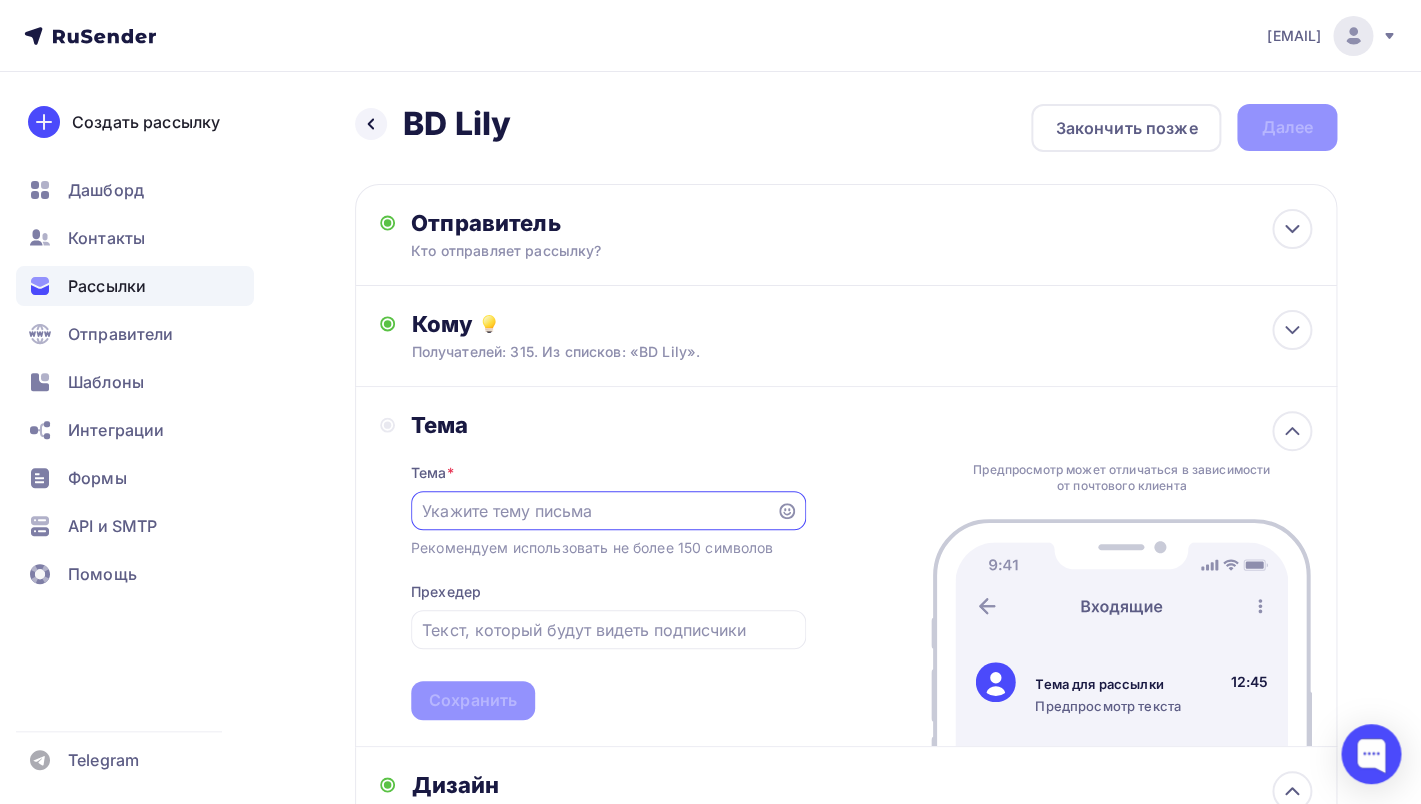 scroll, scrollTop: 0, scrollLeft: 0, axis: both 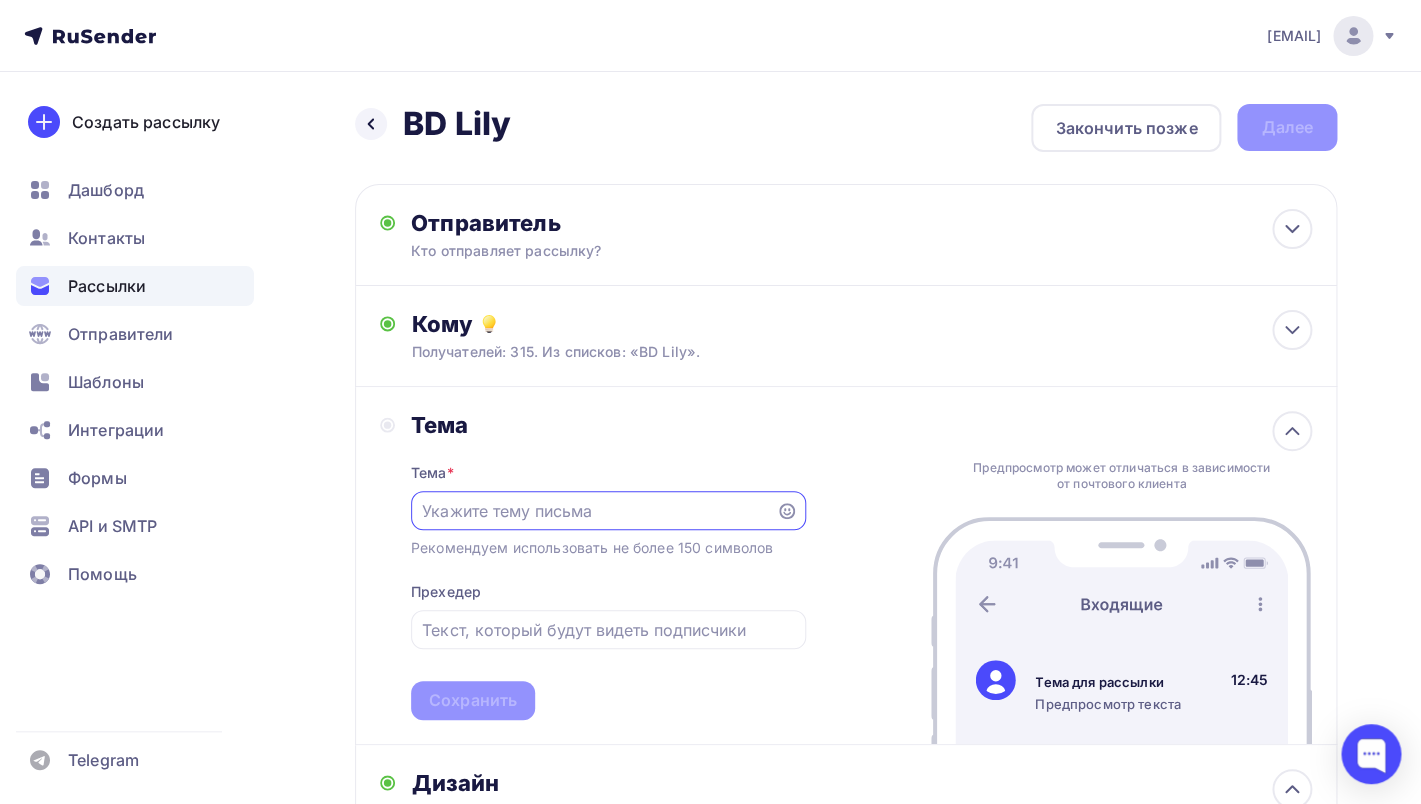 paste on "BD经理刚刚拜访过您？请留下宝贵意见" 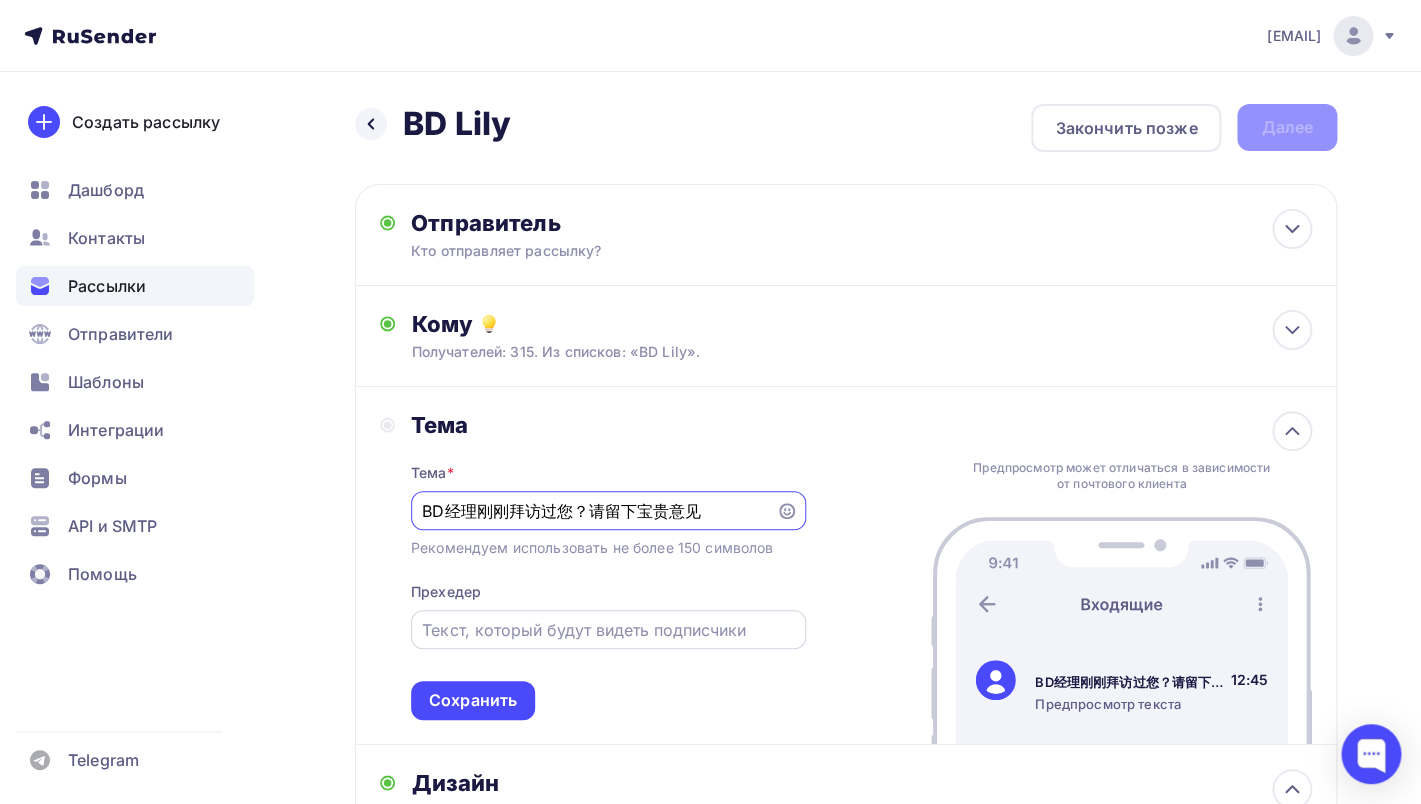 type on "BD经理刚刚拜访过您？请留下宝贵意见" 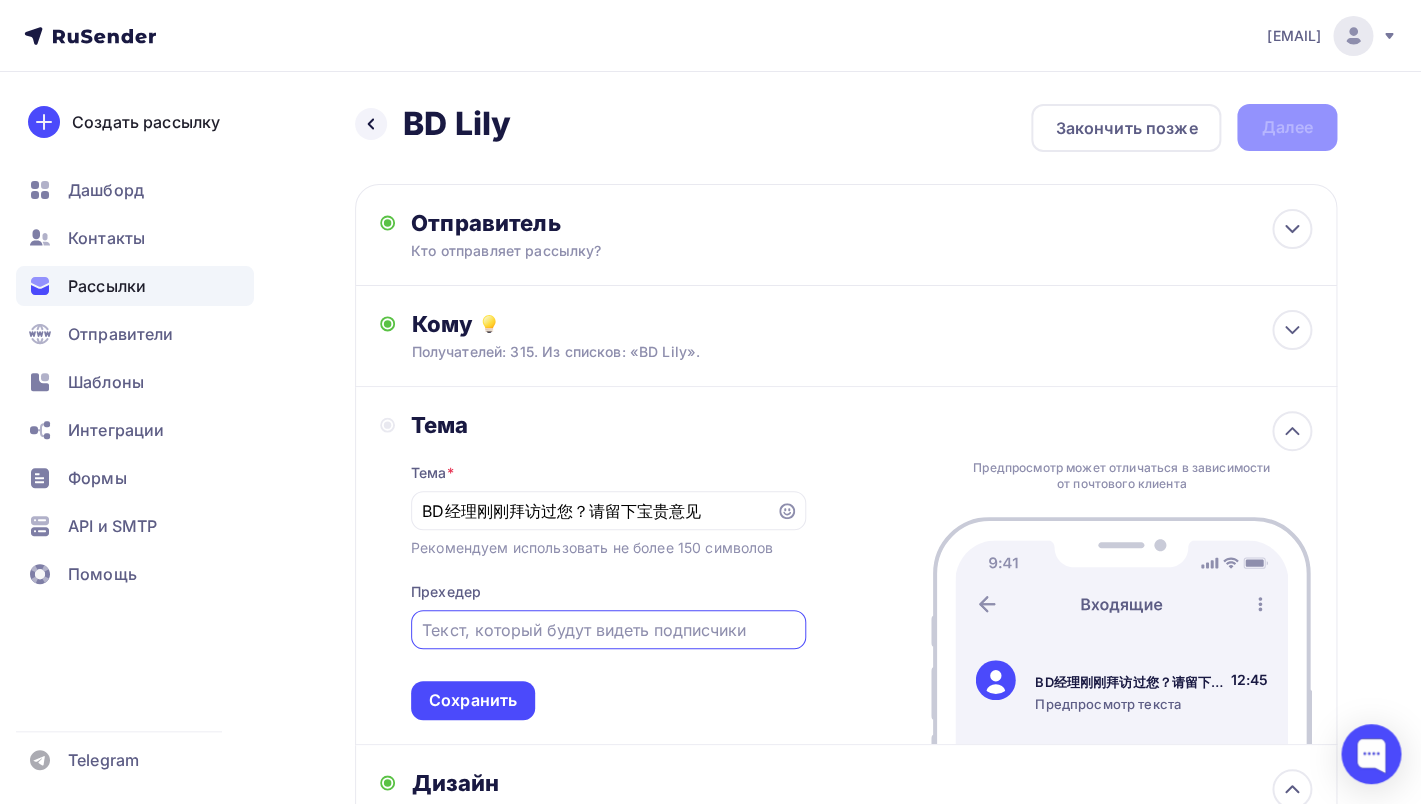 paste on "BD经理刚刚拜访过您？请留下宝贵意见" 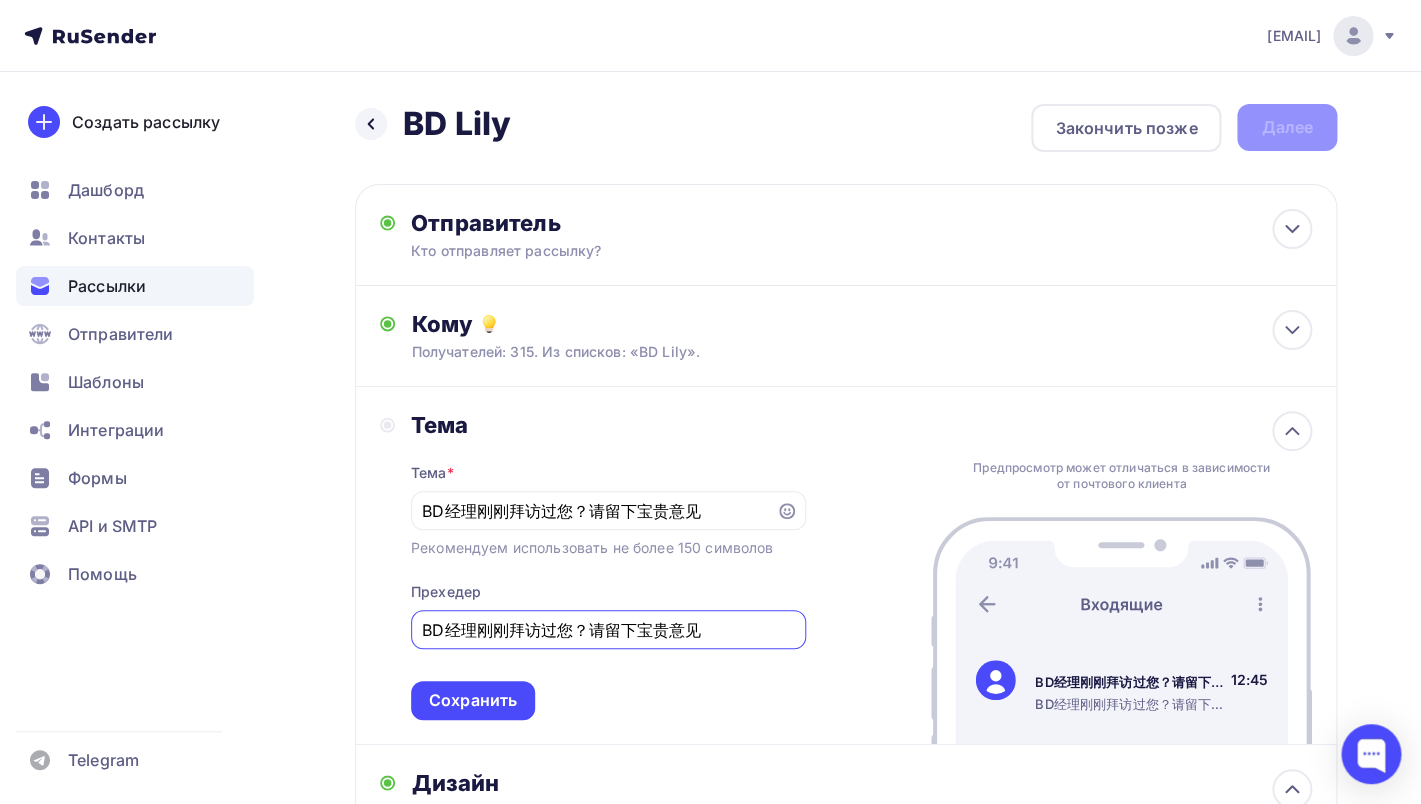 drag, startPoint x: 587, startPoint y: 637, endPoint x: 326, endPoint y: 637, distance: 261 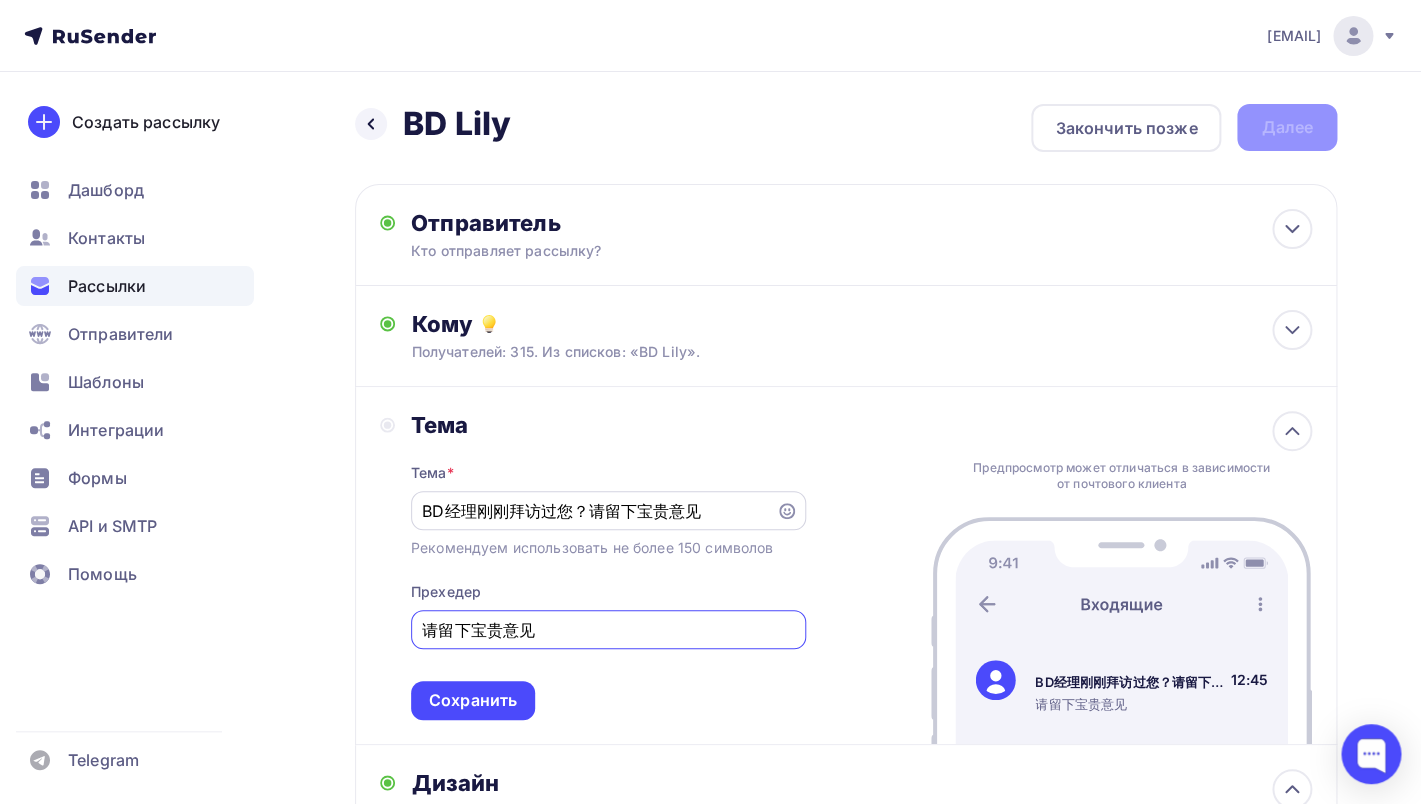 type on "请留下宝贵意见" 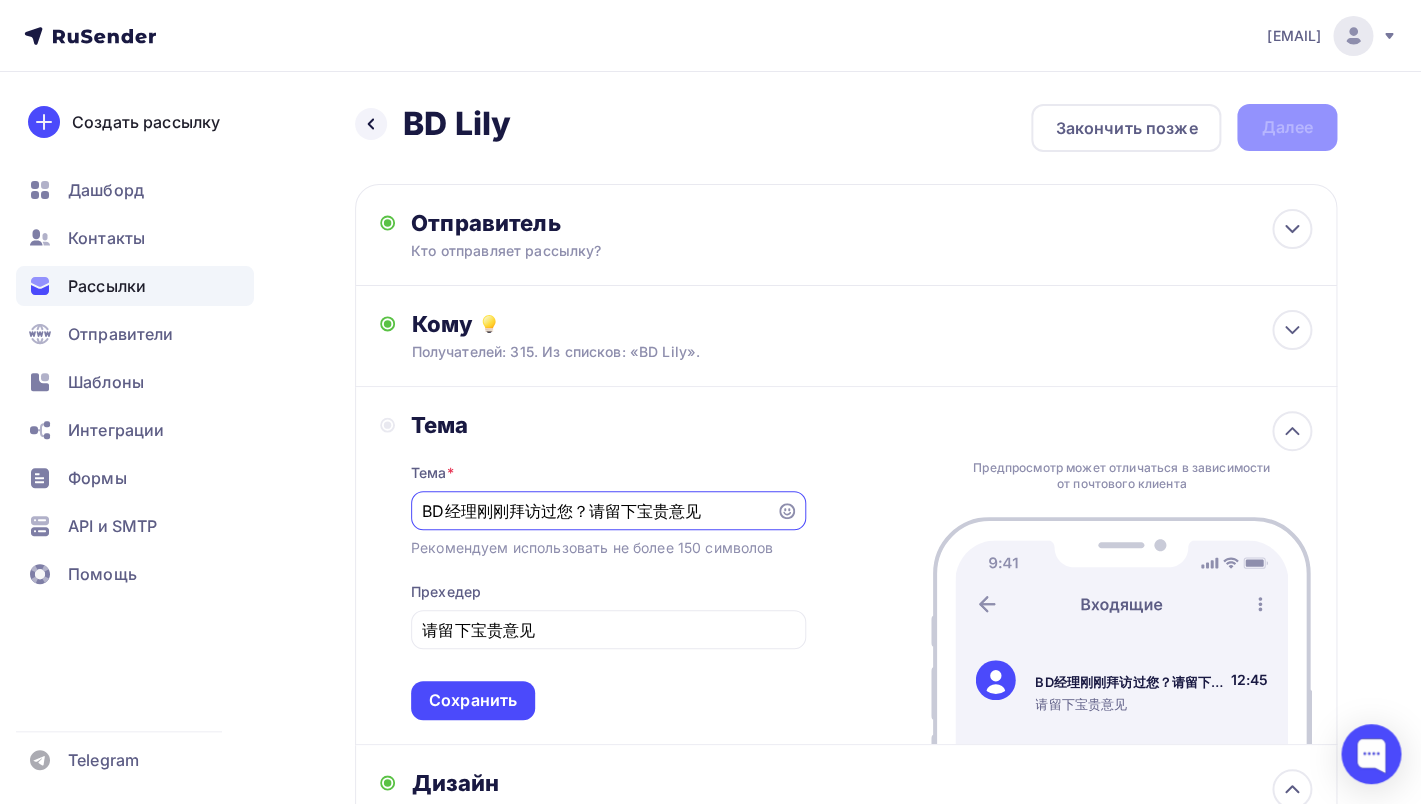 drag, startPoint x: 708, startPoint y: 513, endPoint x: 591, endPoint y: 513, distance: 117 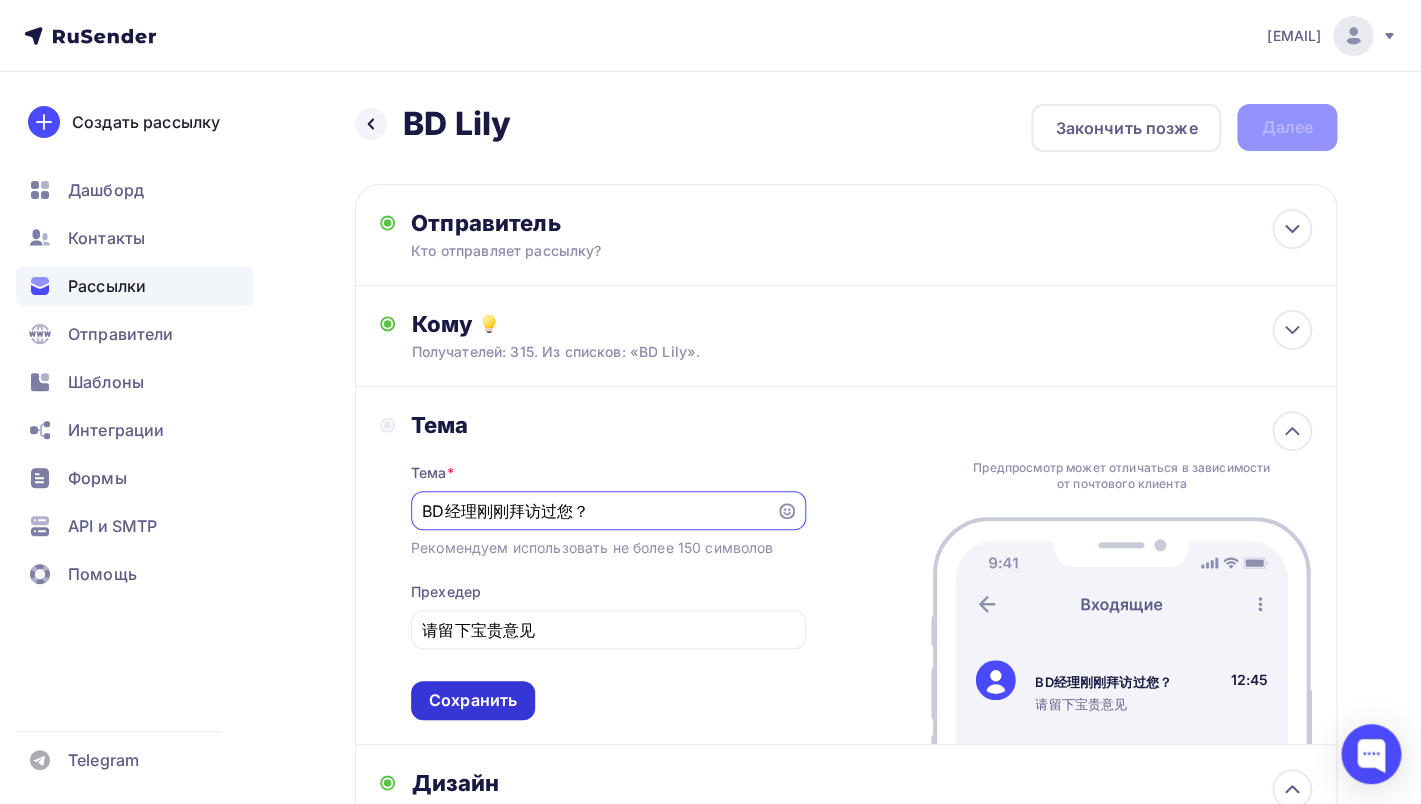 type on "BD经理刚刚拜访过您？" 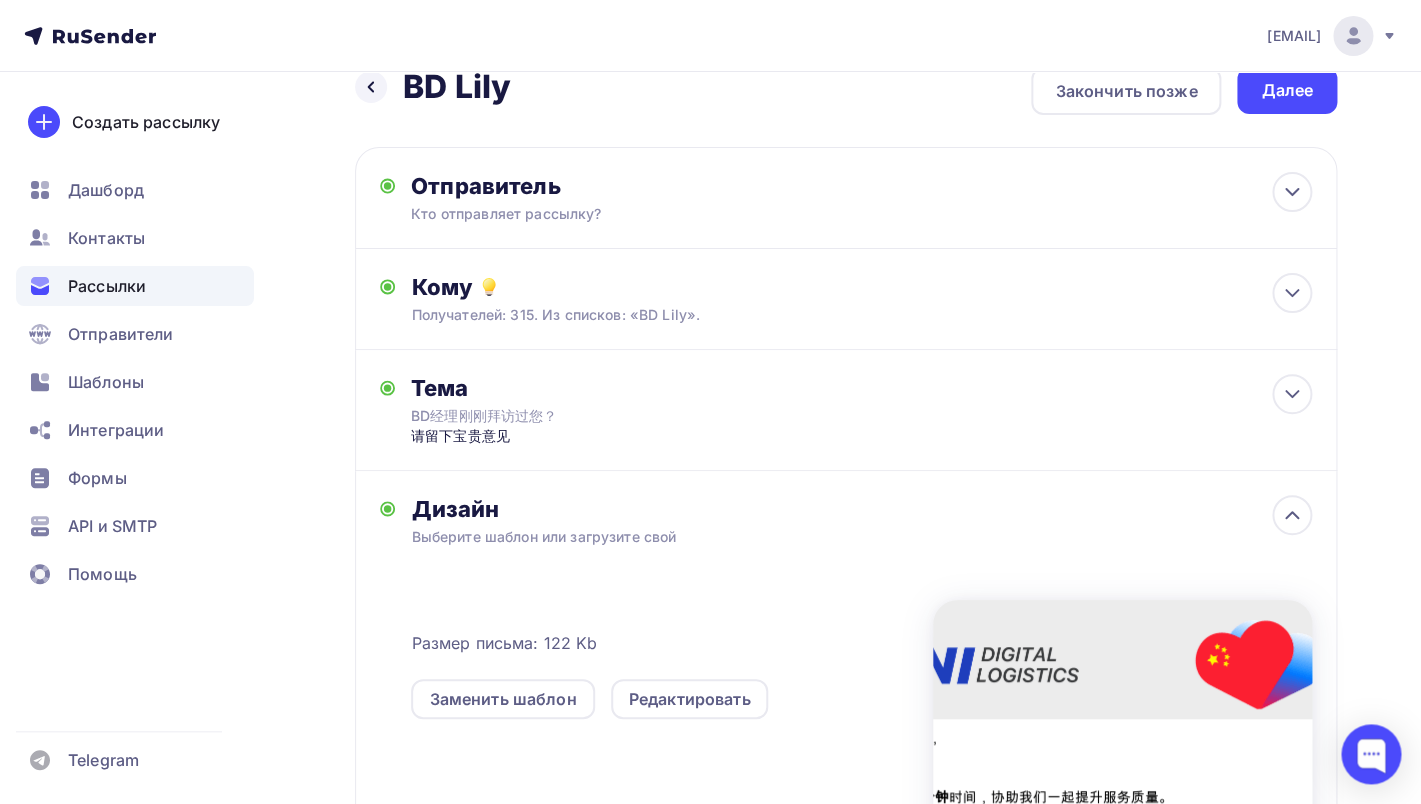 scroll, scrollTop: 0, scrollLeft: 0, axis: both 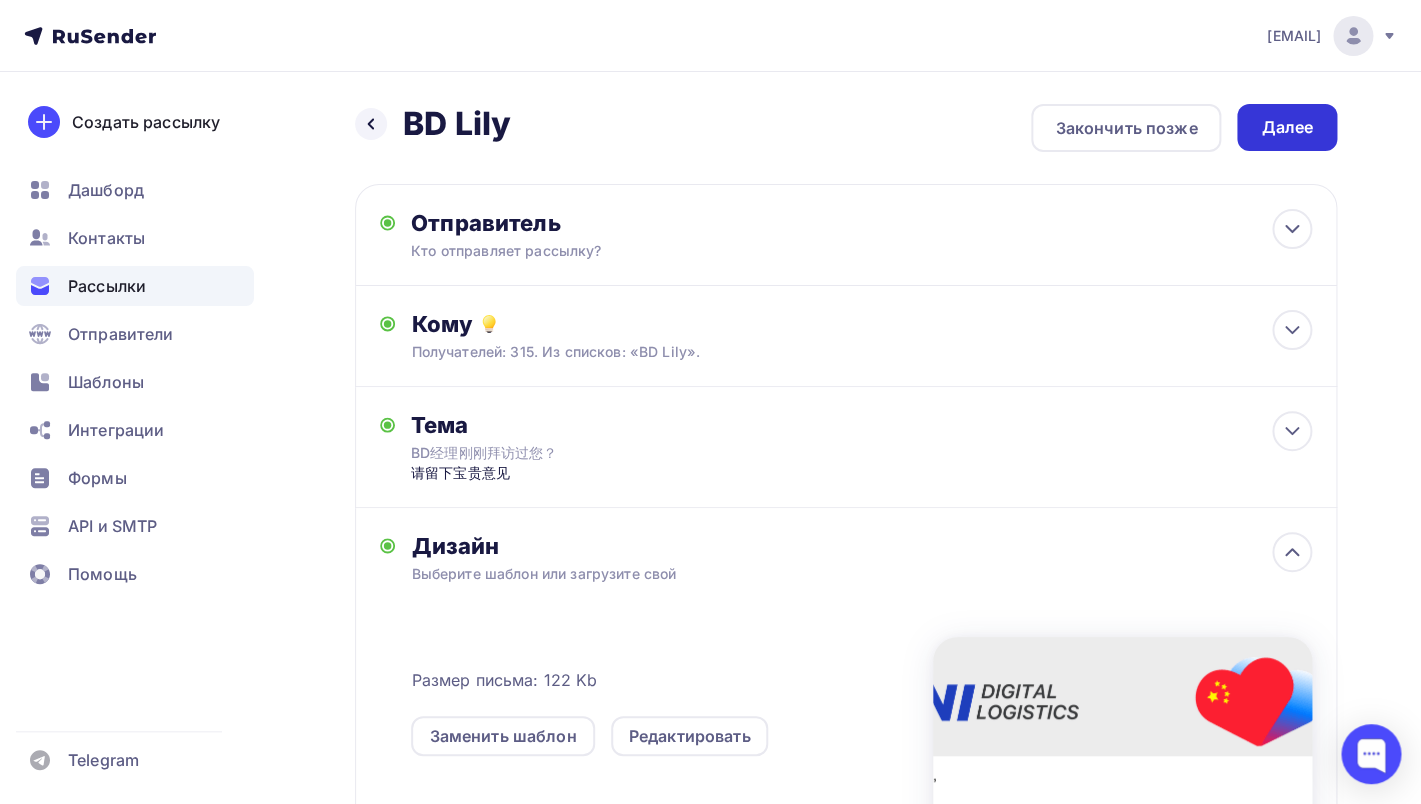 click on "Далее" at bounding box center (1287, 127) 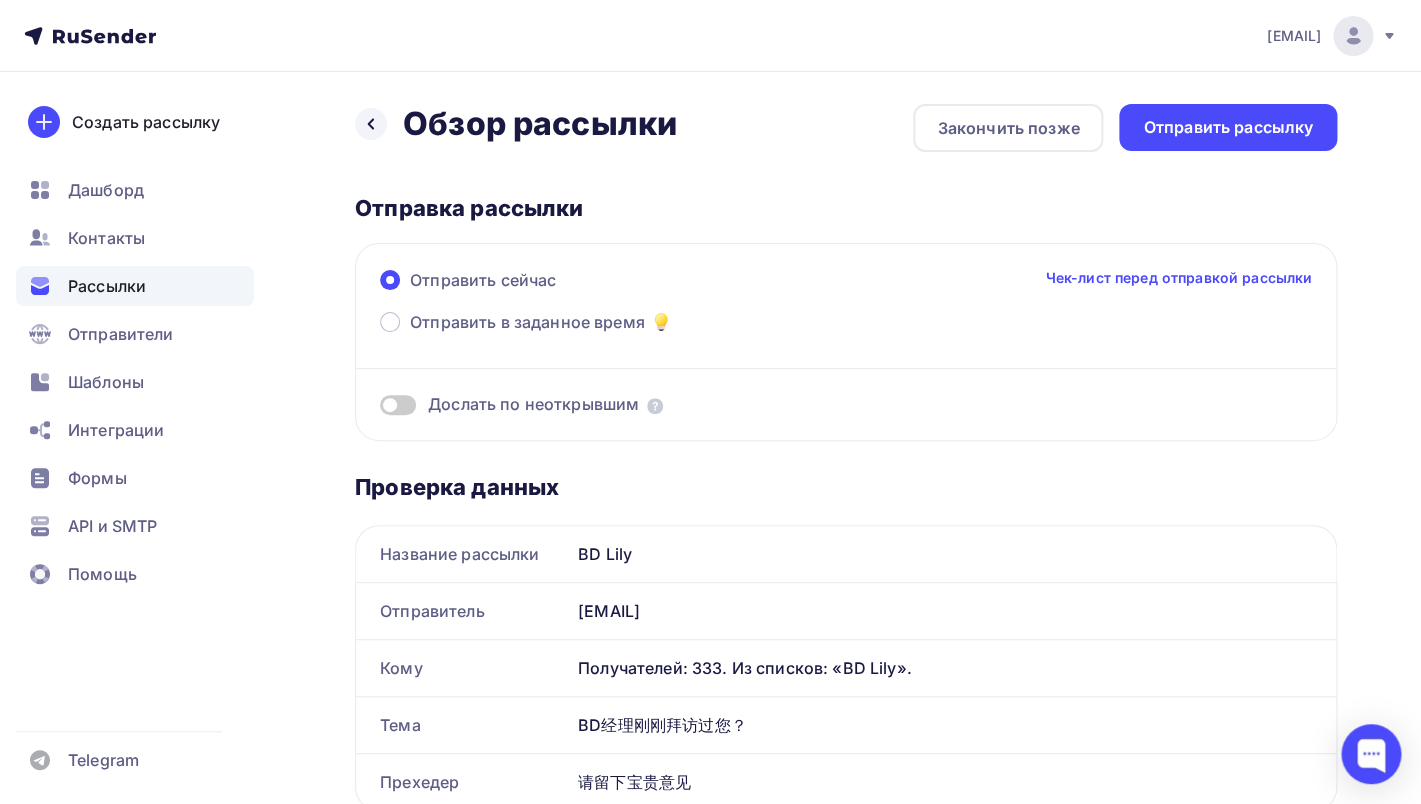 scroll, scrollTop: 0, scrollLeft: 0, axis: both 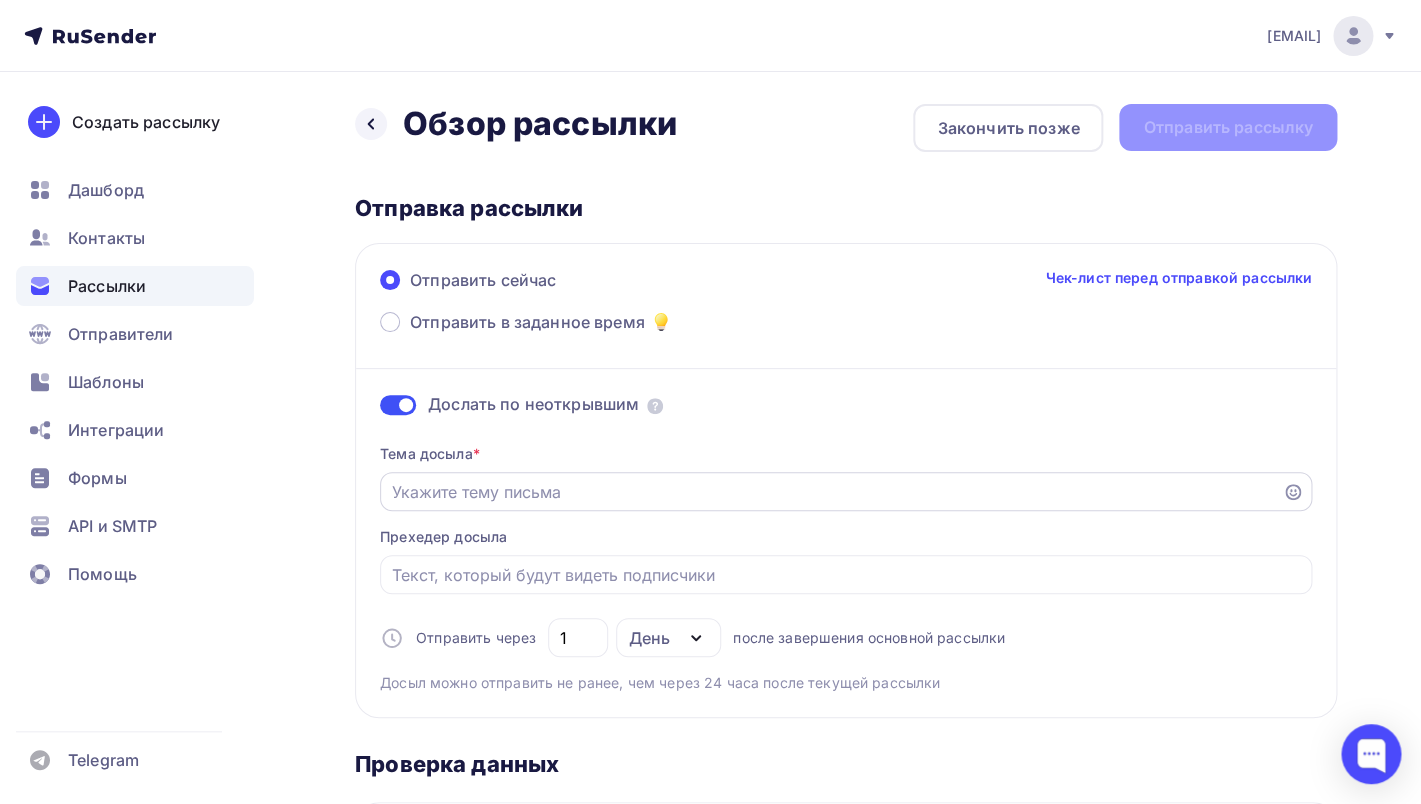click on "Отправить в заданное время" at bounding box center [831, 492] 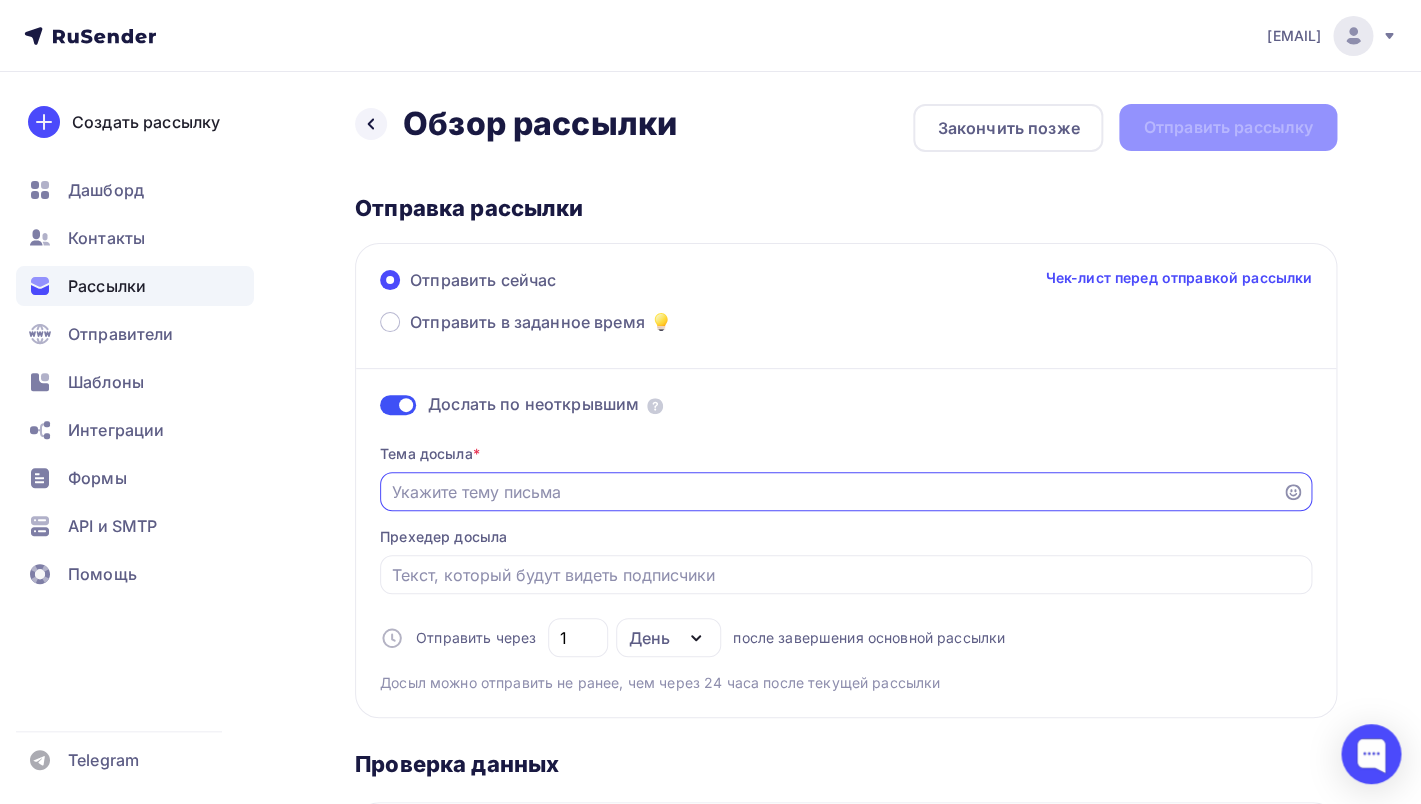 paste on "BD经理刚刚拜访过您？请留下宝贵意见" 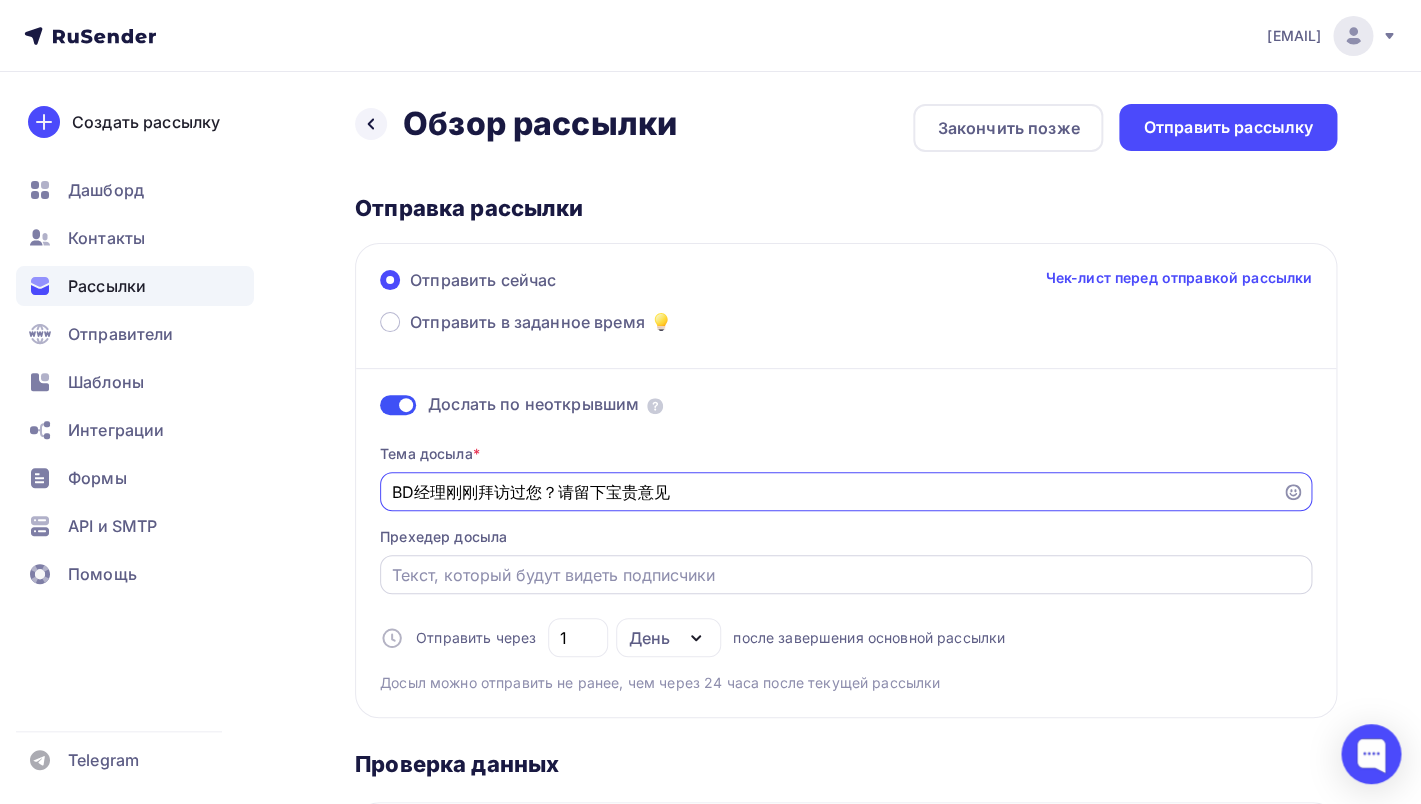 type on "BD经理刚刚拜访过您？请留下宝贵意见" 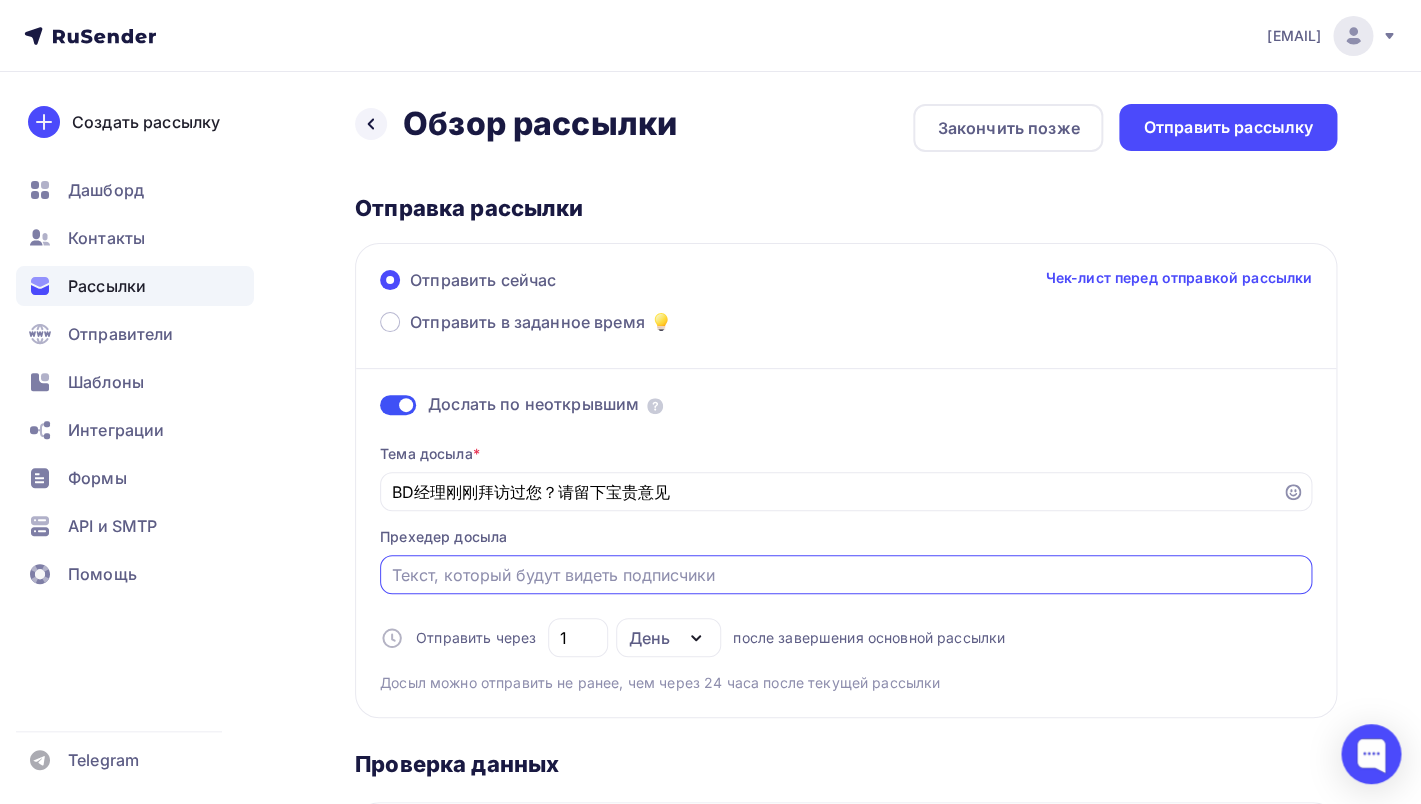 paste on "BD经理刚刚拜访过您？请留下宝贵意见" 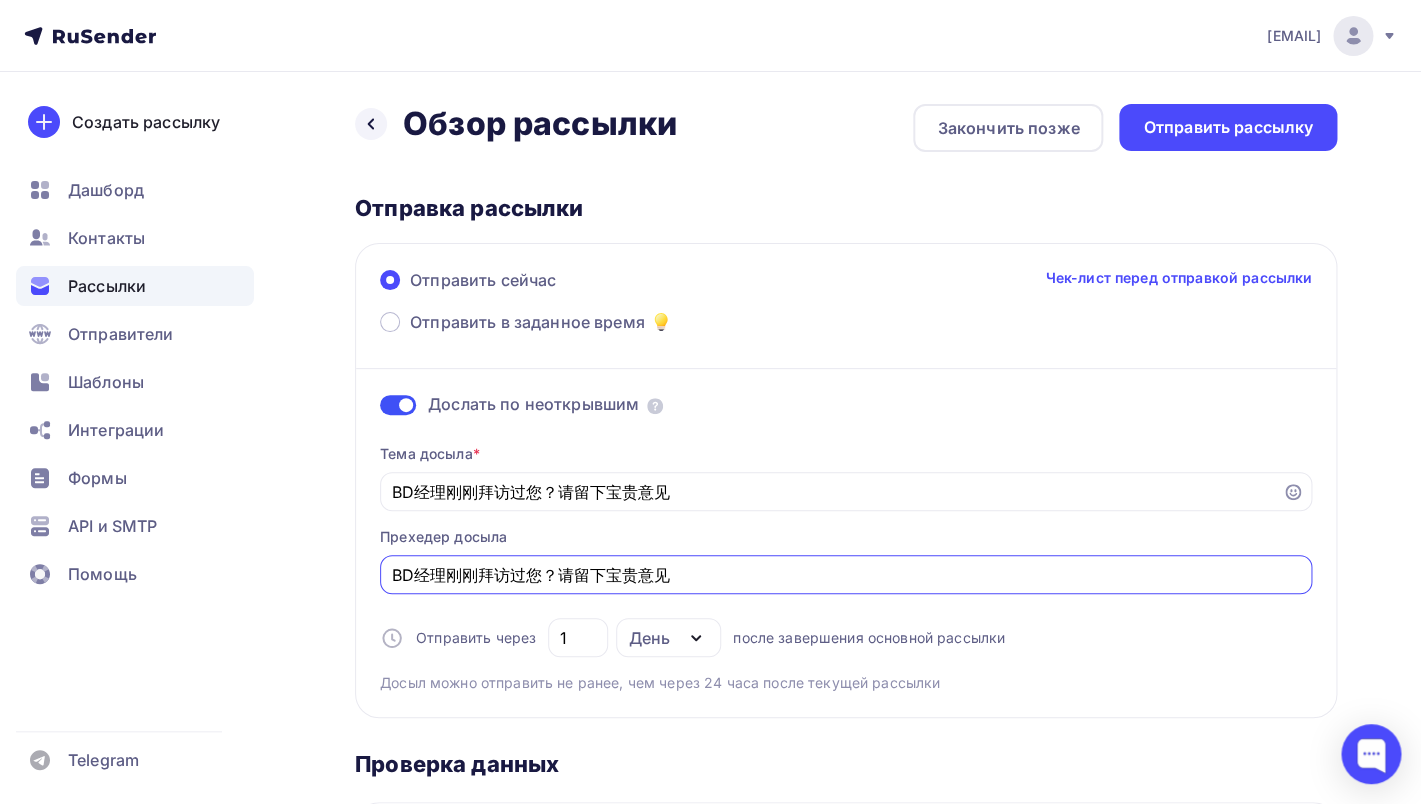 drag, startPoint x: 556, startPoint y: 579, endPoint x: 317, endPoint y: 544, distance: 241.54916 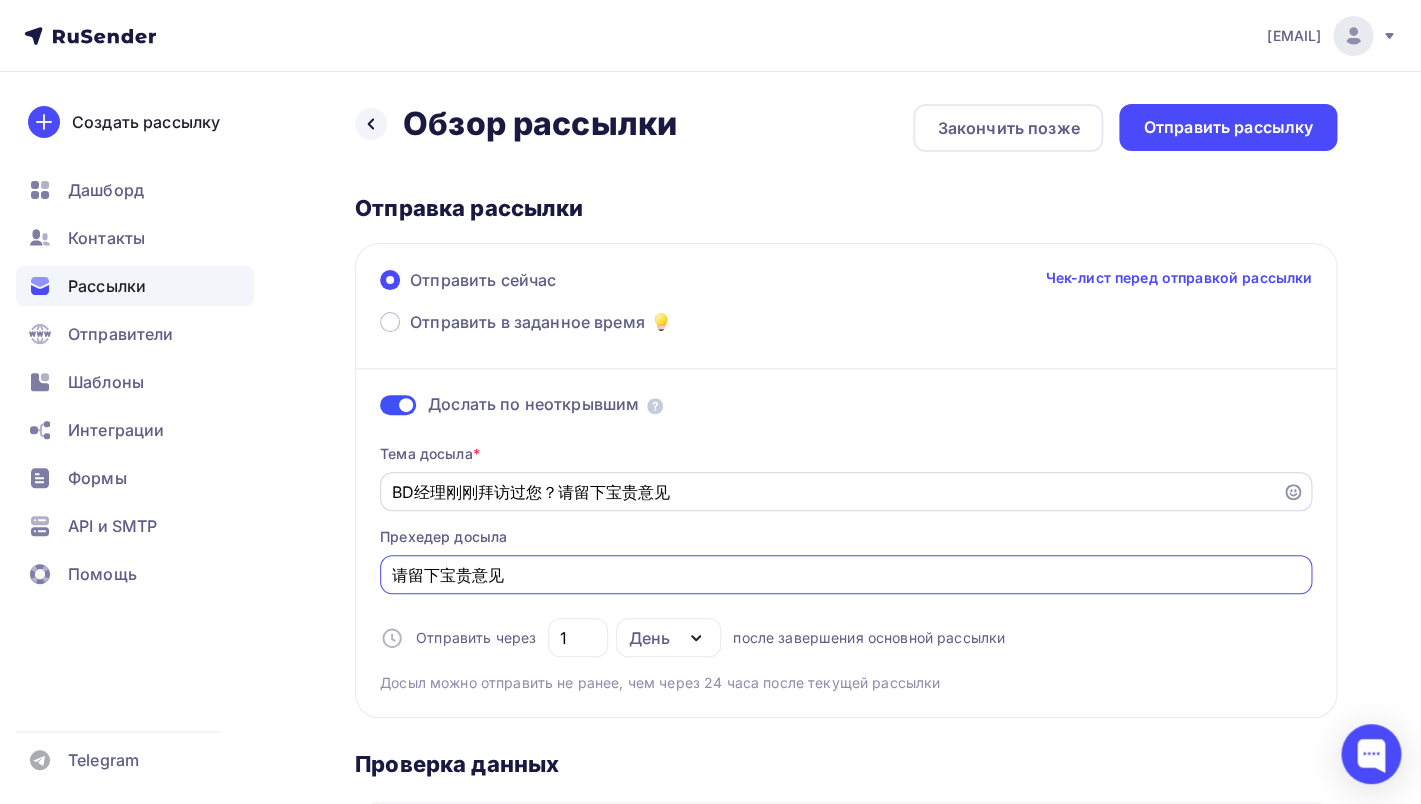 type on "请留下宝贵意见" 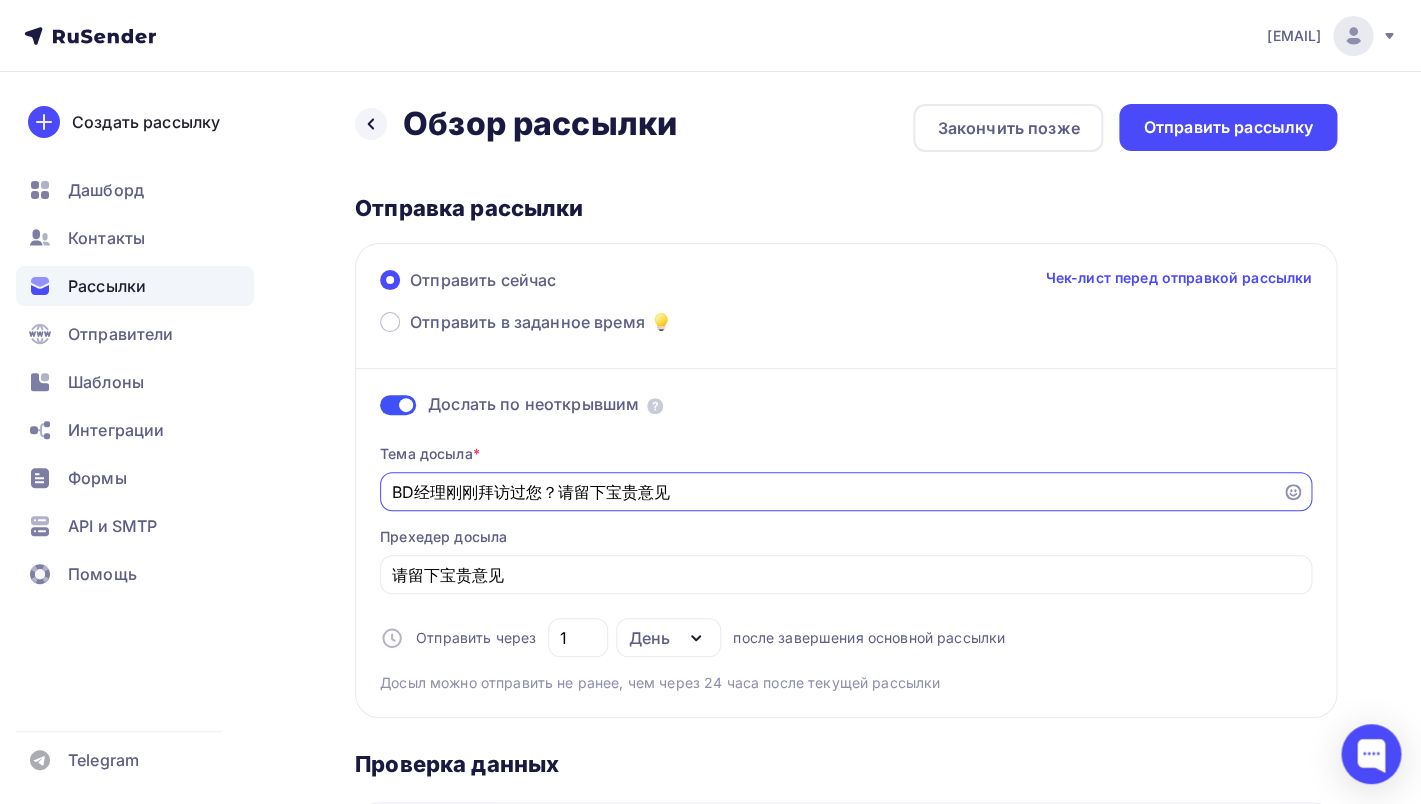 drag, startPoint x: 689, startPoint y: 495, endPoint x: 566, endPoint y: 493, distance: 123.01626 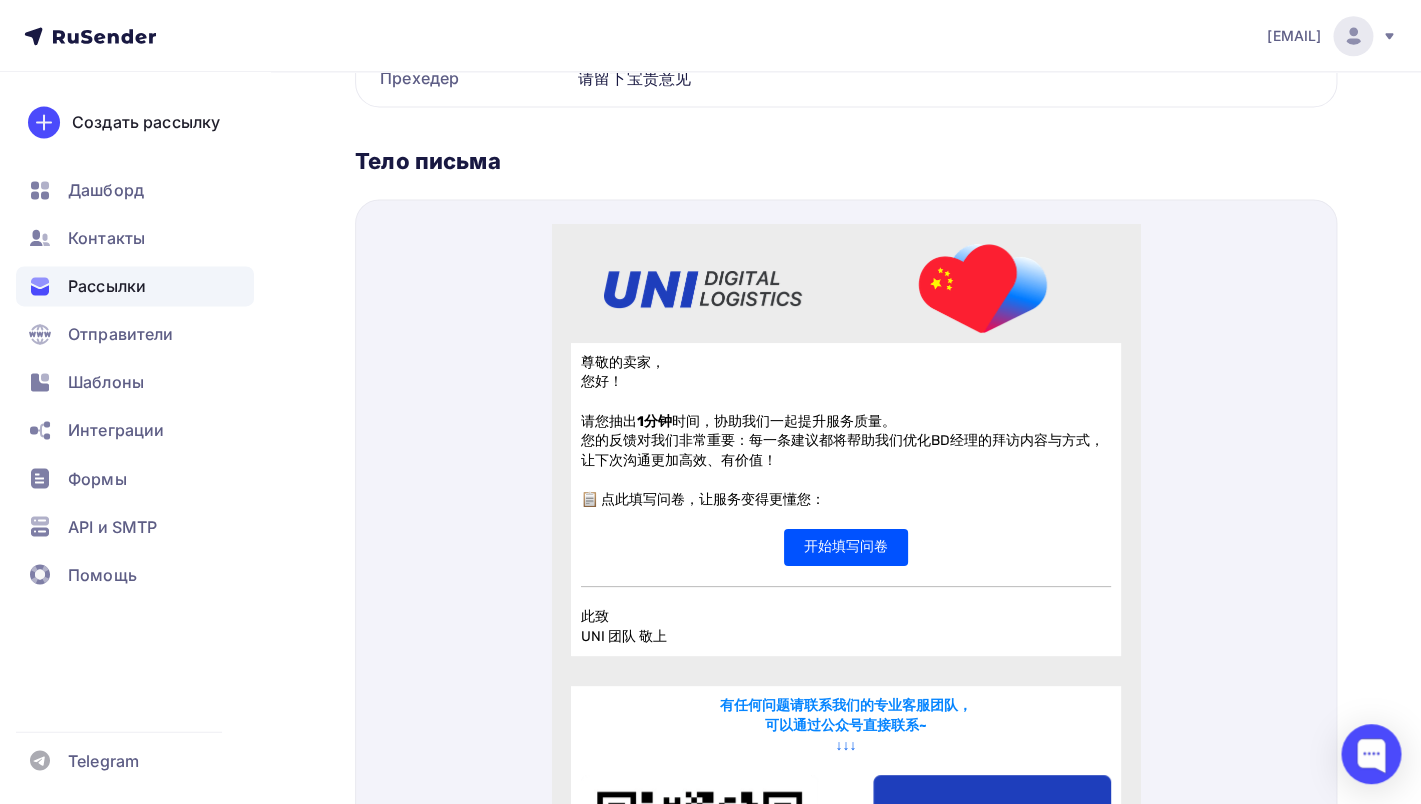 scroll, scrollTop: 0, scrollLeft: 0, axis: both 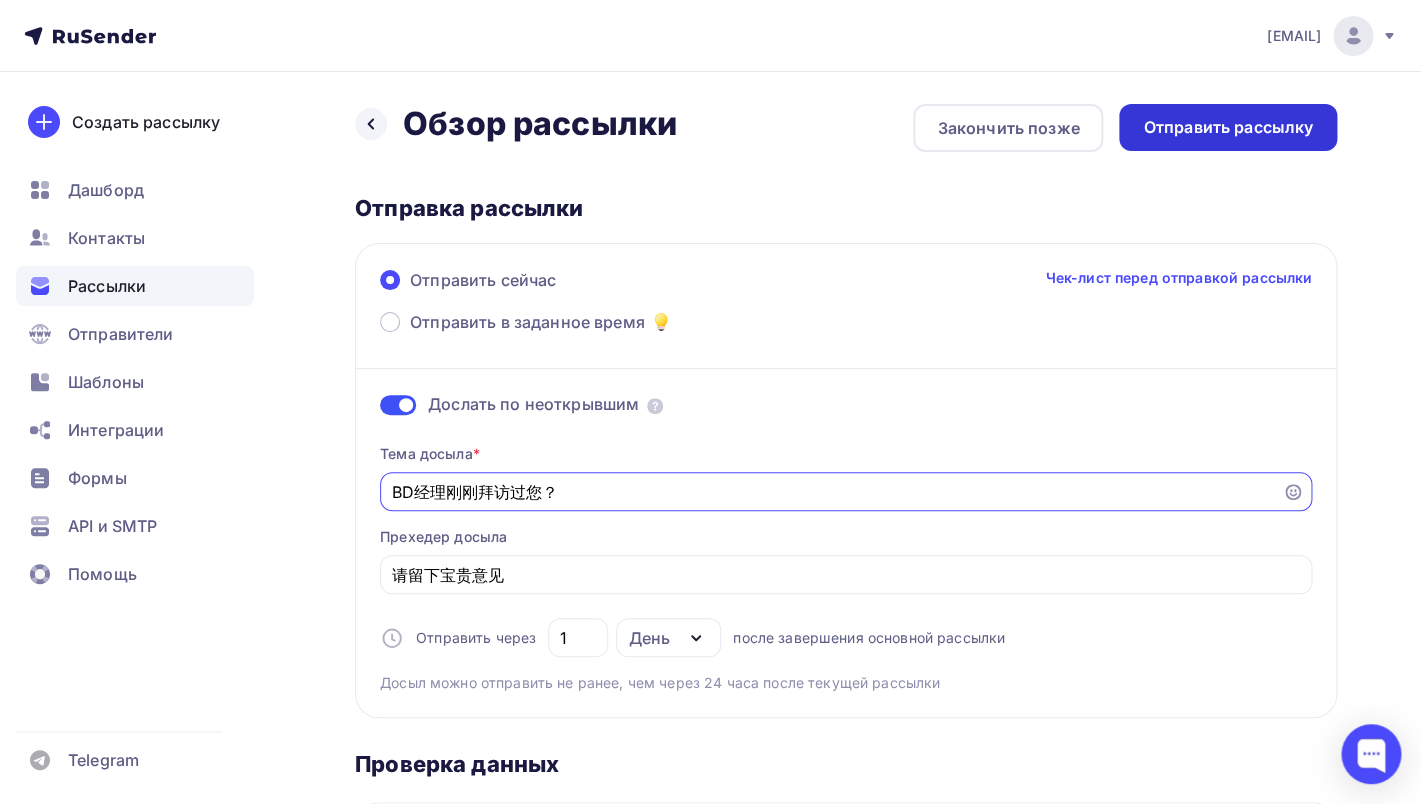 type on "BD经理刚刚拜访过您？" 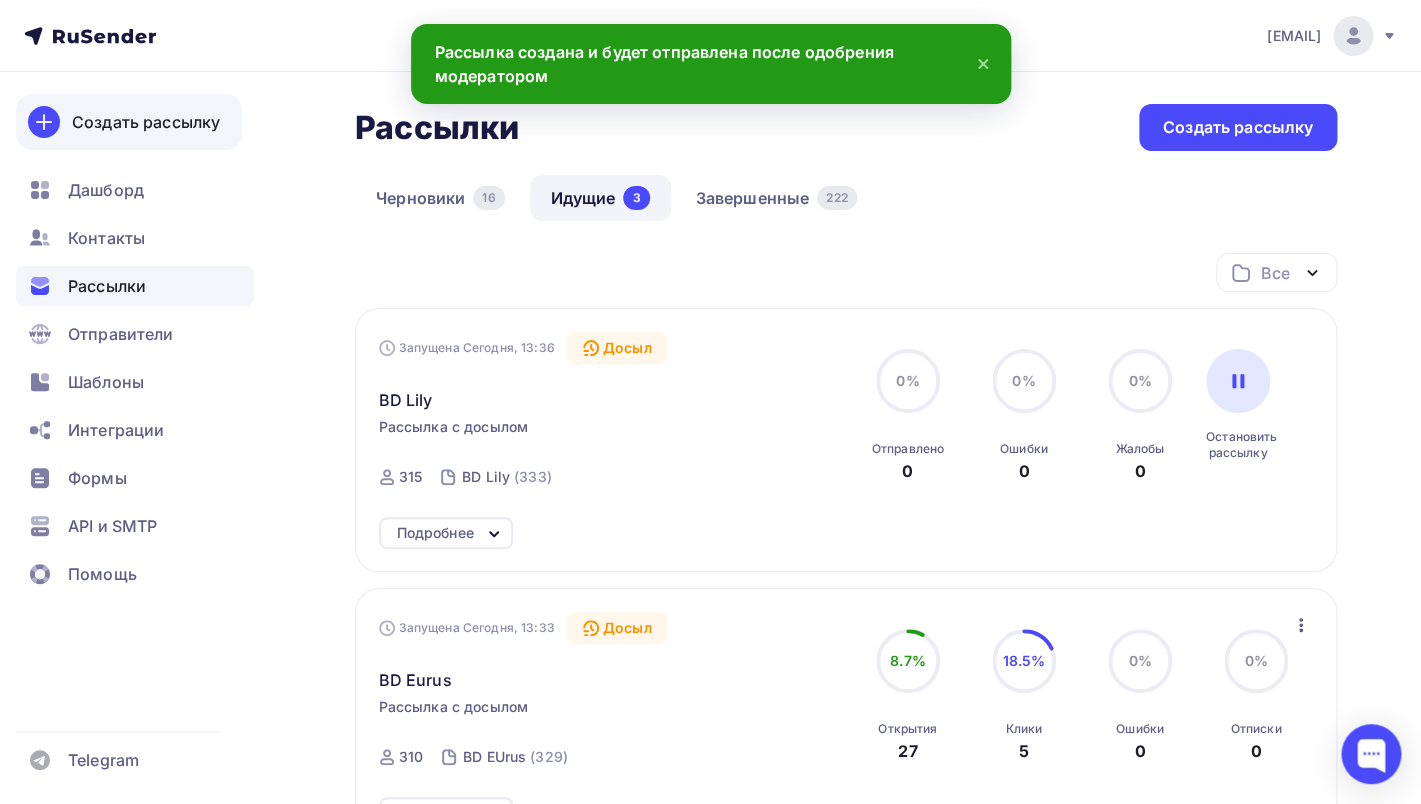 click on "Создать рассылку" at bounding box center [146, 122] 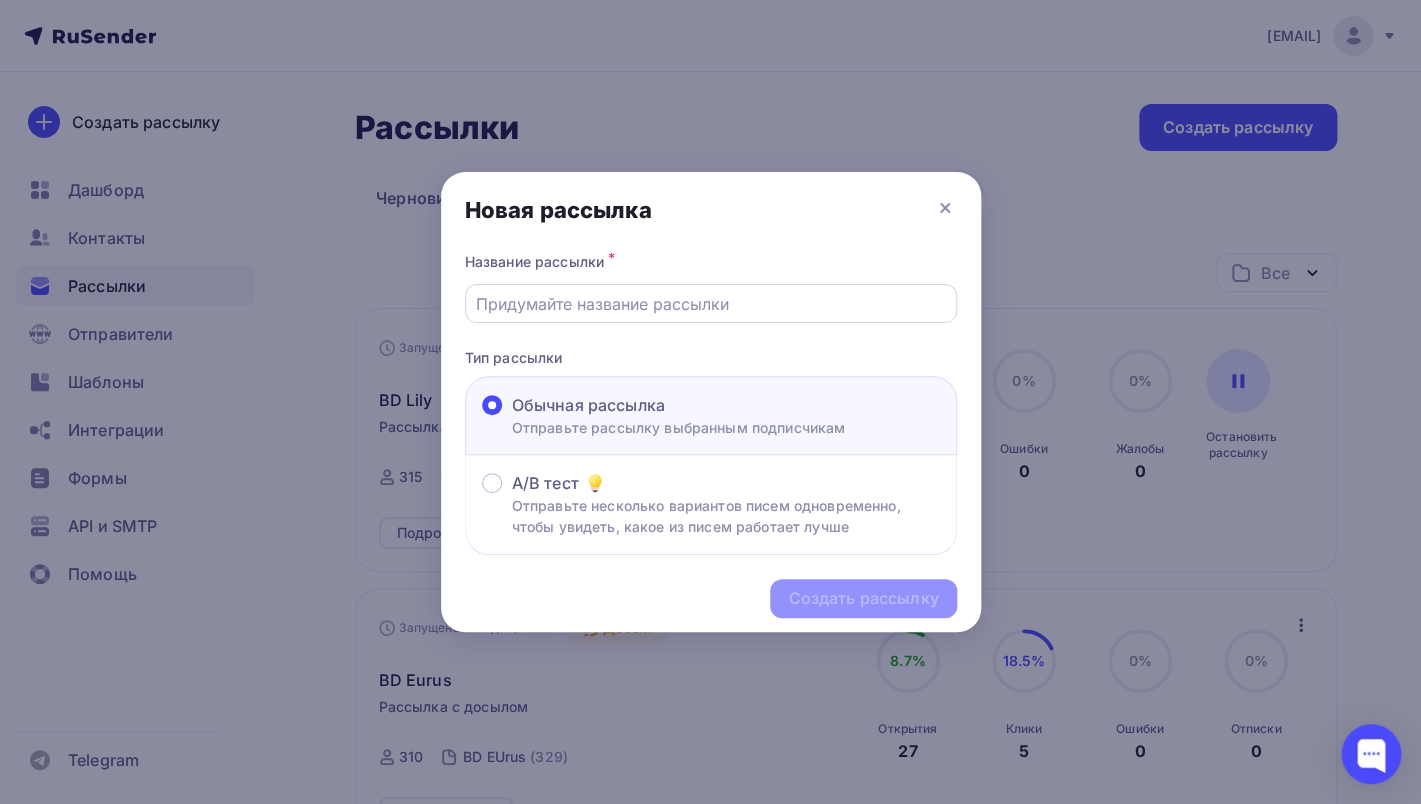 click at bounding box center [711, 303] 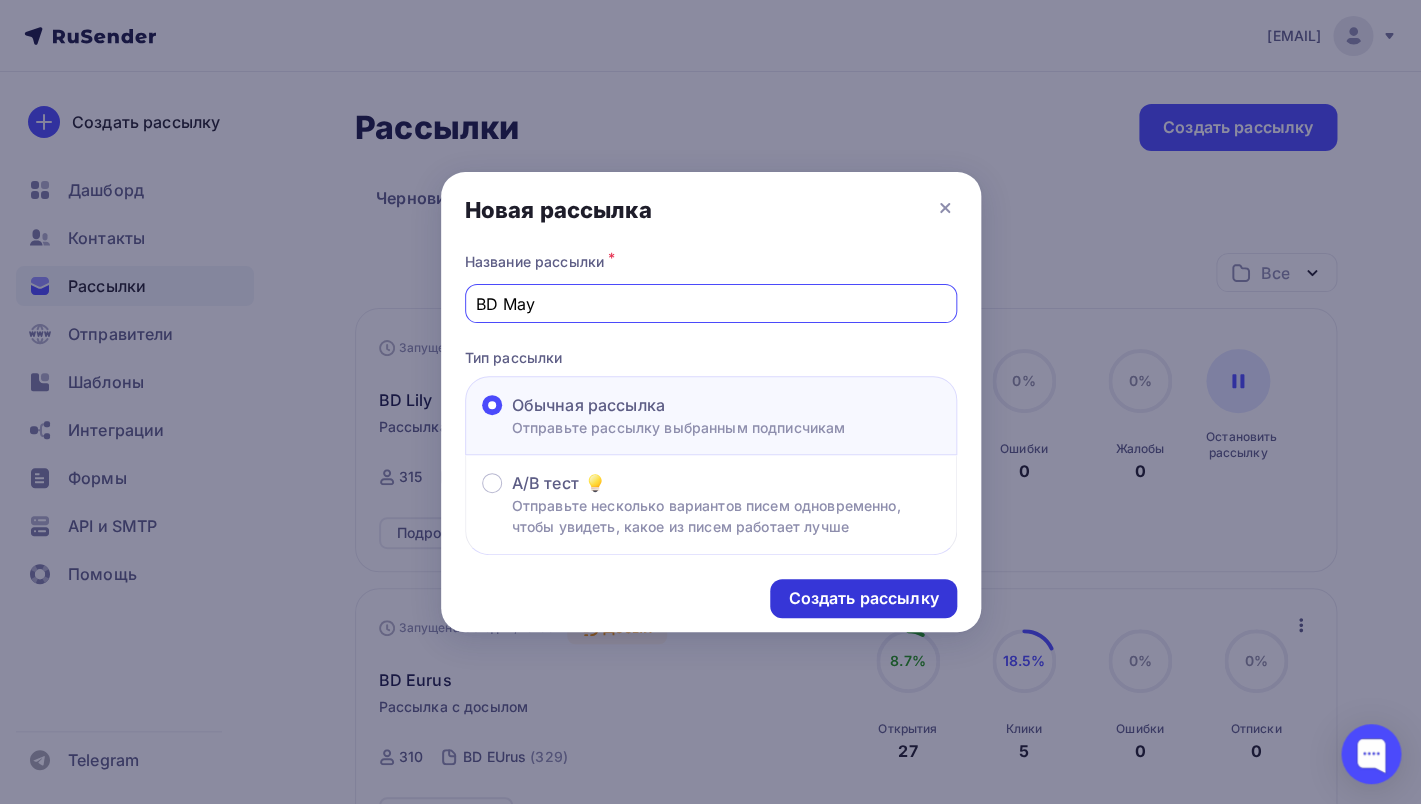 type on "BD May" 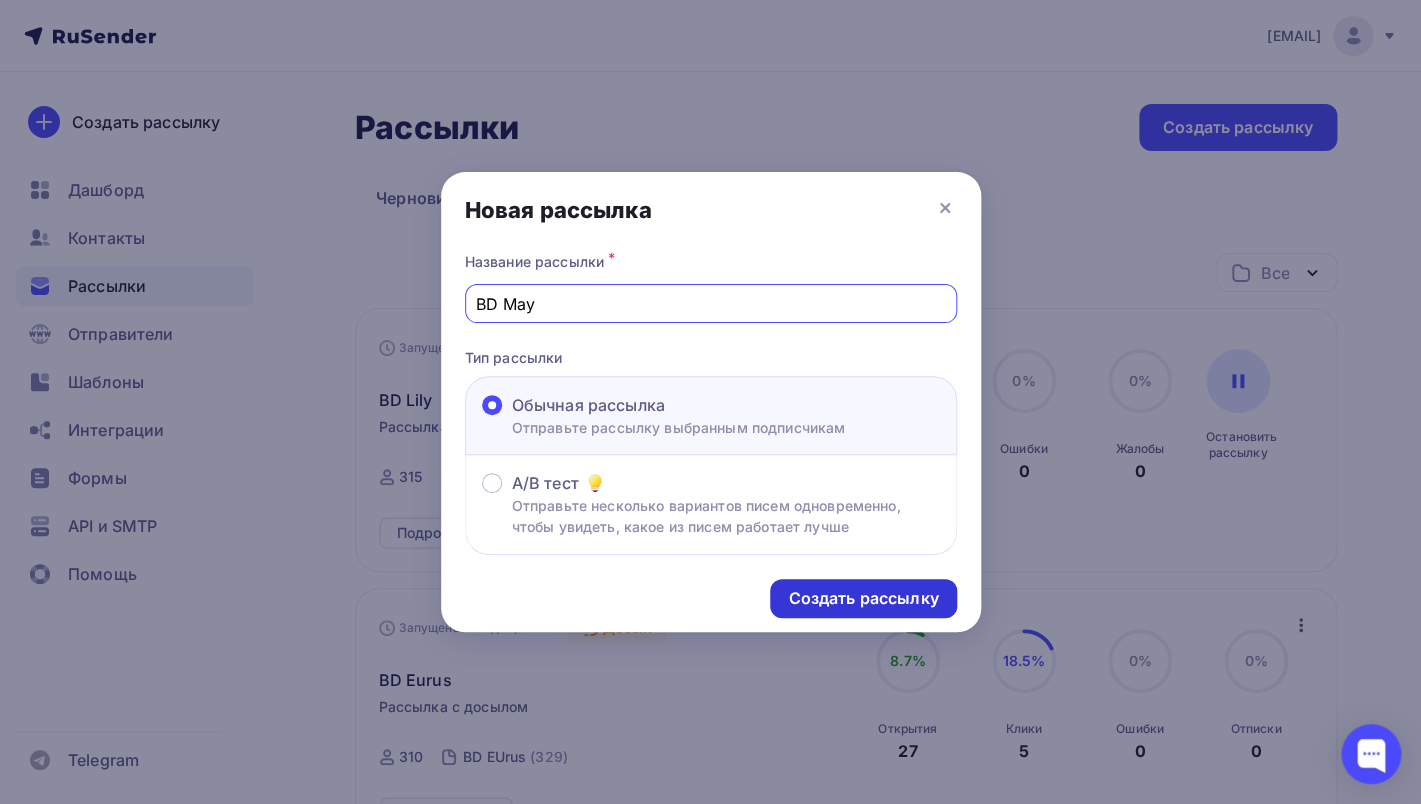 click on "Создать рассылку" at bounding box center (863, 598) 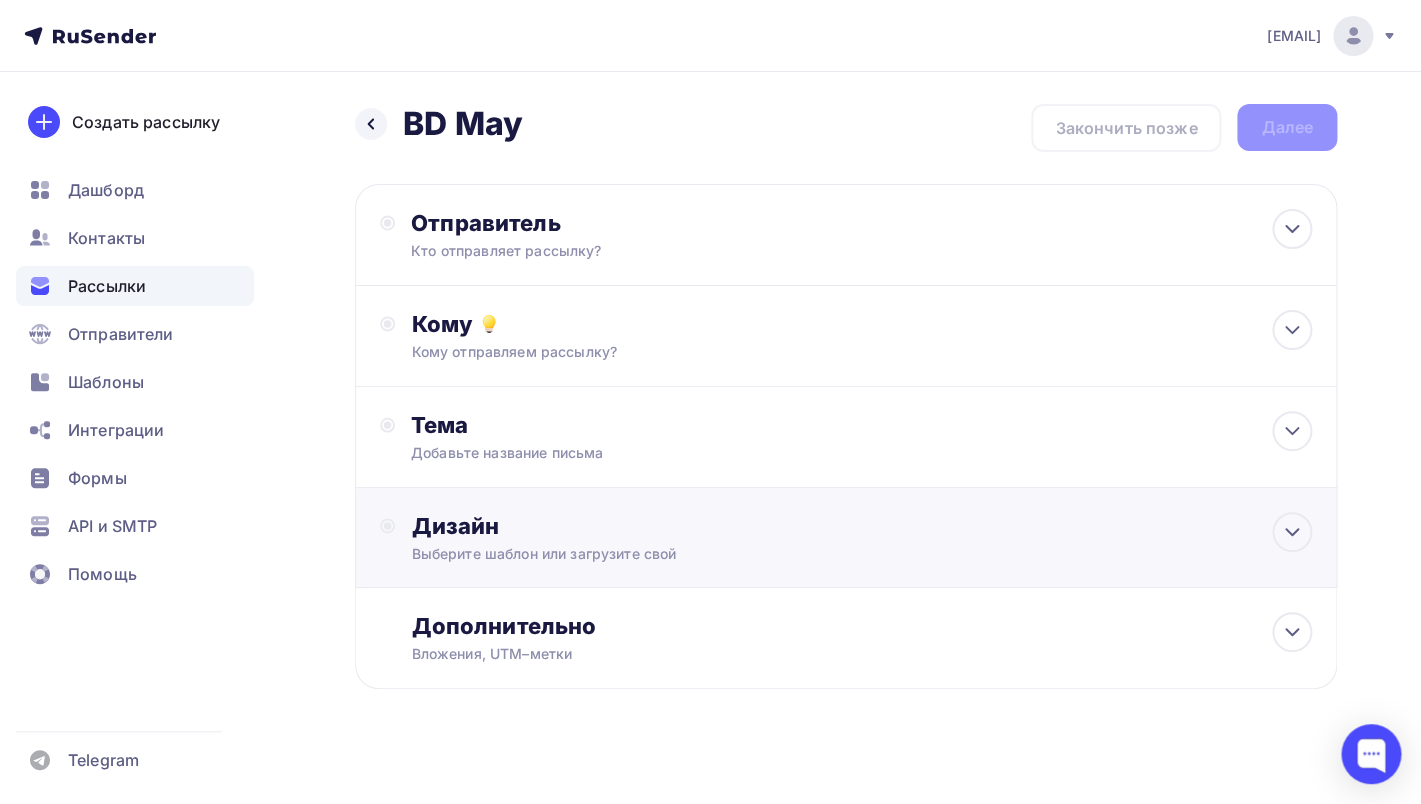 click on "Дизайн   Выберите шаблон или загрузите свой" at bounding box center [861, 538] 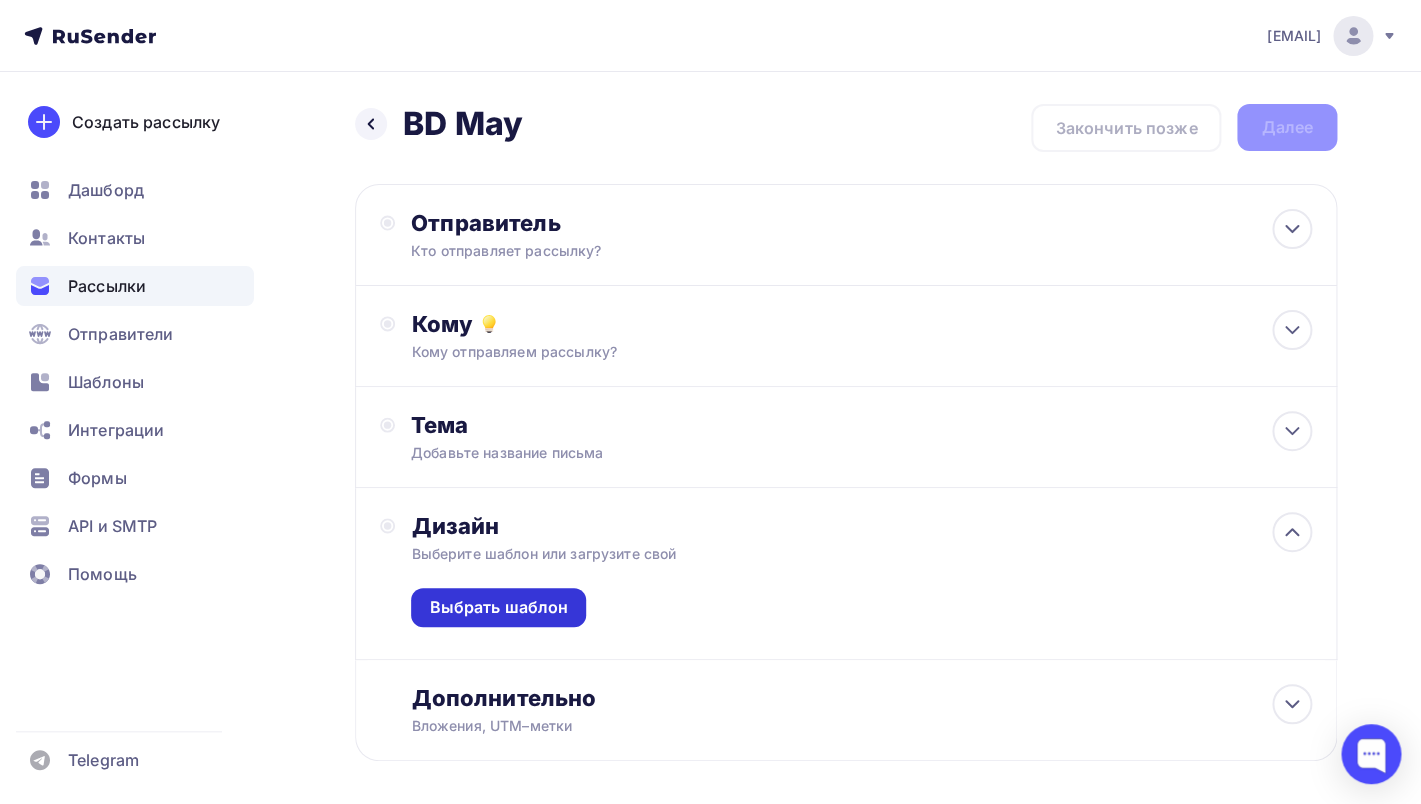 click on "Выбрать шаблон" at bounding box center [498, 607] 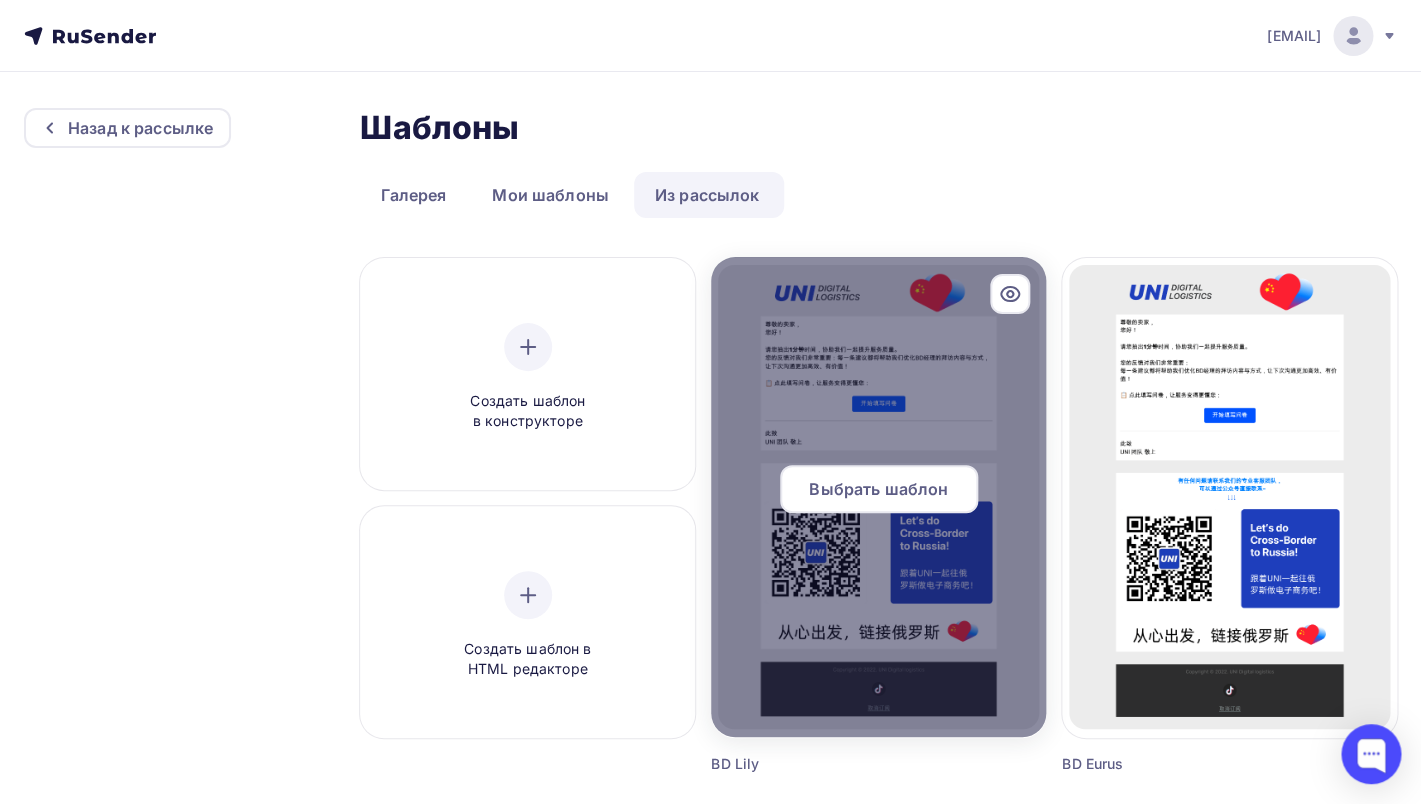 click on "Выбрать шаблон" at bounding box center [878, 489] 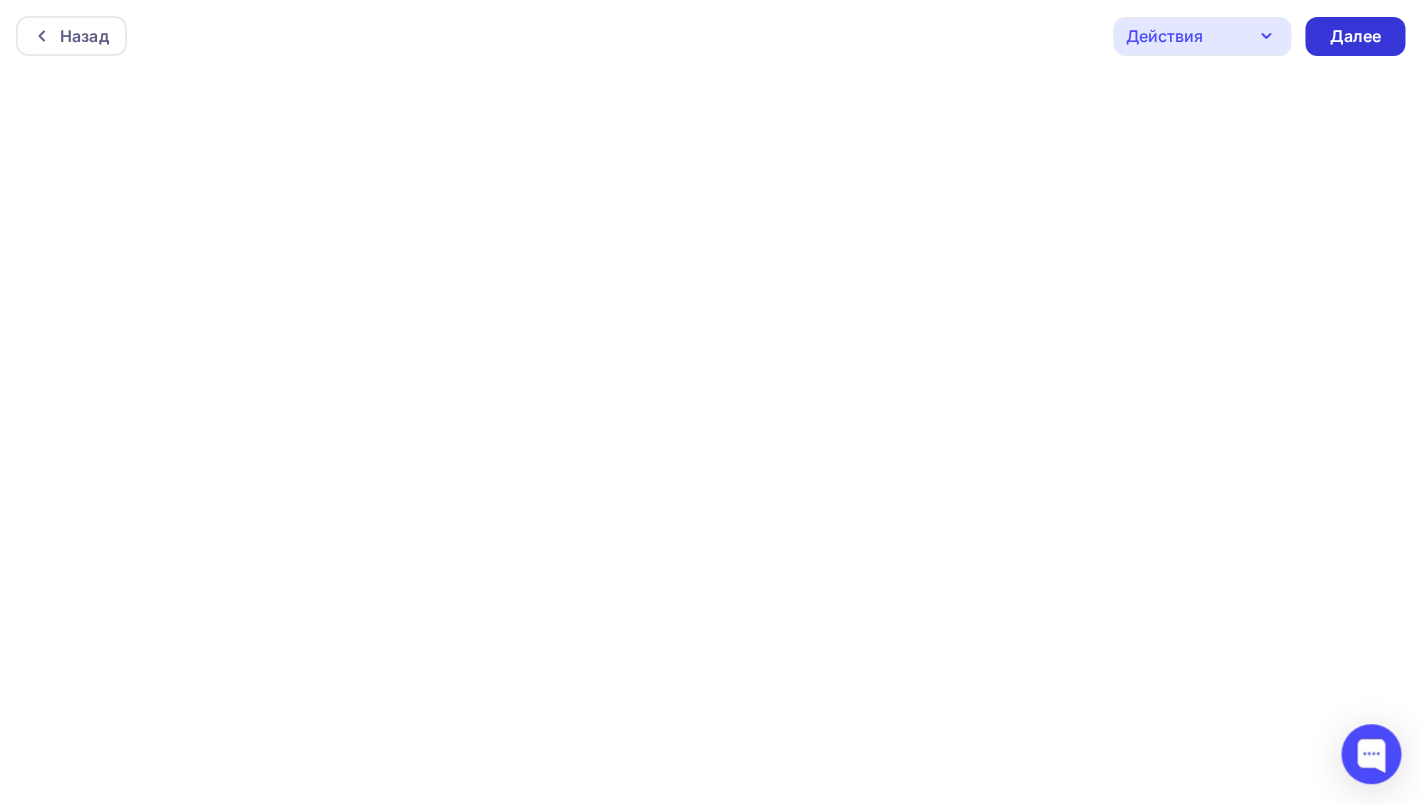 click on "Далее" at bounding box center (1355, 36) 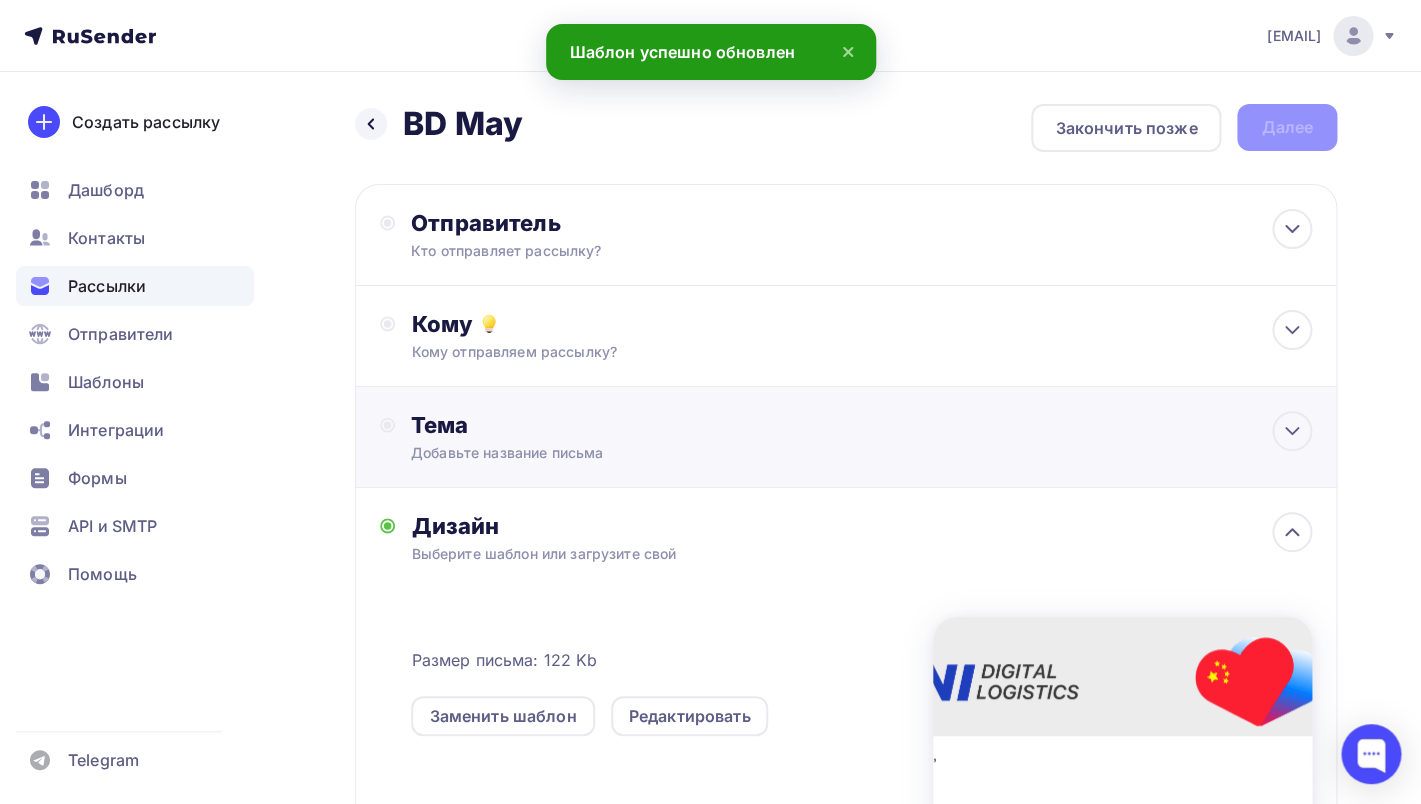 click on "Добавьте название письма" at bounding box center [589, 453] 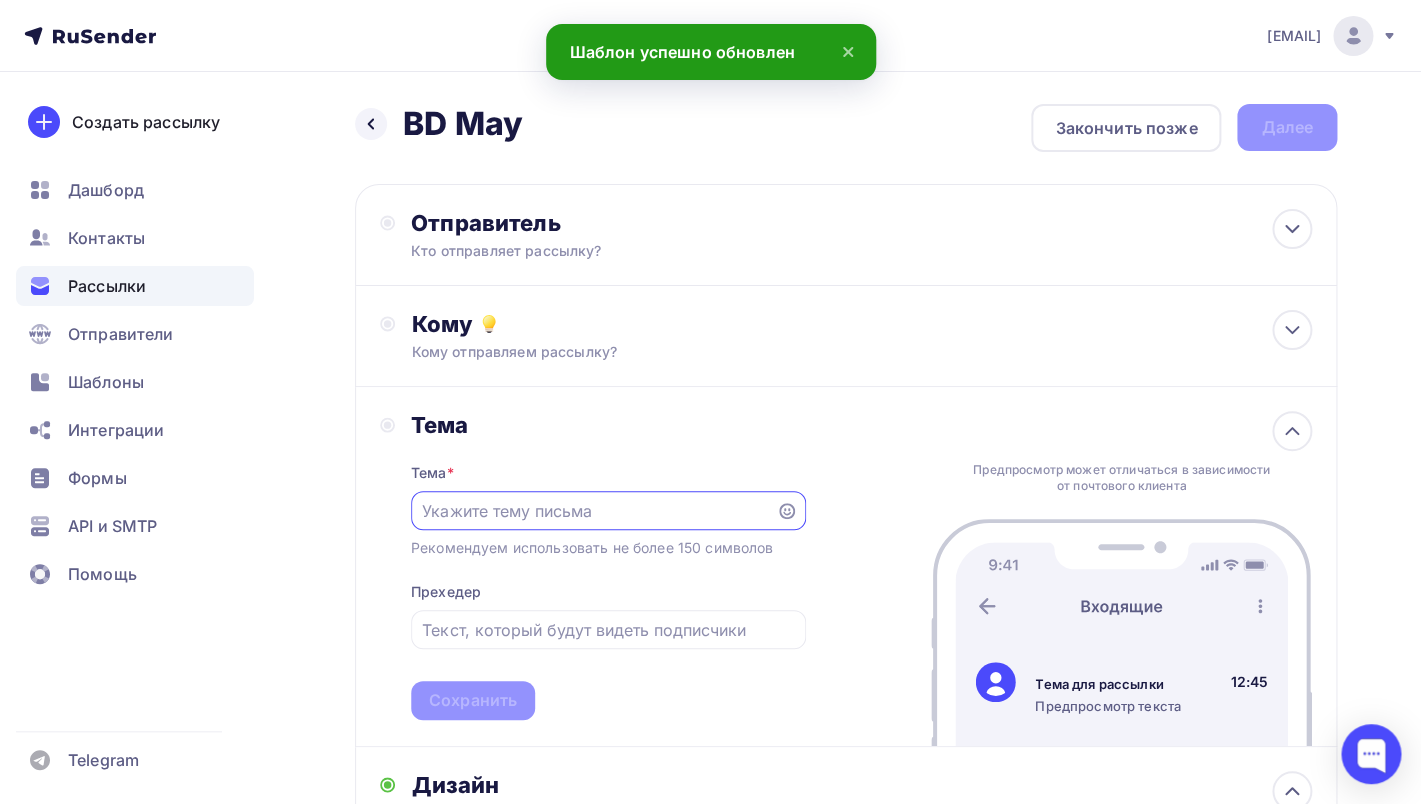 scroll, scrollTop: 0, scrollLeft: 0, axis: both 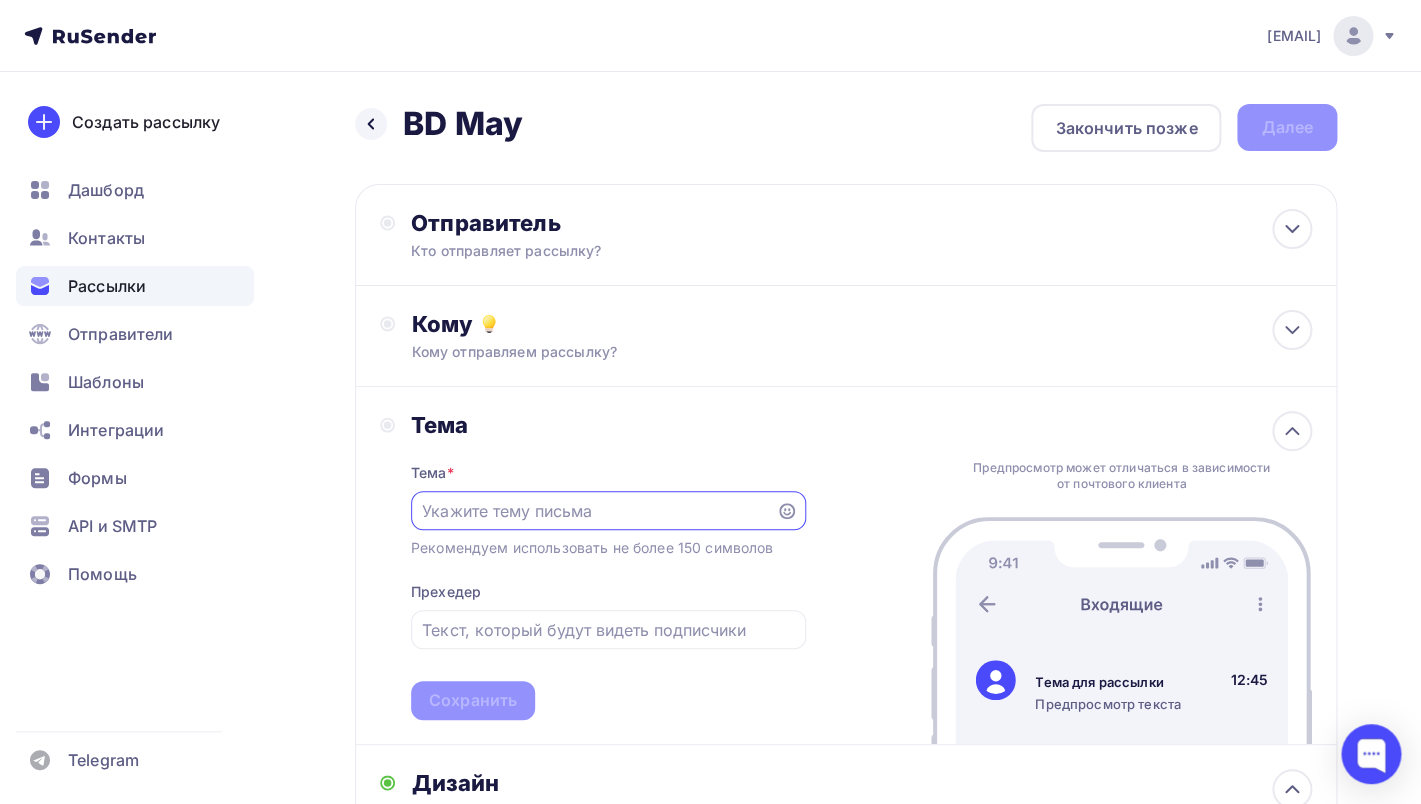 paste on "BD经理刚刚拜访过您？请留下宝贵意见" 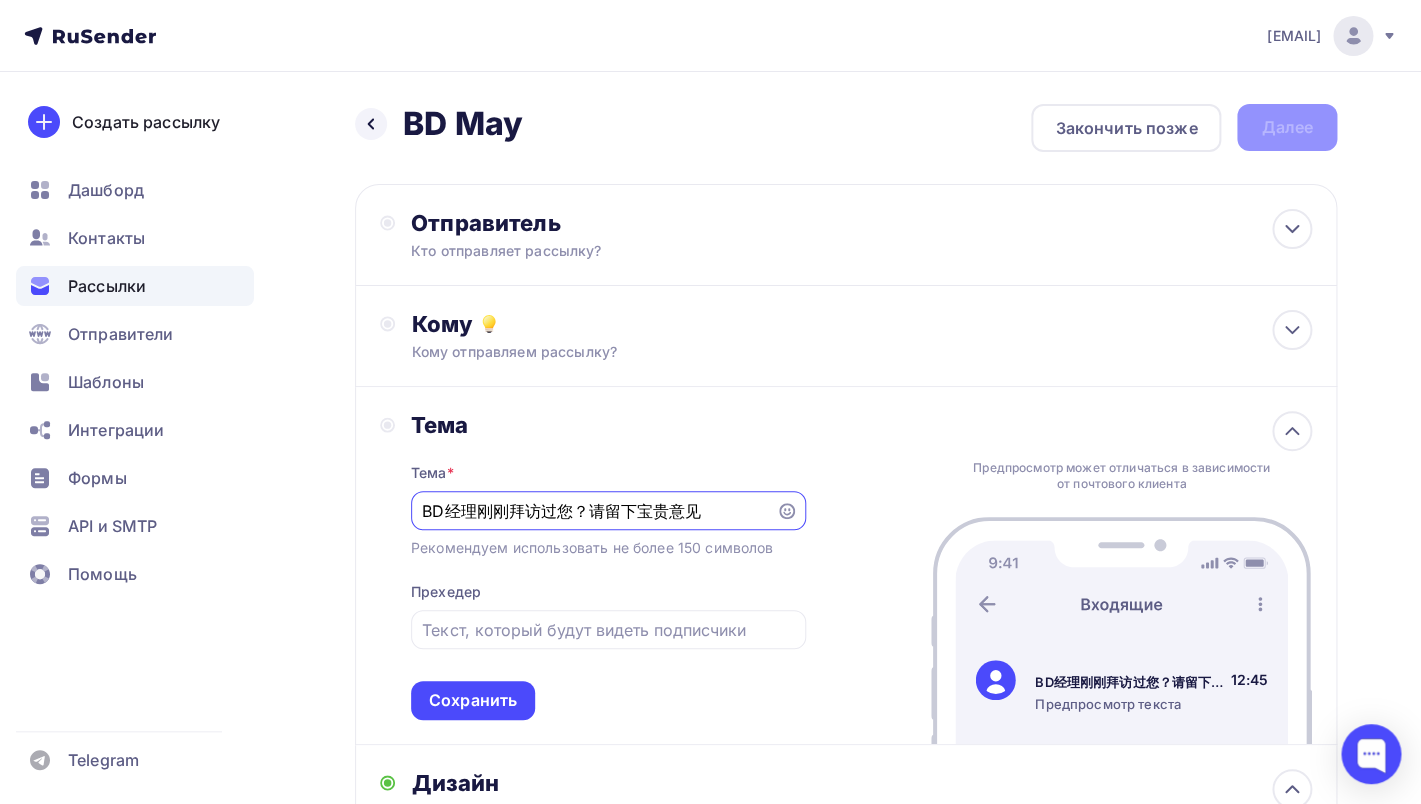 drag, startPoint x: 708, startPoint y: 512, endPoint x: 594, endPoint y: 508, distance: 114.07015 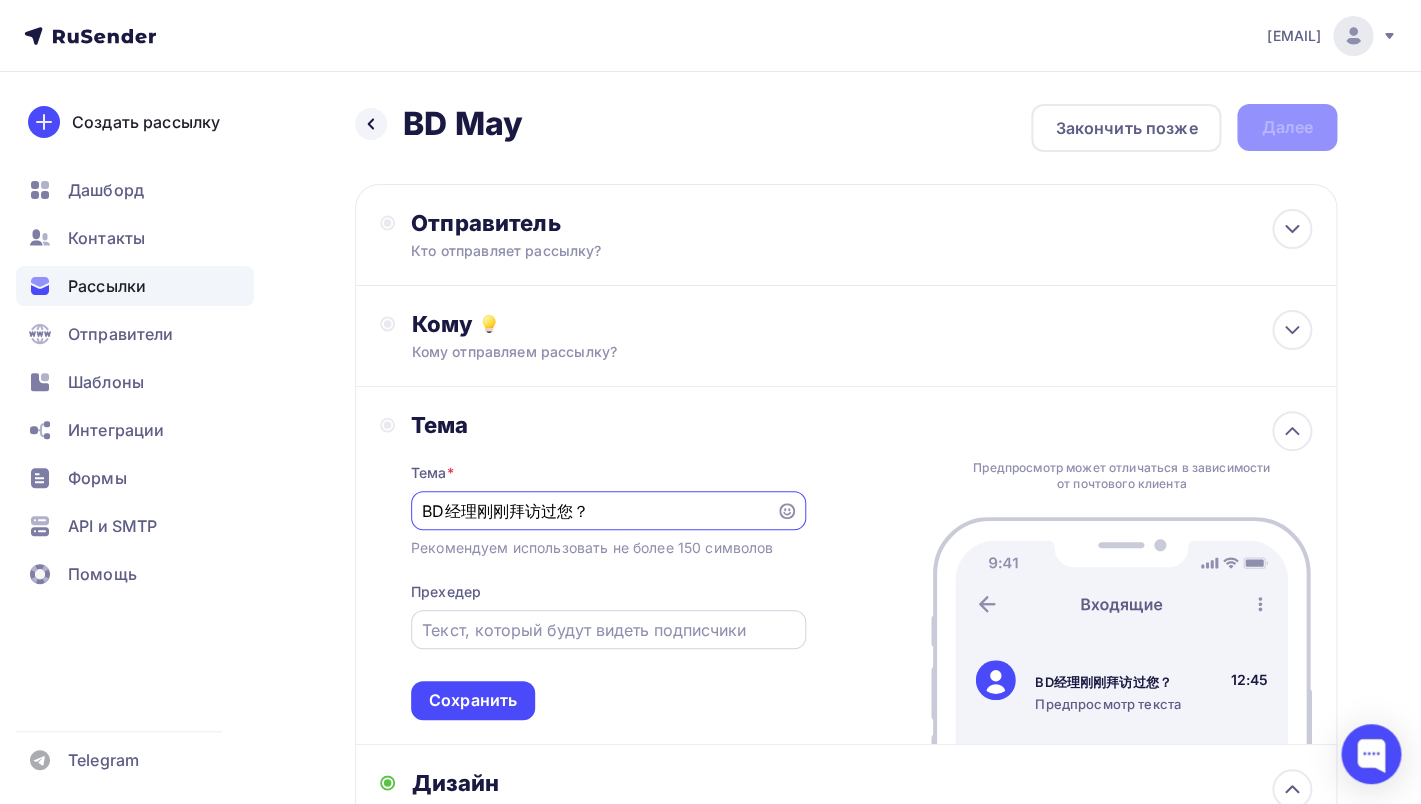 type on "BD经理刚刚拜访过您？" 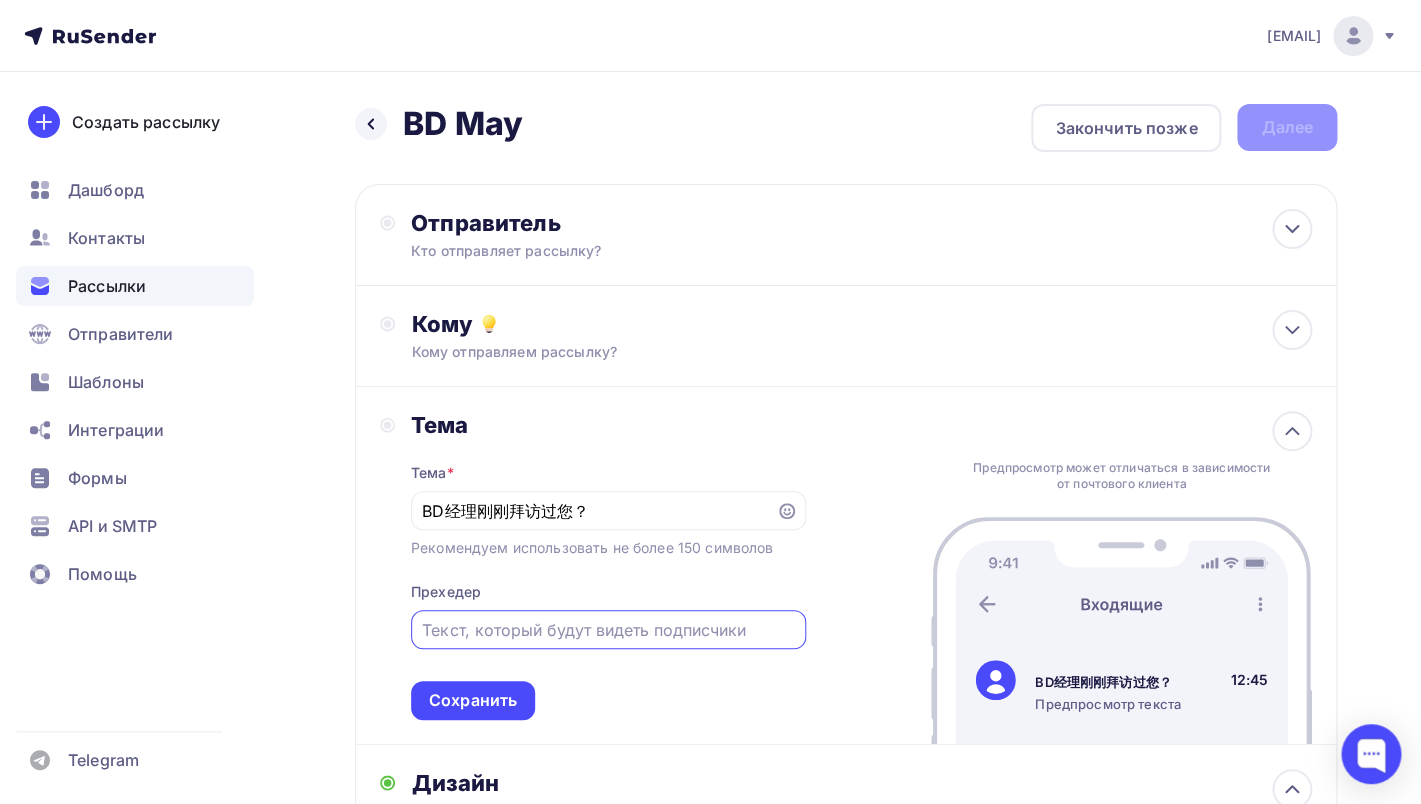 click at bounding box center (608, 630) 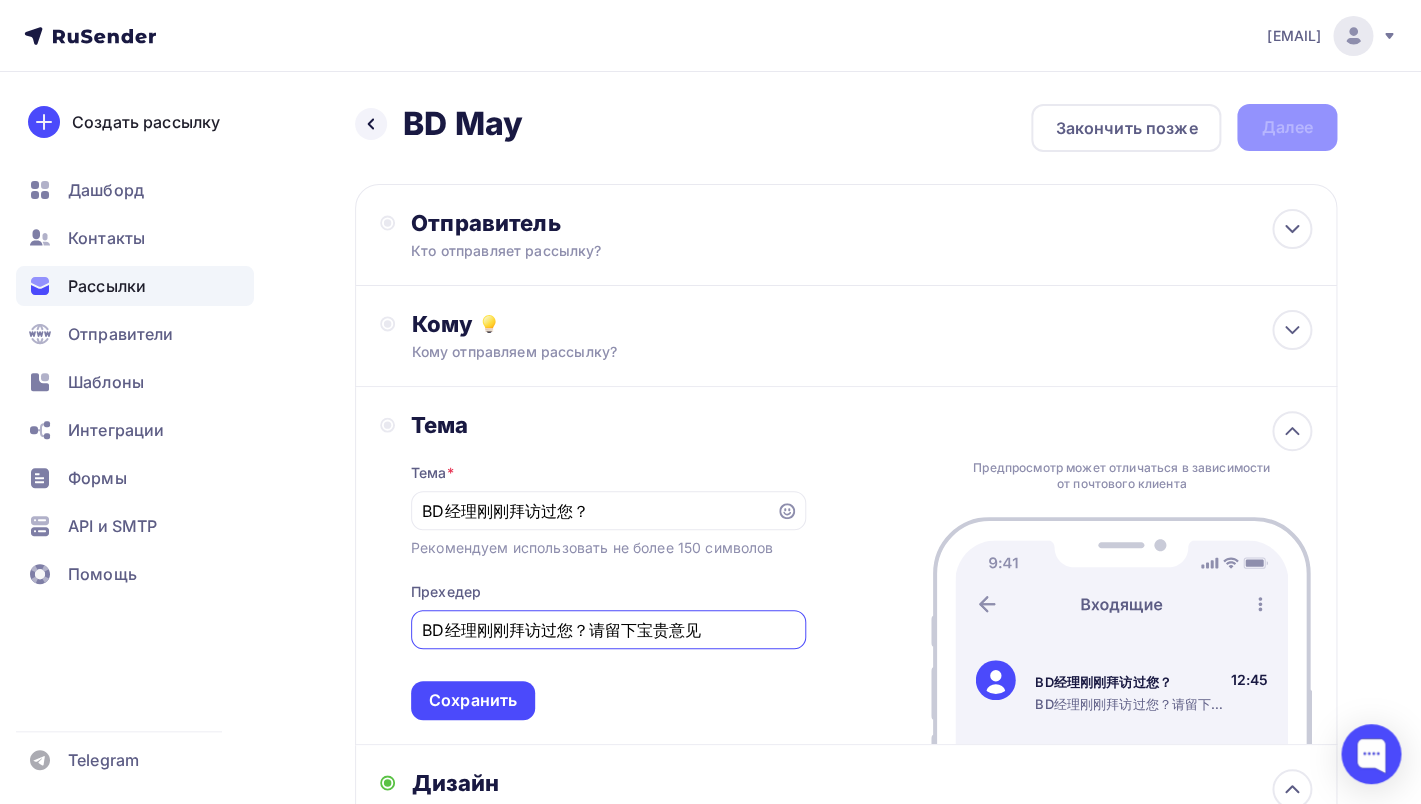 drag, startPoint x: 584, startPoint y: 635, endPoint x: 362, endPoint y: 617, distance: 222.72853 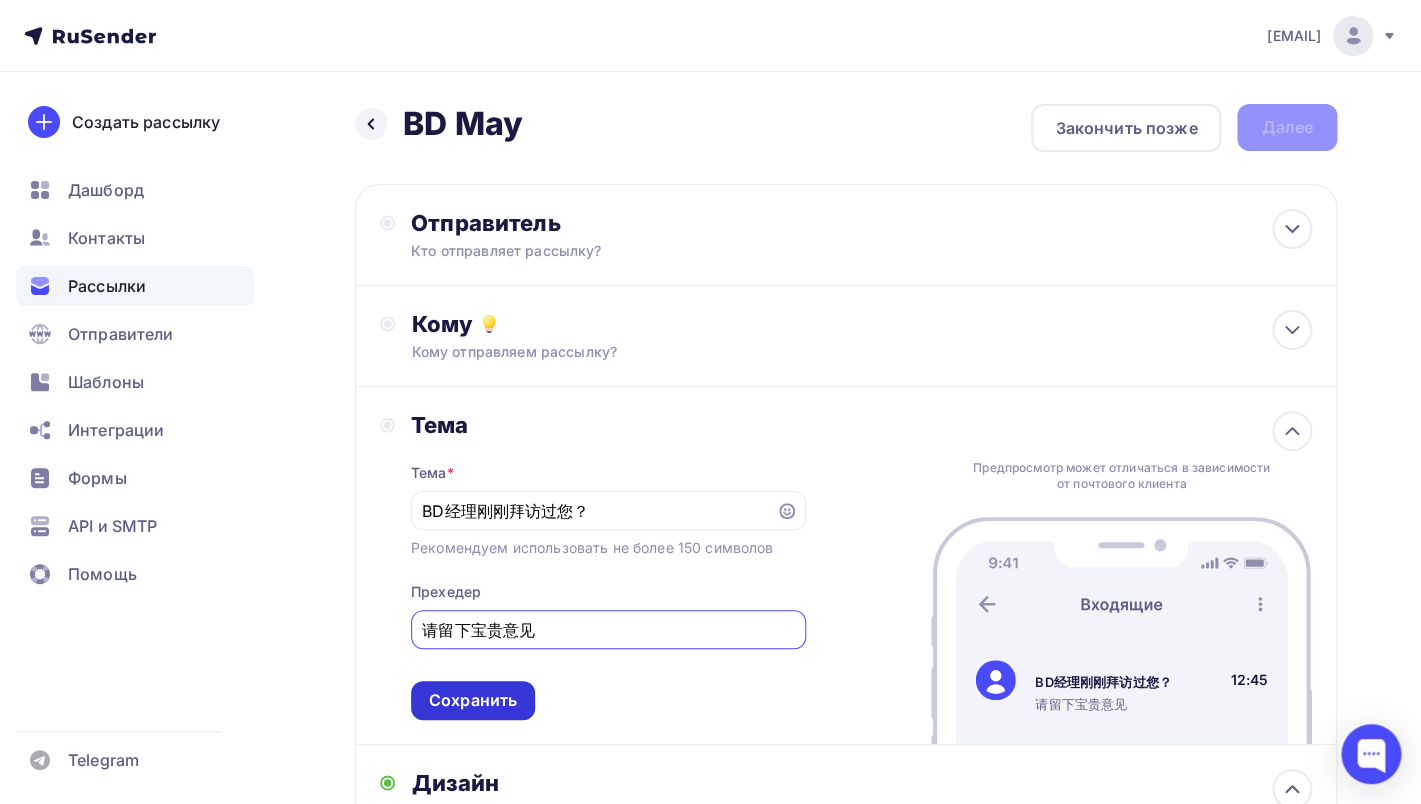 type on "请留下宝贵意见" 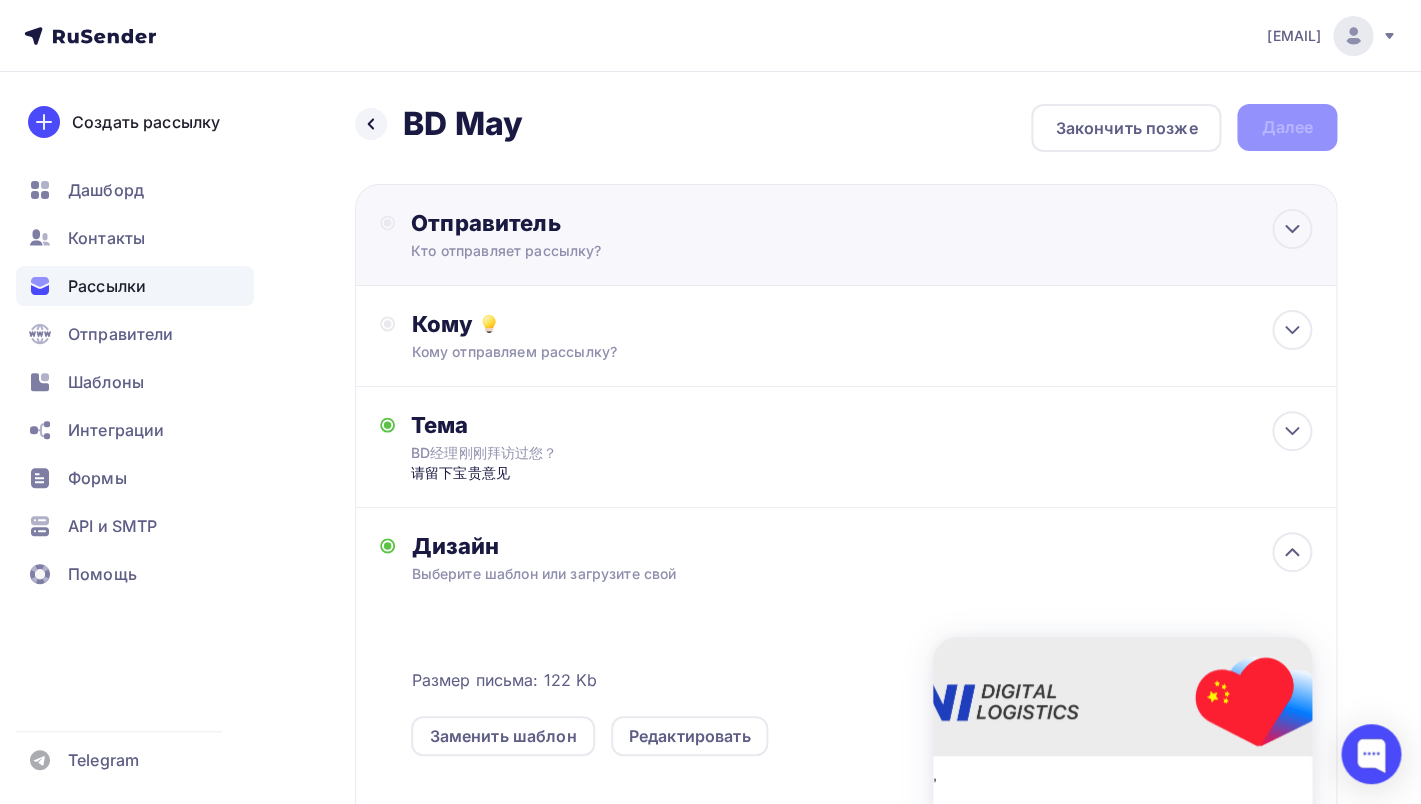 click on "Отправитель
Кто отправляет рассылку?
Email  *
olennikova@unitrade.su
noreply@unitrade.space           olennikova@unitrade.su               Добавить отправителя
Рекомендуем  добавить почту на домене , чтобы рассылка не попала в «Спам»
Имя                 Сохранить
Предпросмотр может отличаться  в зависимости от почтового клиента
BD经理刚刚拜访过您？
请留下宝贵意见
12:45" at bounding box center [846, 235] 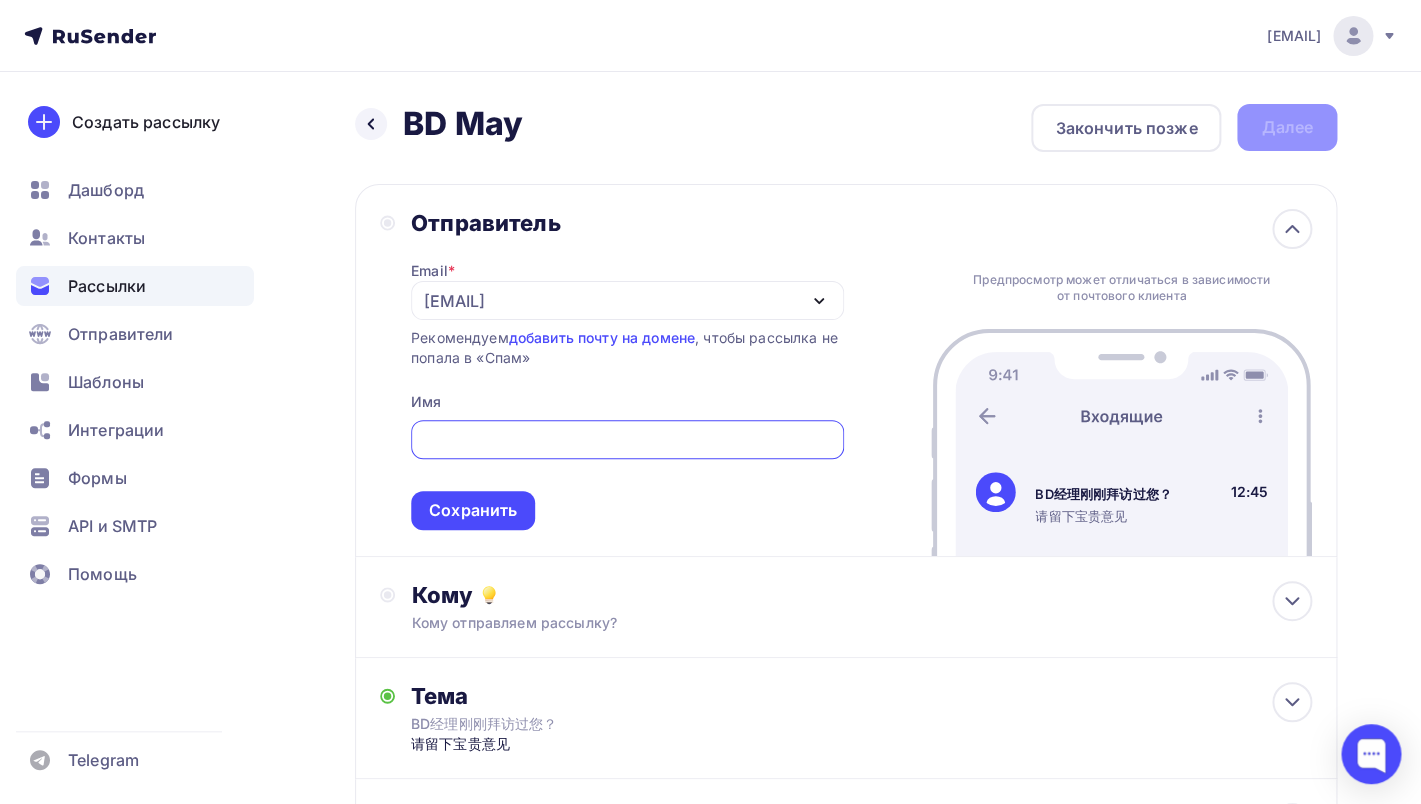 scroll, scrollTop: 0, scrollLeft: 0, axis: both 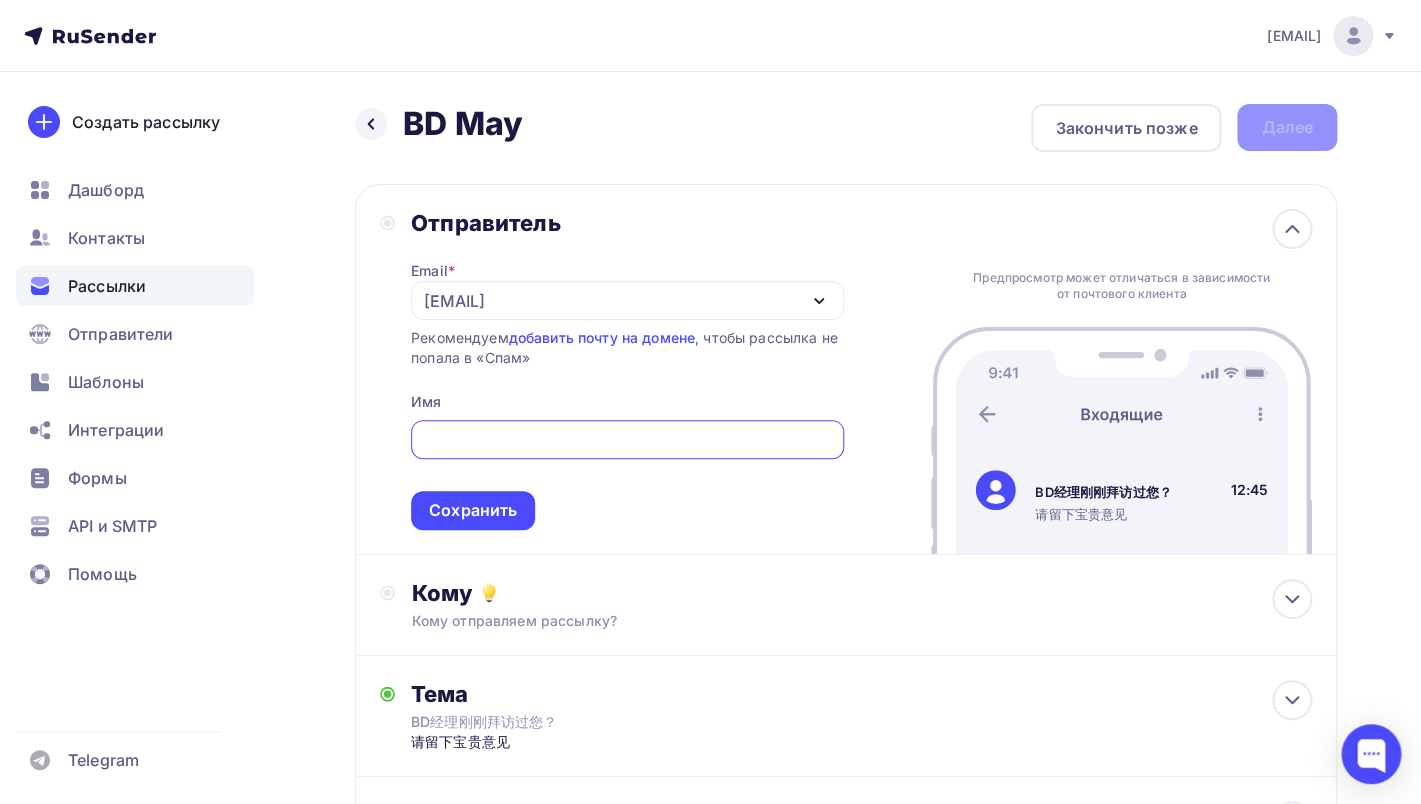 click on "olennikova@[EMAIL]" at bounding box center (627, 300) 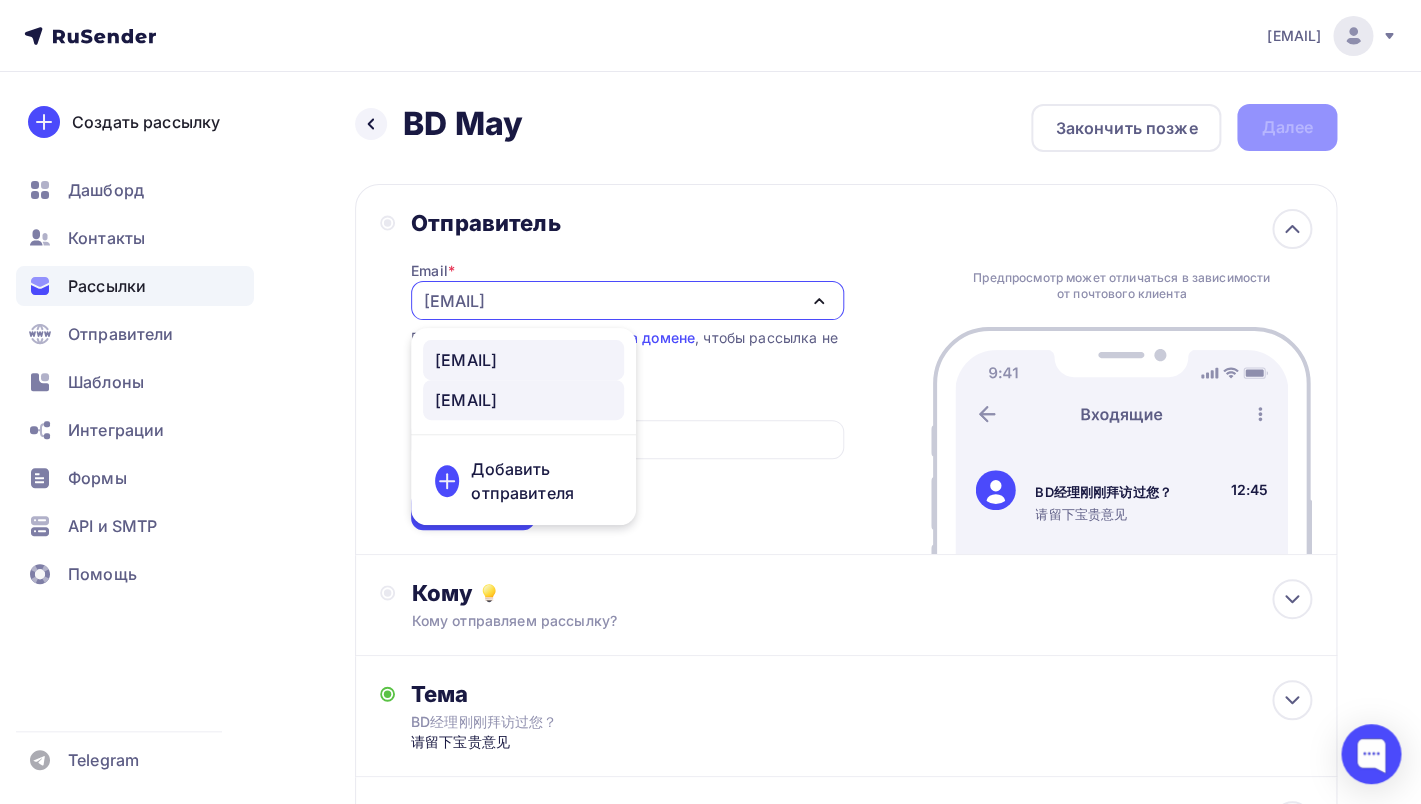 click on "noreply@unitrade.space" at bounding box center [466, 360] 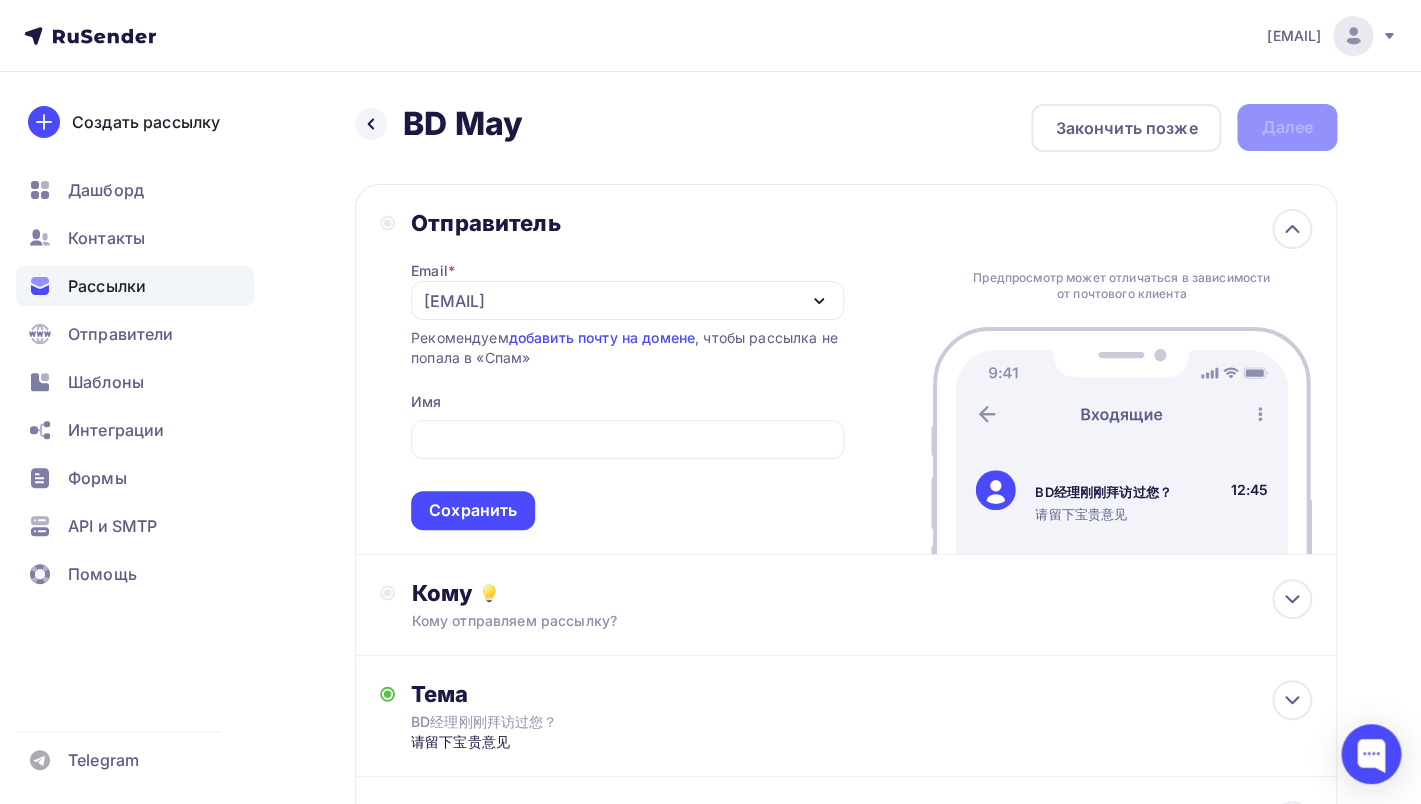 click on "Сохранить" at bounding box center [627, 471] 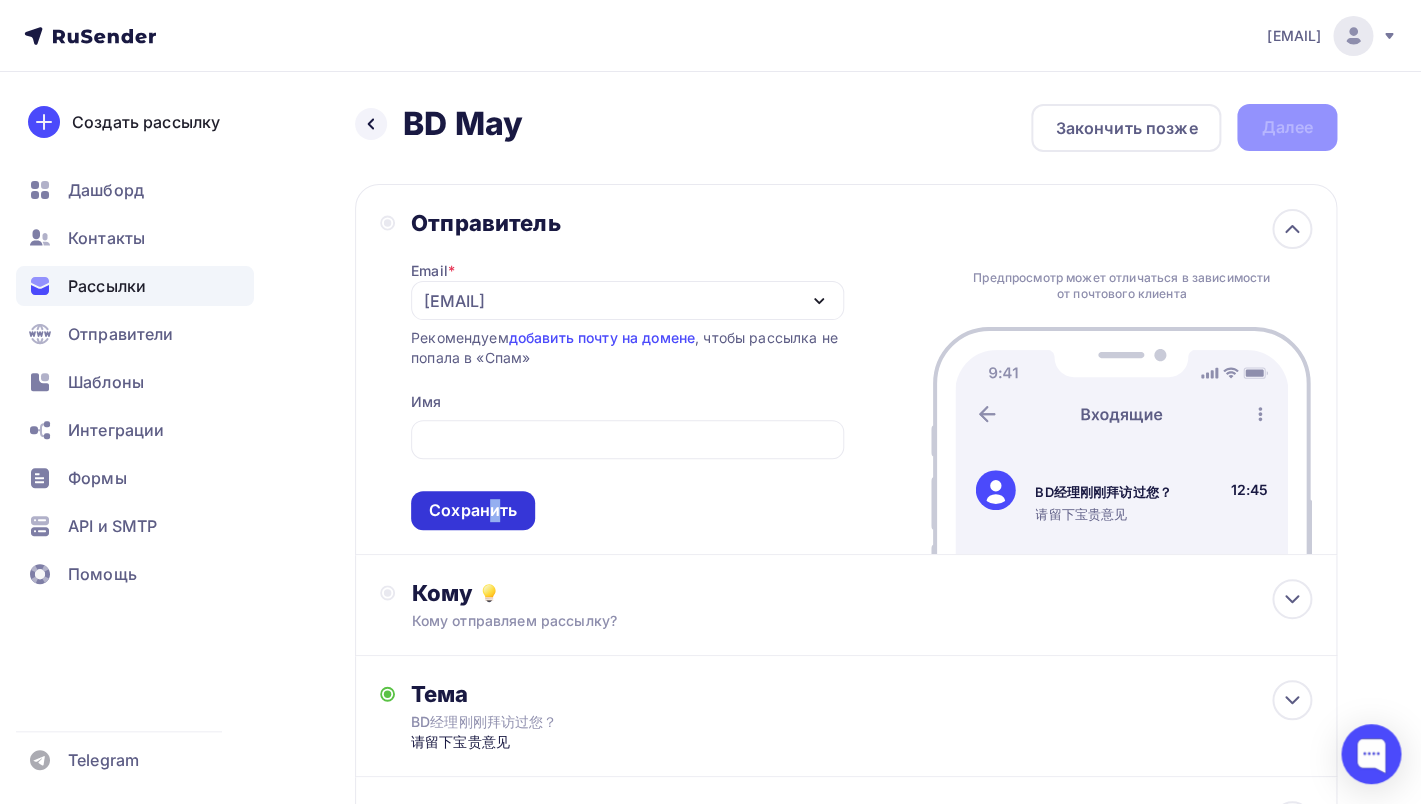 click on "Сохранить" at bounding box center (473, 510) 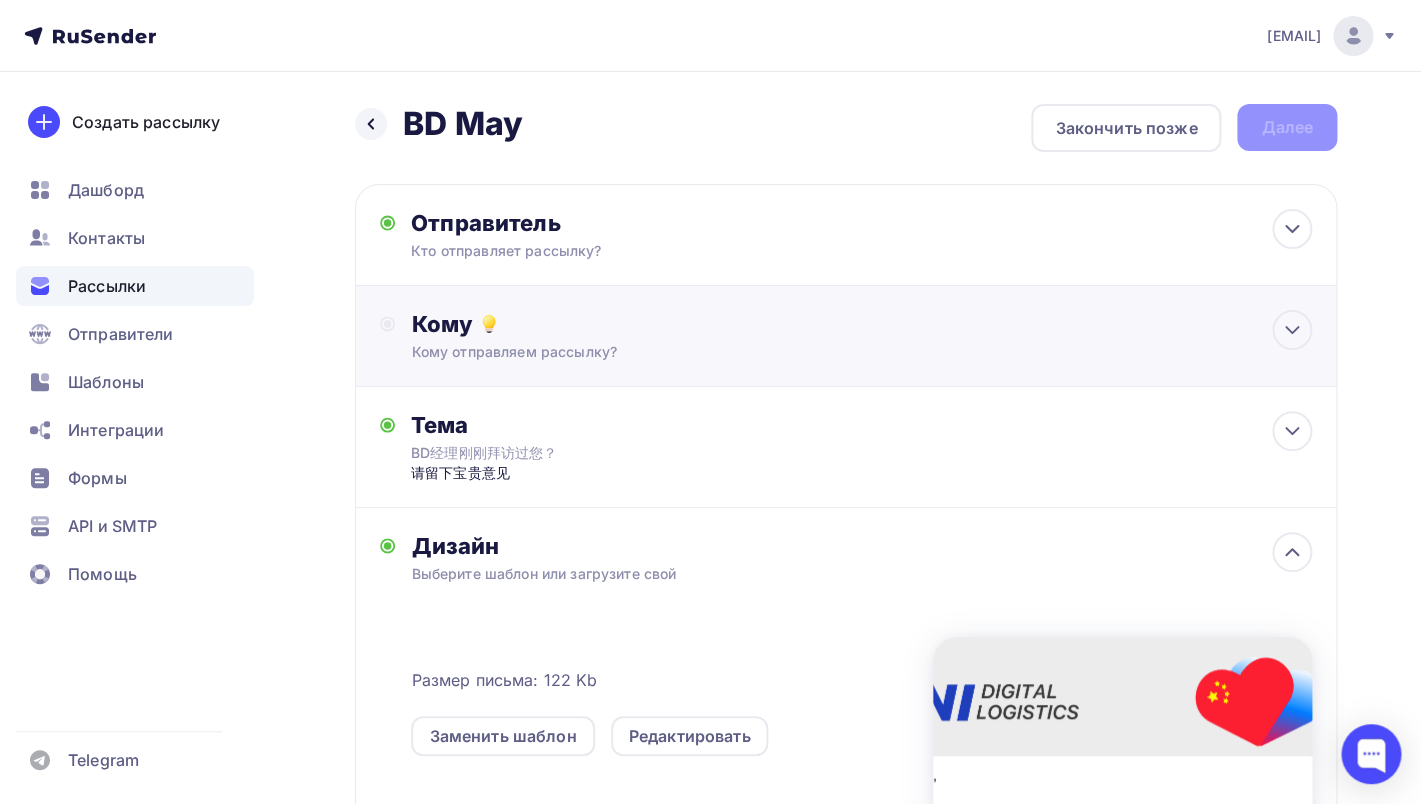 click on "Кому" at bounding box center (861, 324) 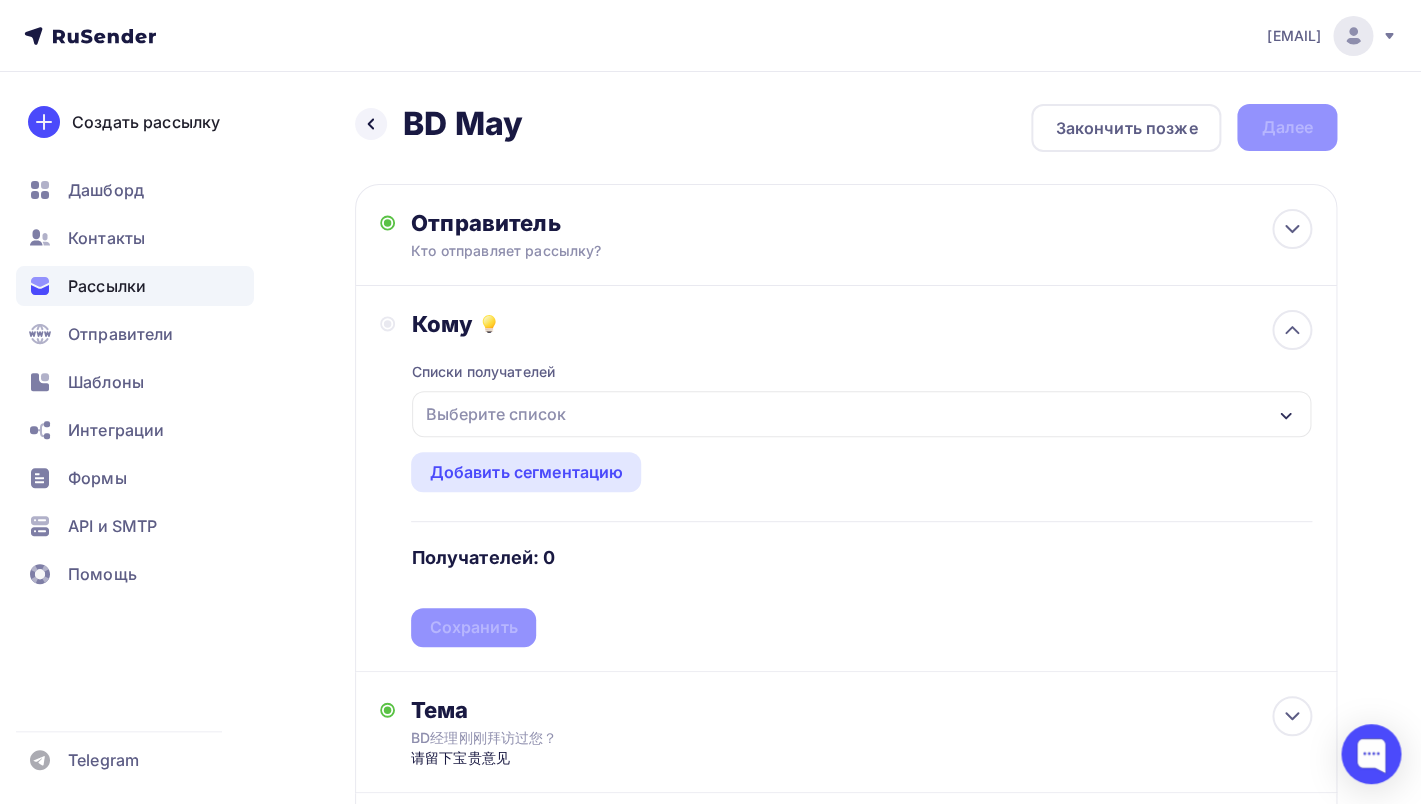 click on "Выберите список" at bounding box center [495, 414] 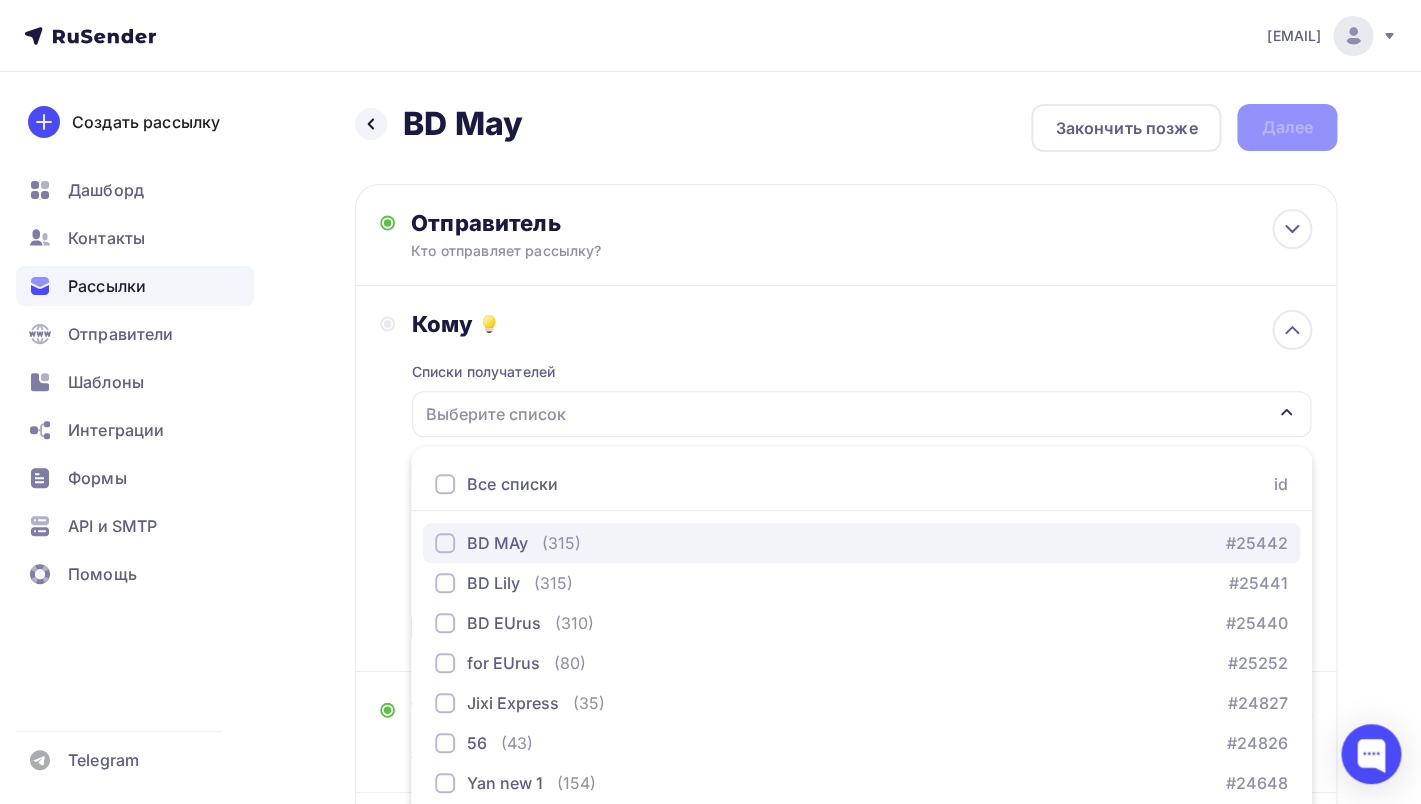 click at bounding box center (445, 543) 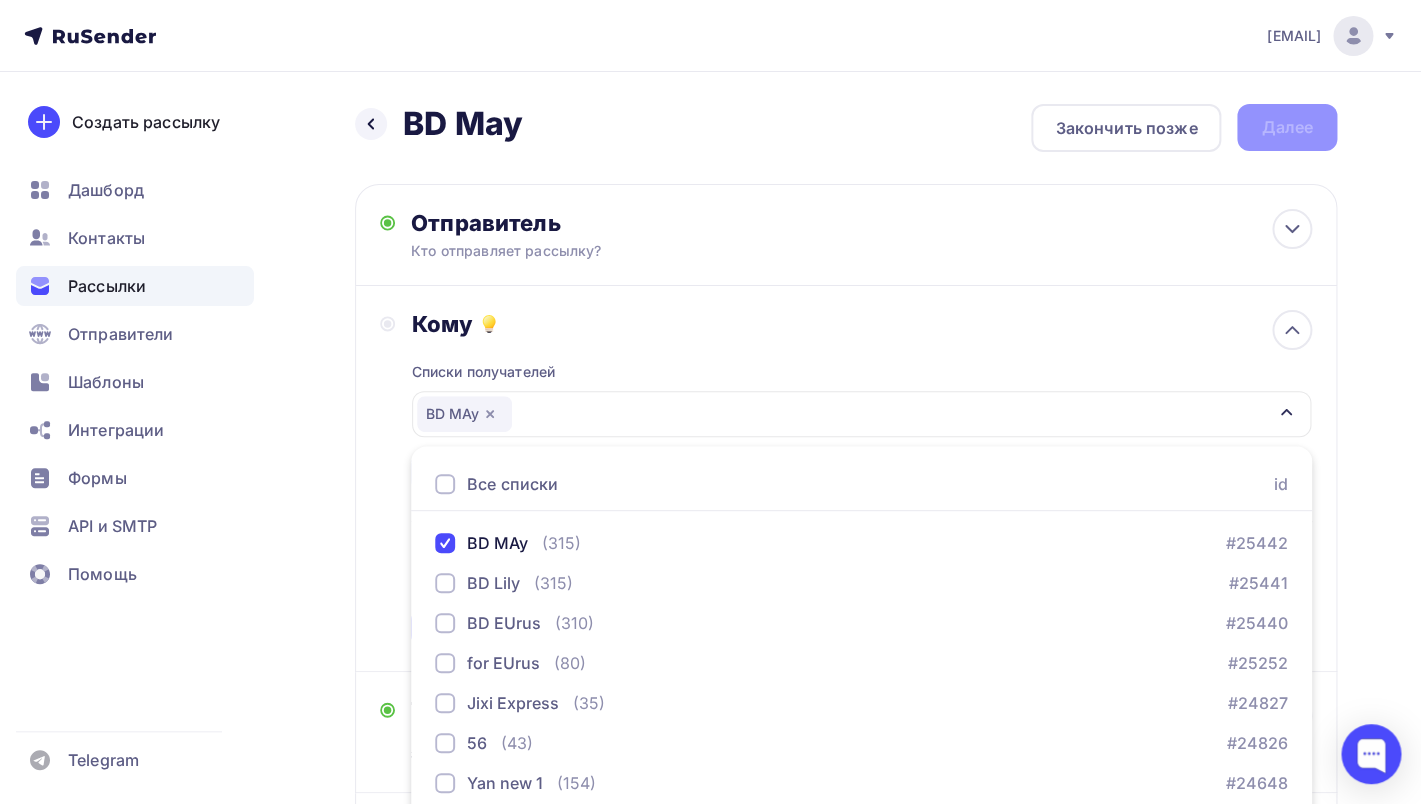 click on "Кому
Списки получателей
BD MAy
Все списки
id
BD MAy
(315)
#25442
BD Lily
(315)
#25441
BD EUrus
(310)
#25440
for EUrus
(80)
#25252
Jixi Express
(35)
#24827
56
(43)
#24826
Yan new 1
(154)
#24648" at bounding box center [846, 479] 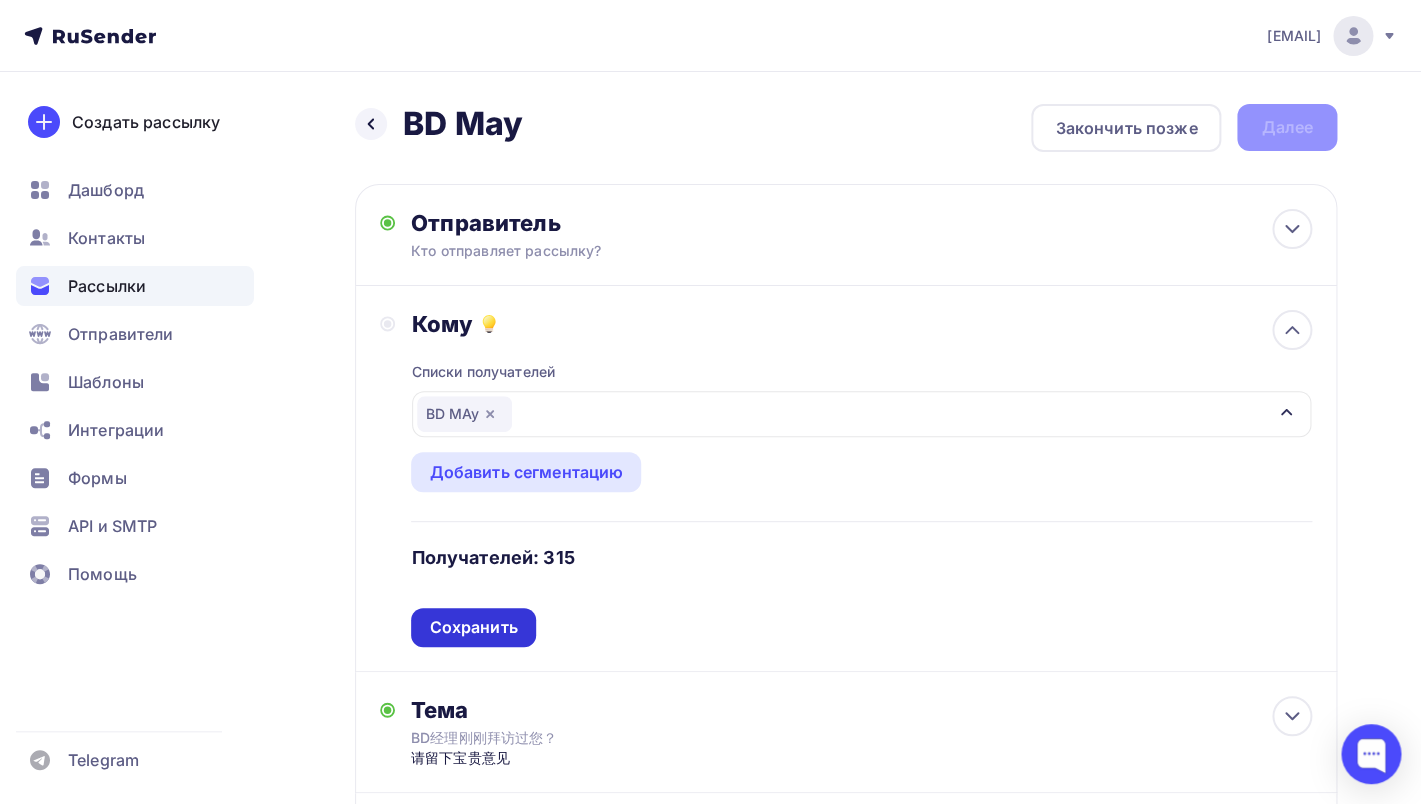 click on "Сохранить" at bounding box center (473, 627) 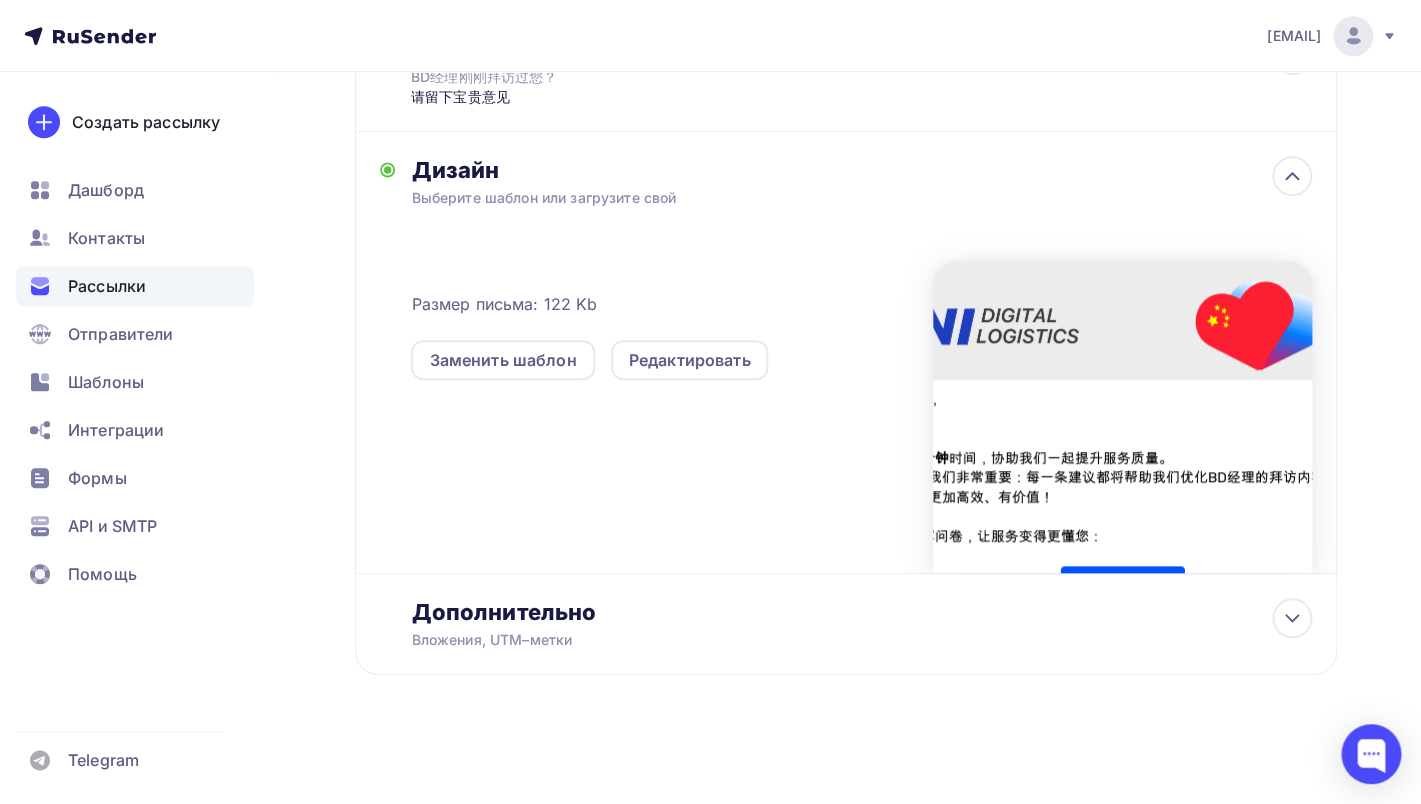 scroll, scrollTop: 0, scrollLeft: 0, axis: both 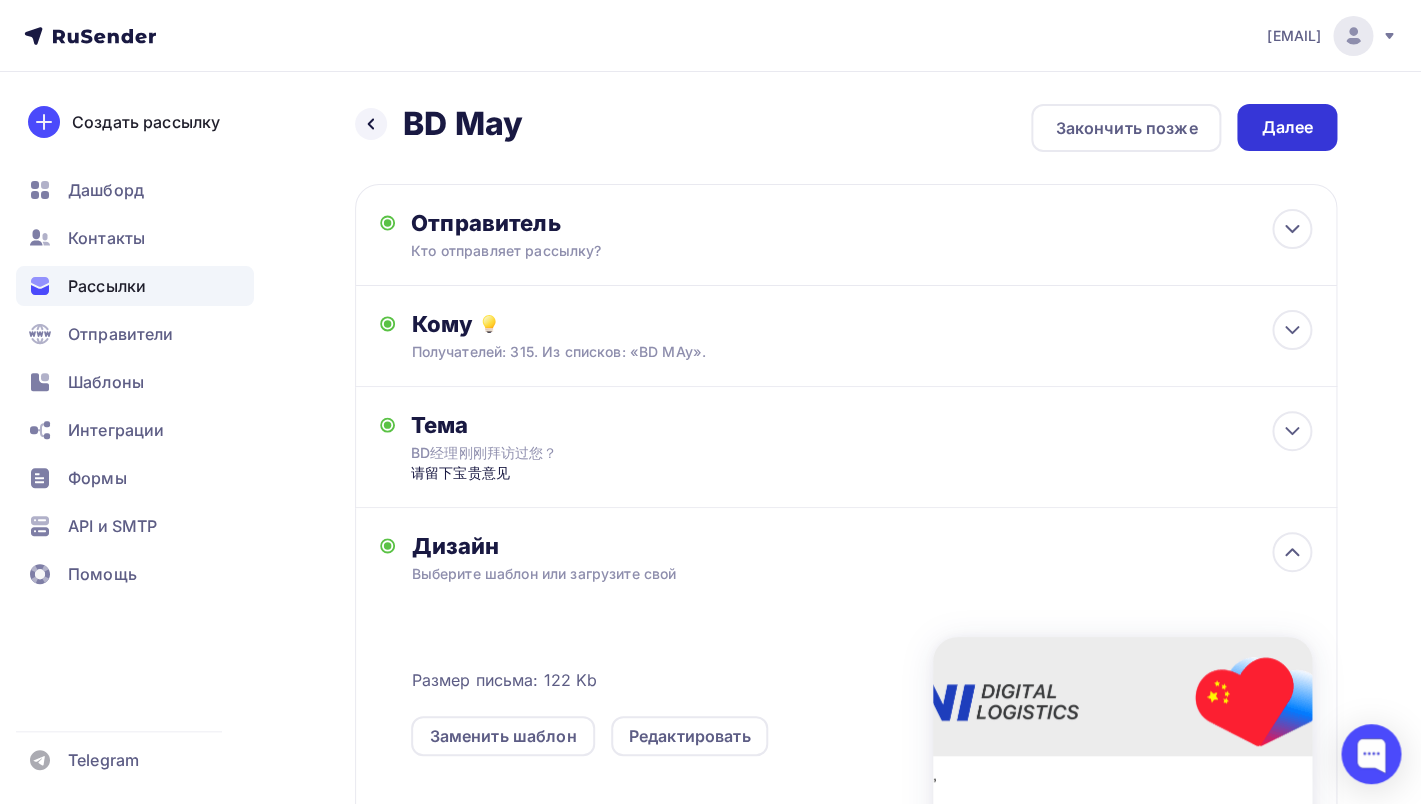 click on "Далее" at bounding box center (1287, 127) 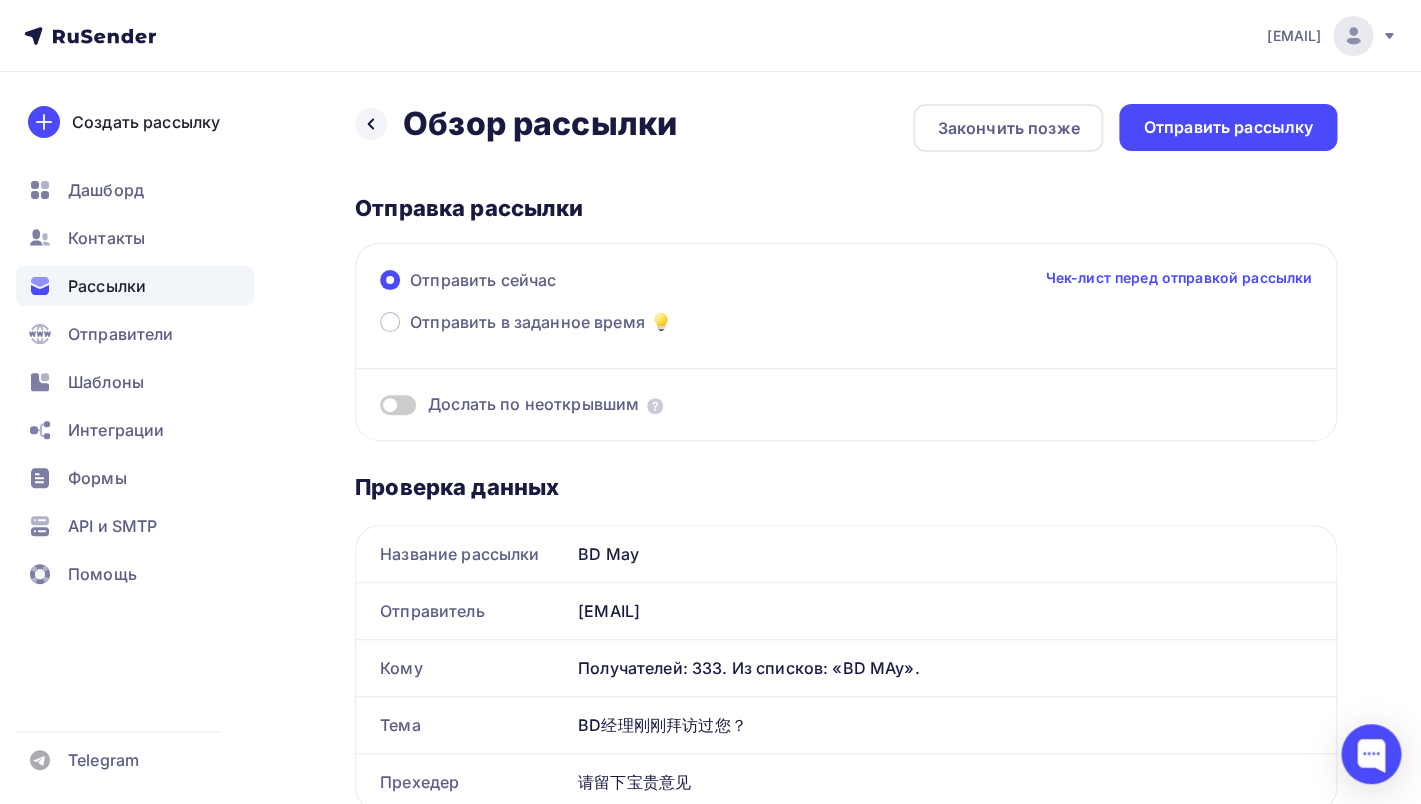 scroll, scrollTop: 0, scrollLeft: 0, axis: both 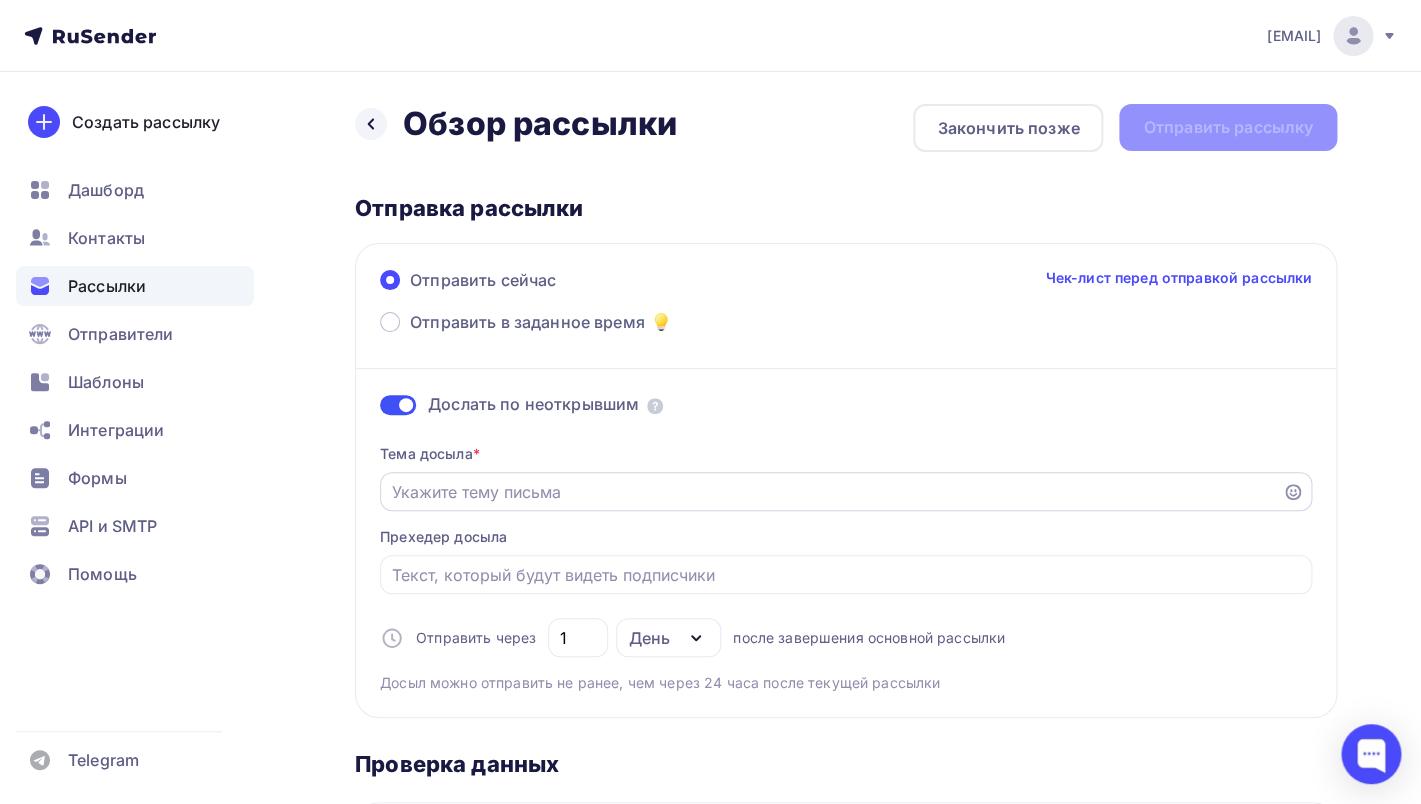 click on "Отправить в заданное время" at bounding box center [831, 492] 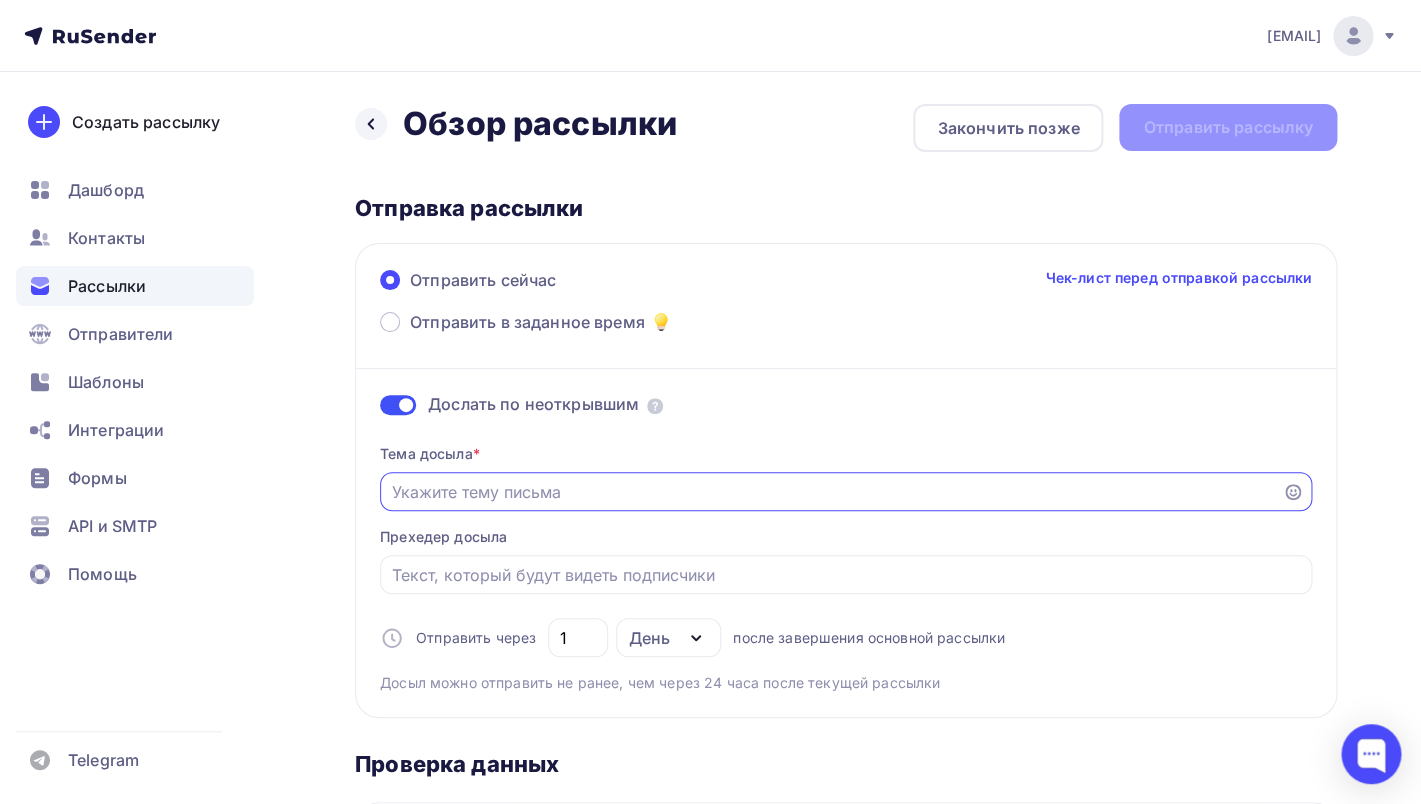 paste on "BD经理刚刚拜访过您？请留下宝贵意见" 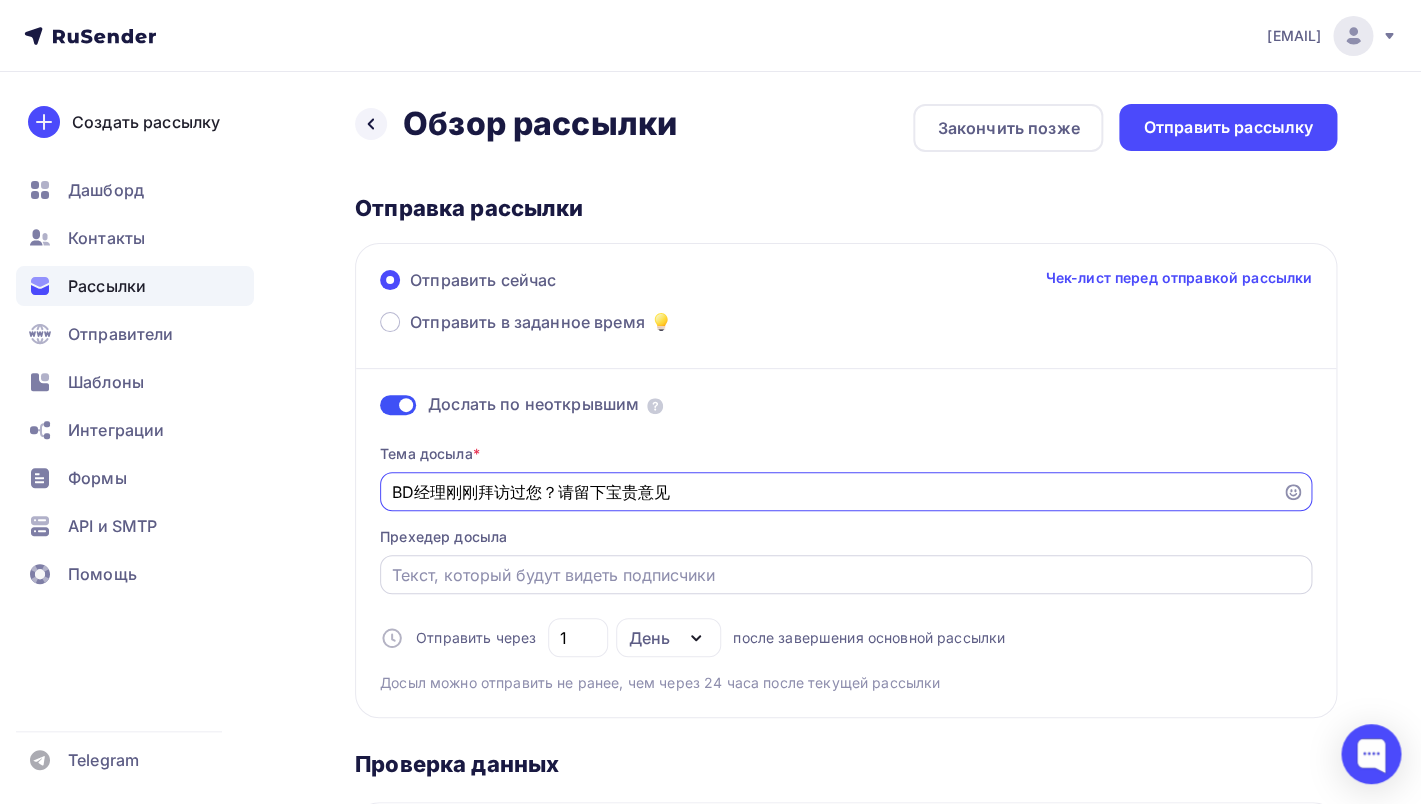 type on "BD经理刚刚拜访过您？请留下宝贵意见" 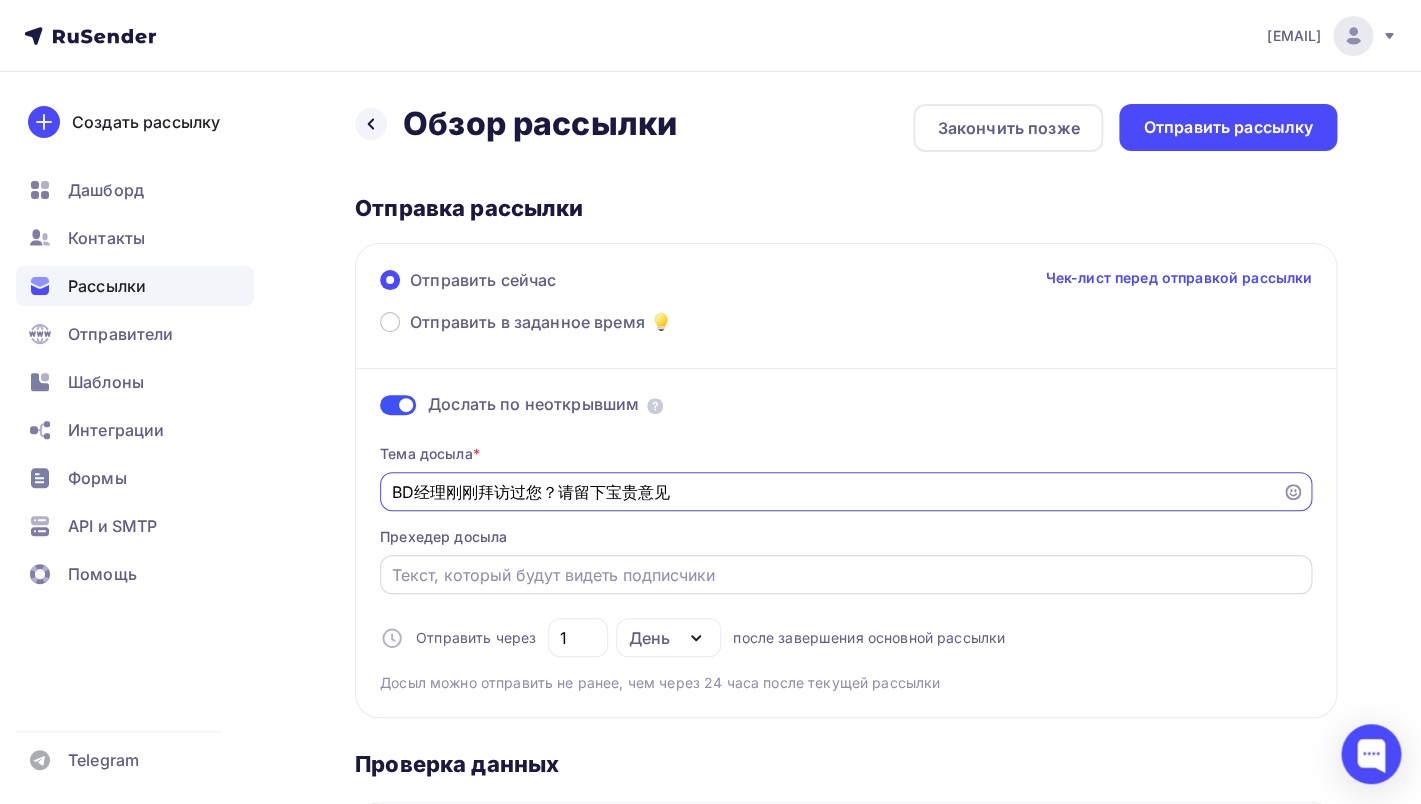 click on "Отправить в заданное время" at bounding box center (846, 575) 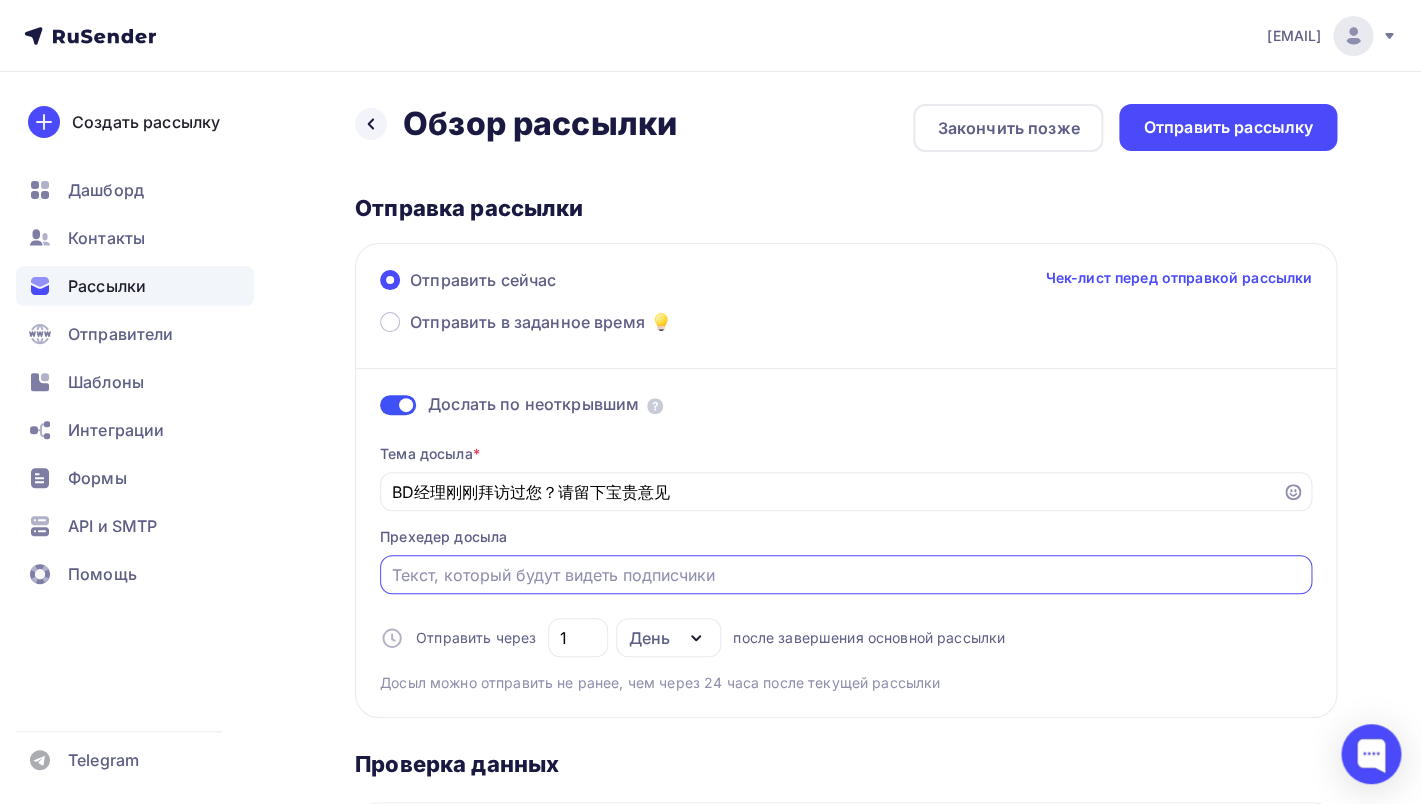 paste on "BD经理刚刚拜访过您？请留下宝贵意见" 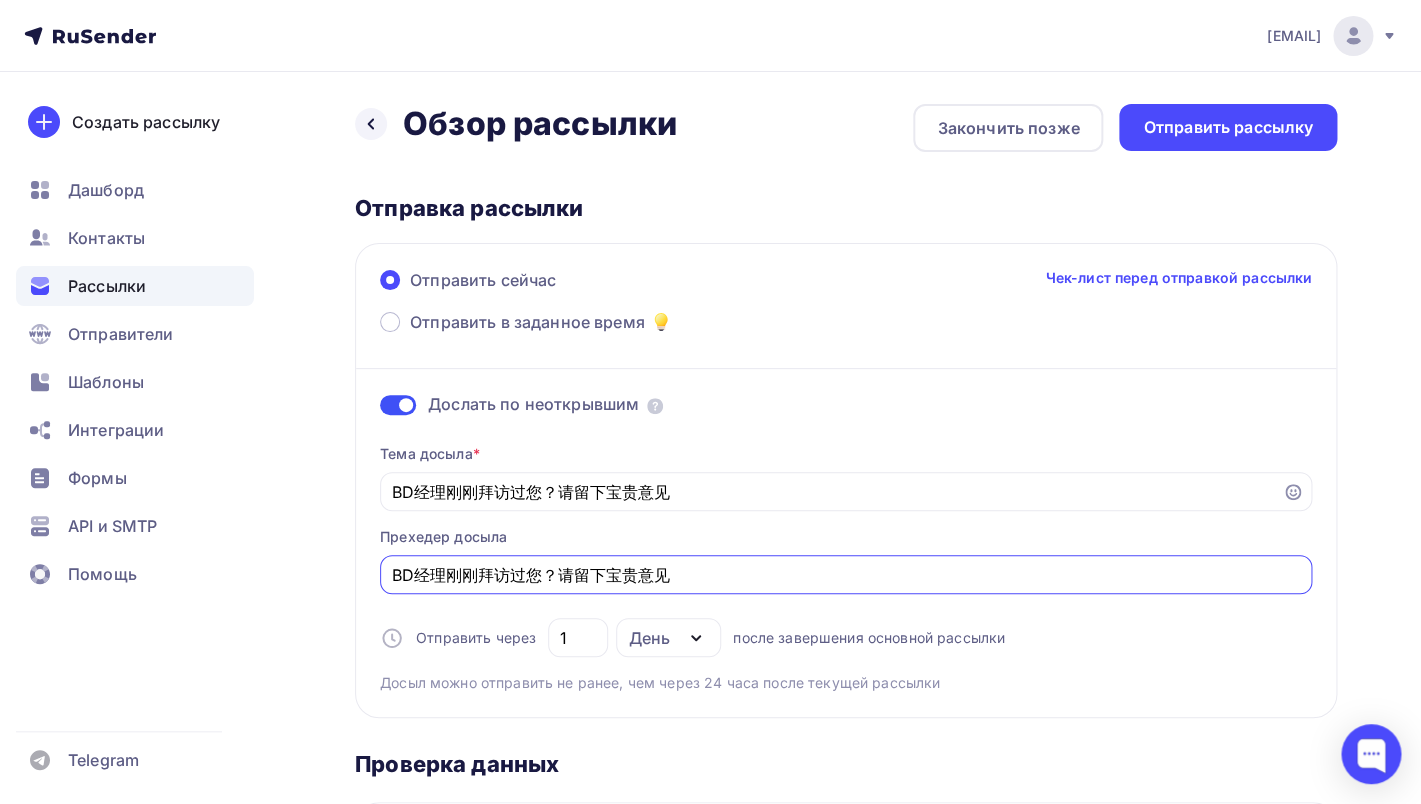 drag, startPoint x: 554, startPoint y: 574, endPoint x: 304, endPoint y: 559, distance: 250.4496 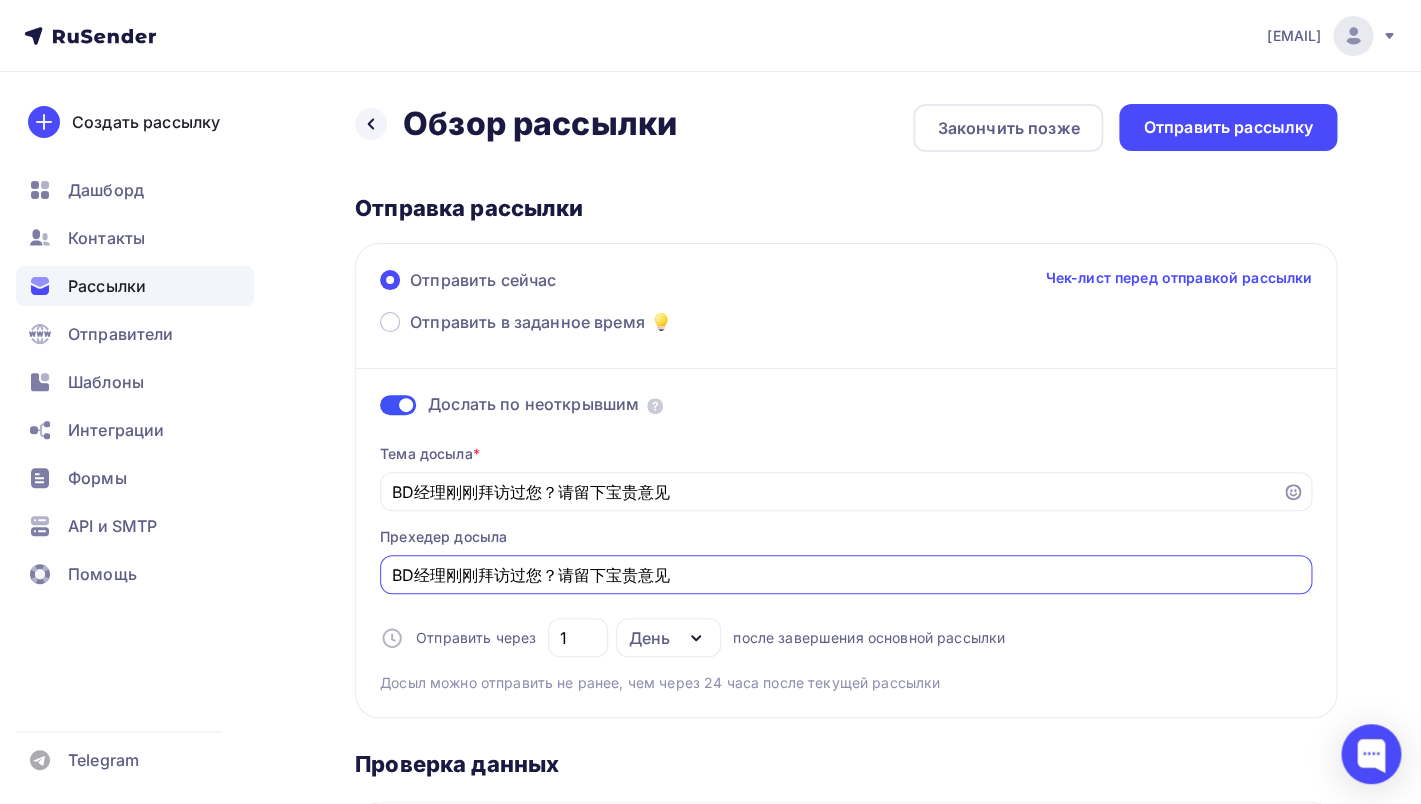 click on "BD经理刚刚拜访过您？请留下宝贵意见" at bounding box center [846, 575] 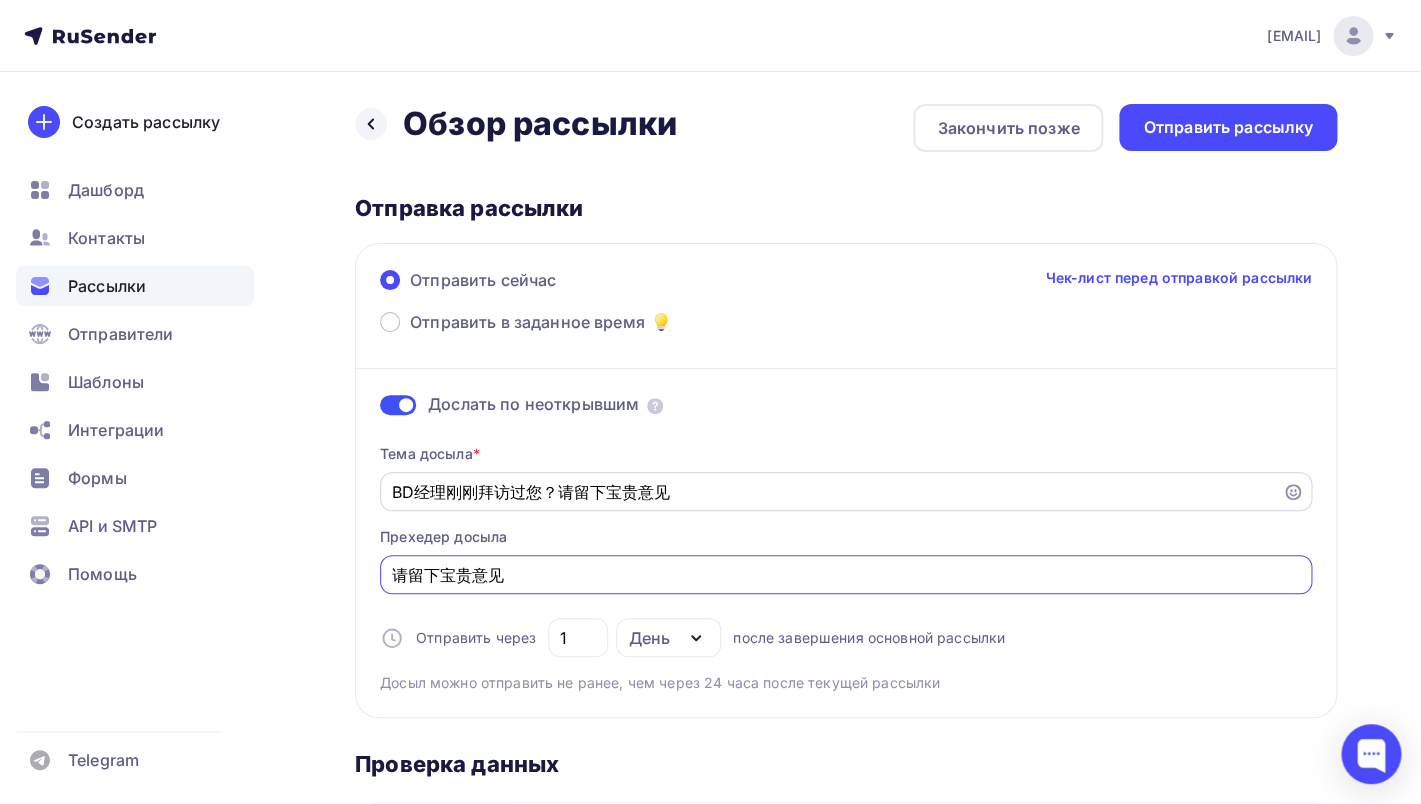 type on "请留下宝贵意见" 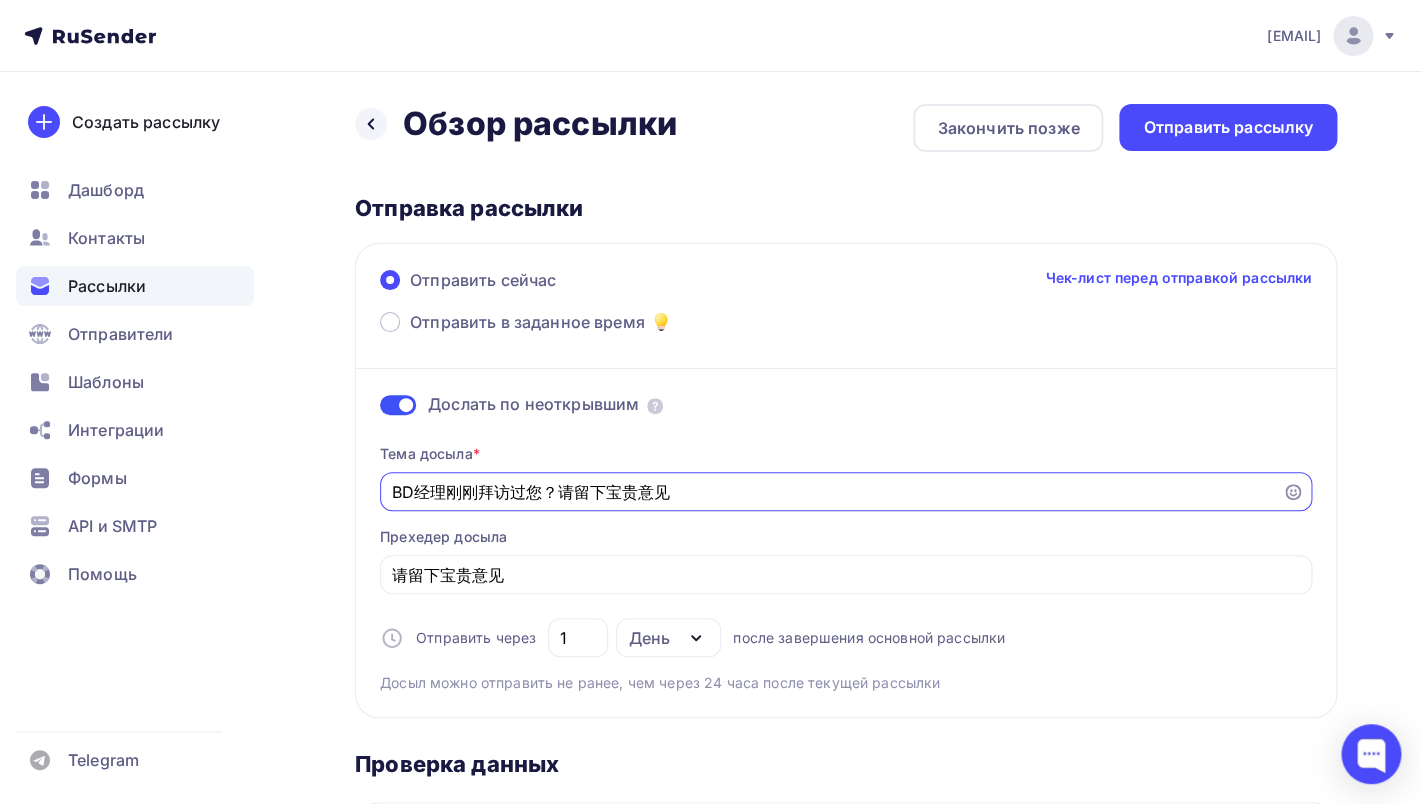 drag, startPoint x: 686, startPoint y: 492, endPoint x: 563, endPoint y: 491, distance: 123.00407 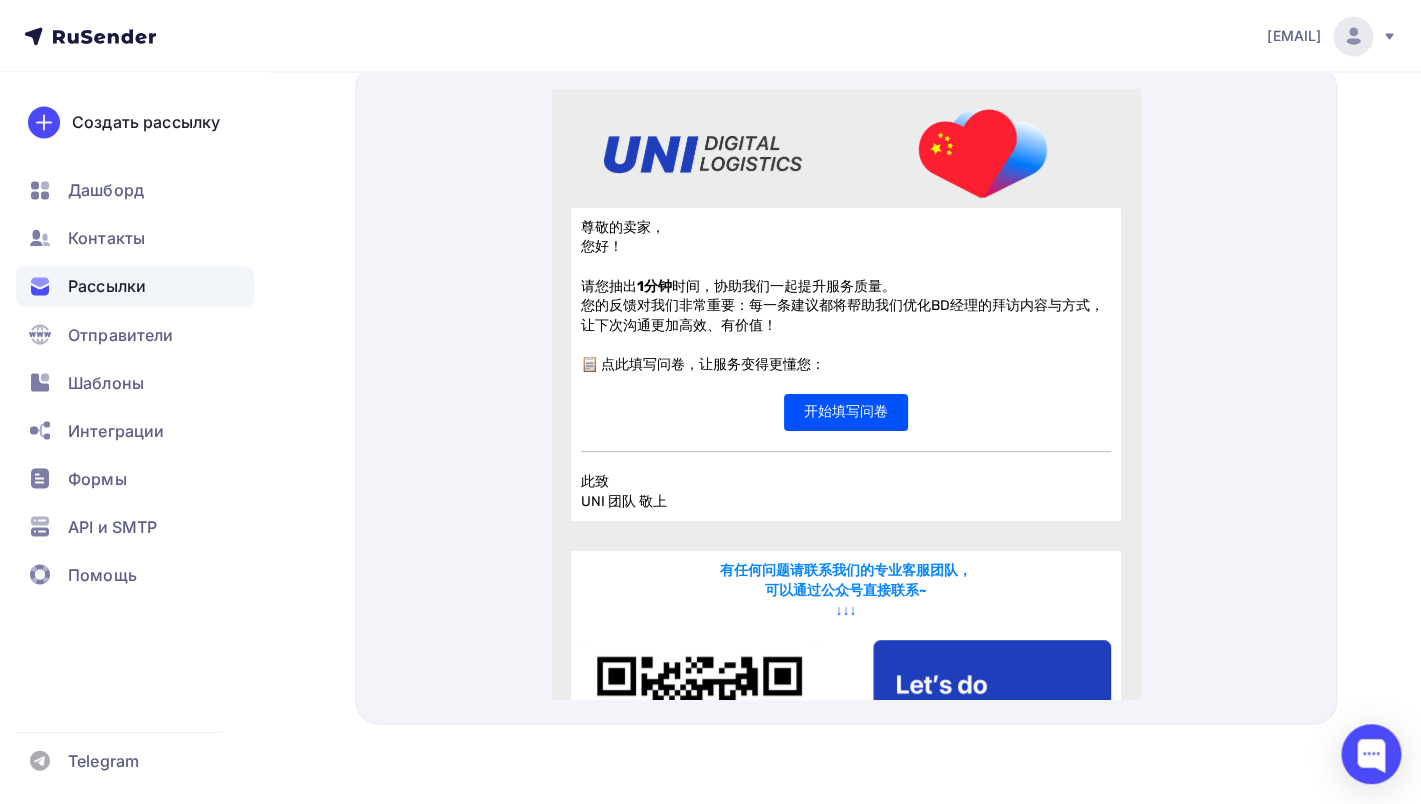scroll, scrollTop: 0, scrollLeft: 0, axis: both 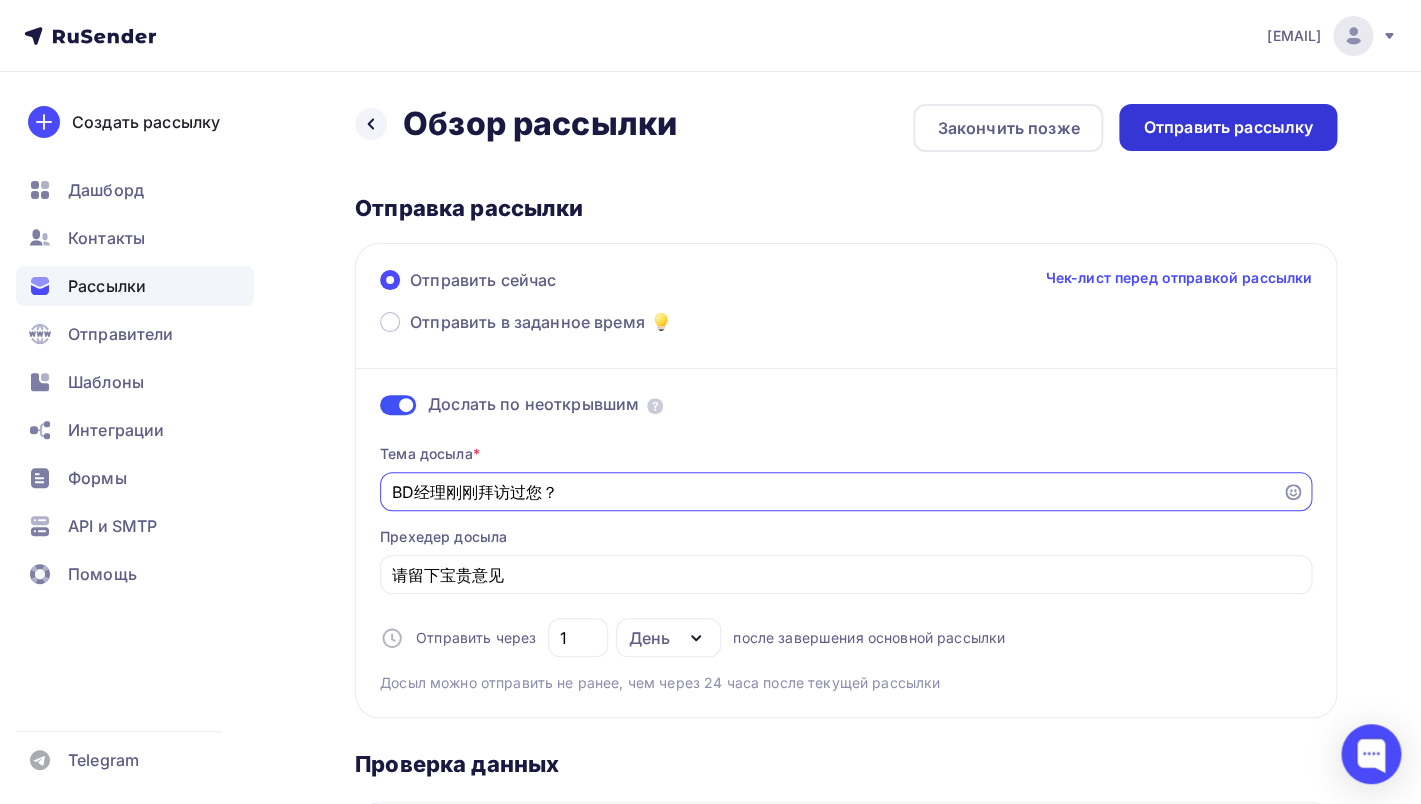 type on "BD经理刚刚拜访过您？" 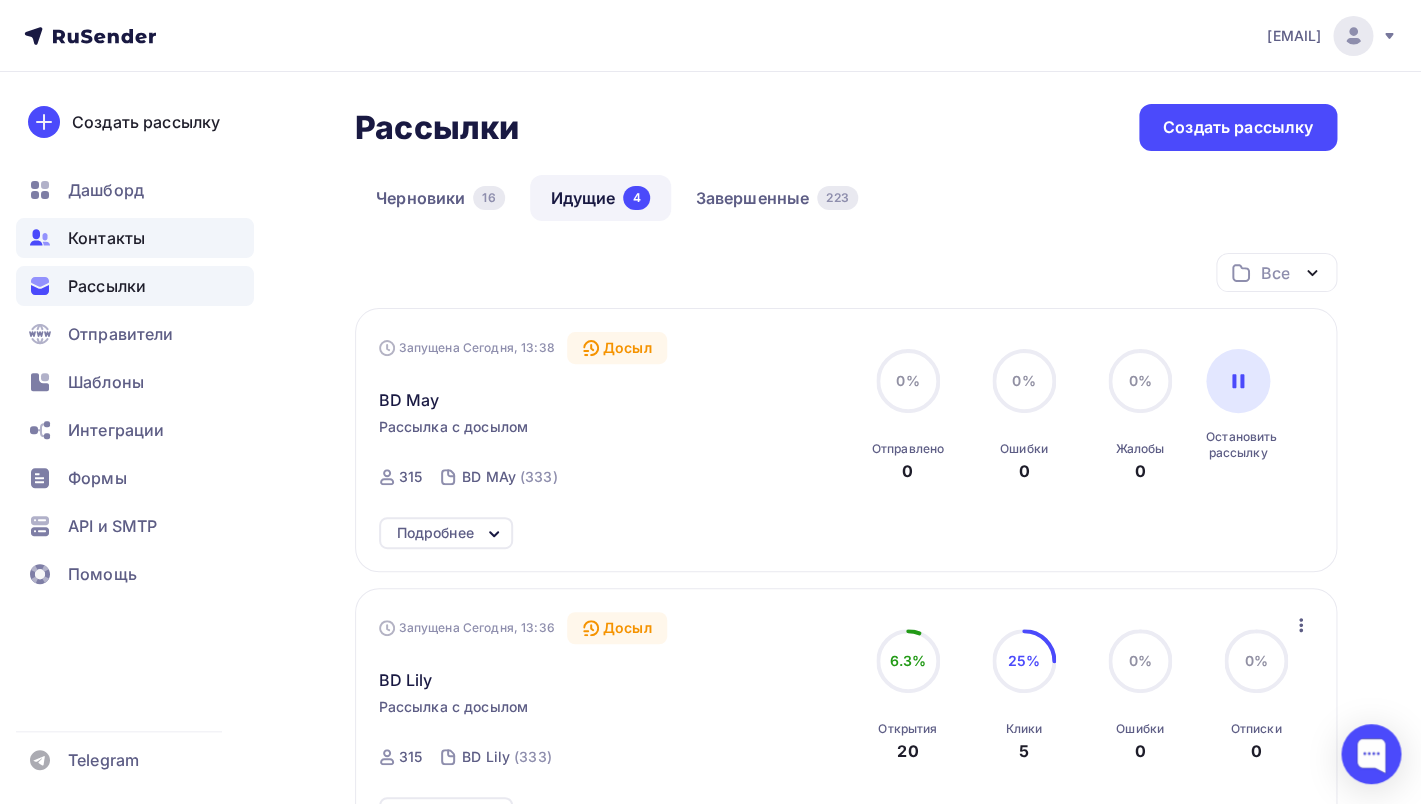 click on "Контакты" at bounding box center (106, 238) 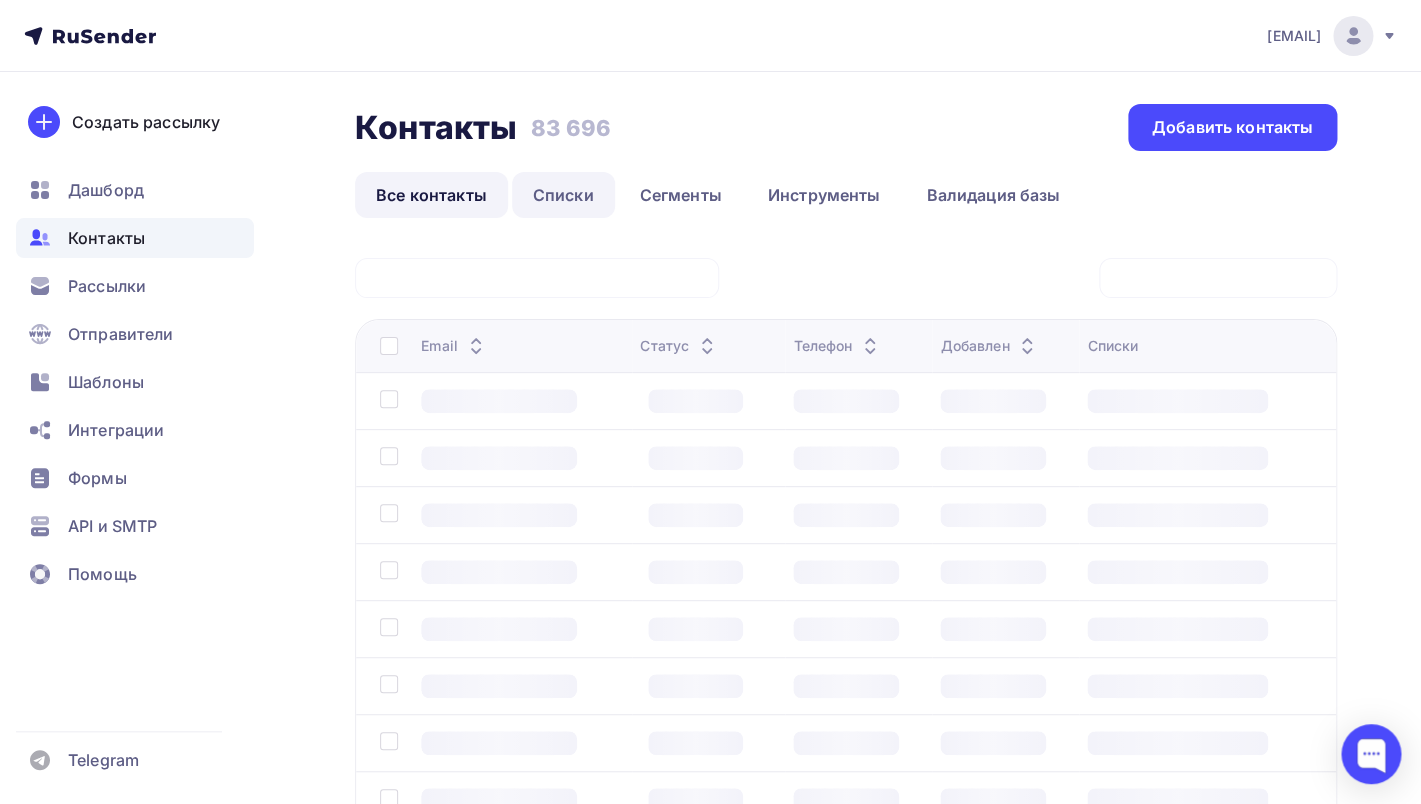 click on "Списки" at bounding box center [563, 195] 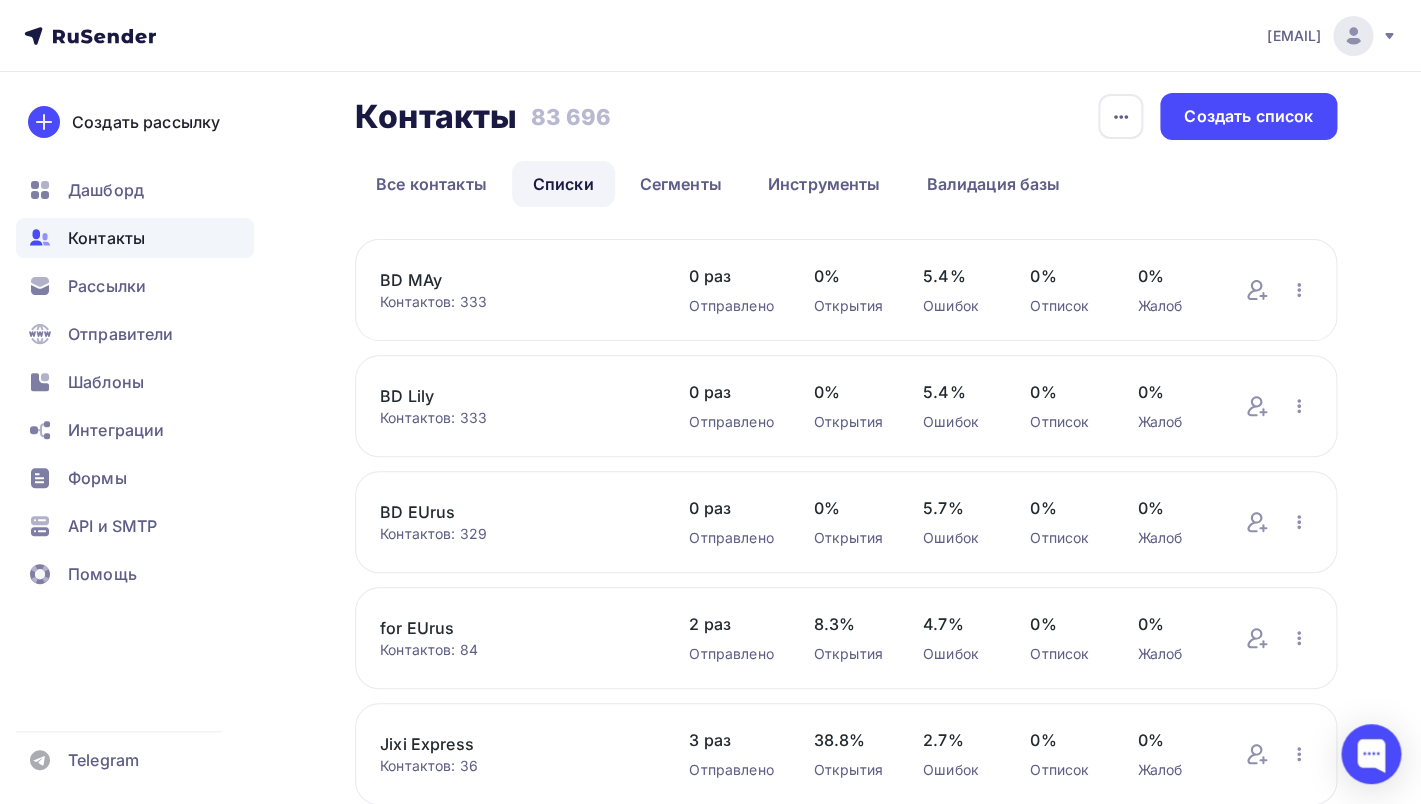 scroll, scrollTop: 14, scrollLeft: 0, axis: vertical 